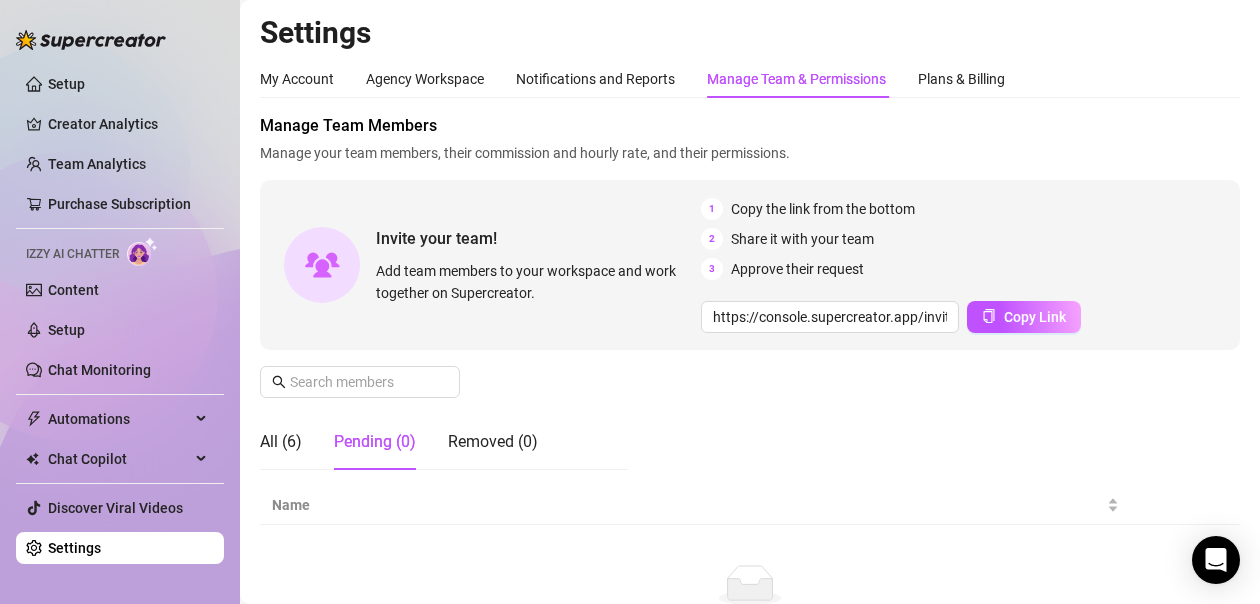 scroll, scrollTop: 0, scrollLeft: 0, axis: both 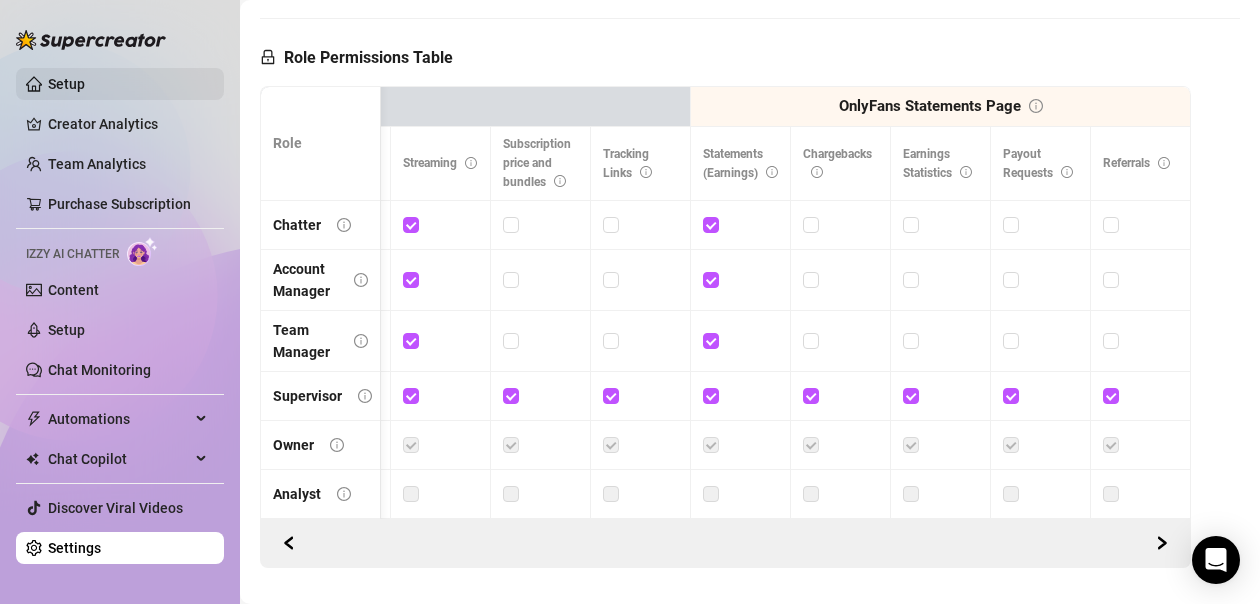 click on "Setup" at bounding box center (66, 84) 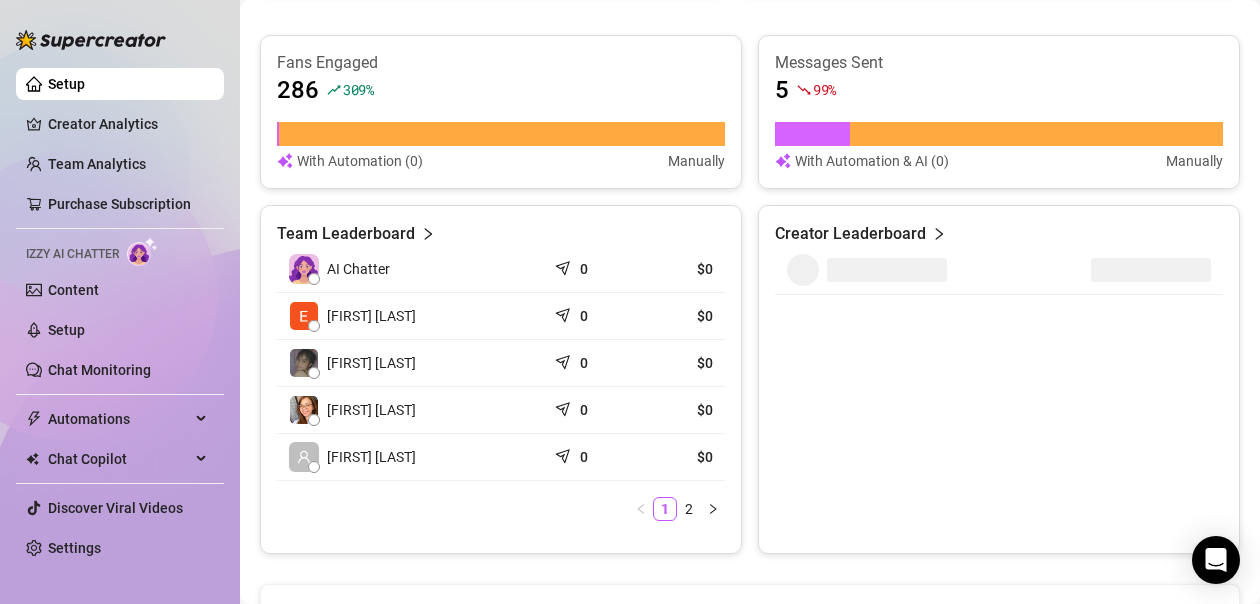 scroll, scrollTop: 757, scrollLeft: 0, axis: vertical 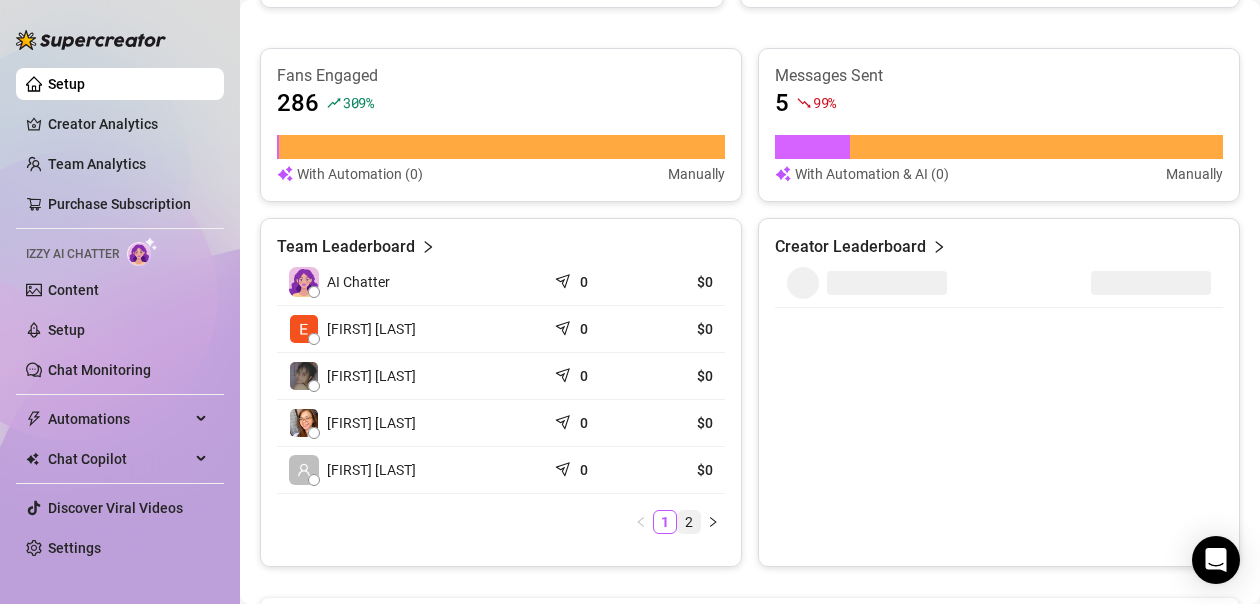 click on "2" at bounding box center [689, 522] 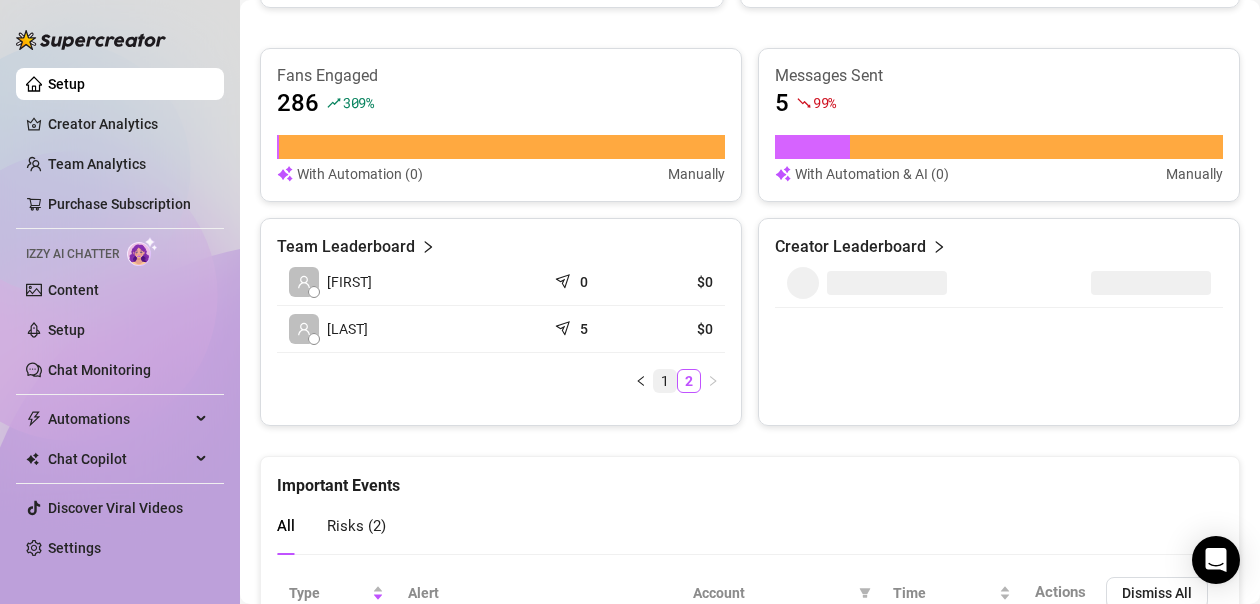 click on "1" at bounding box center [665, 381] 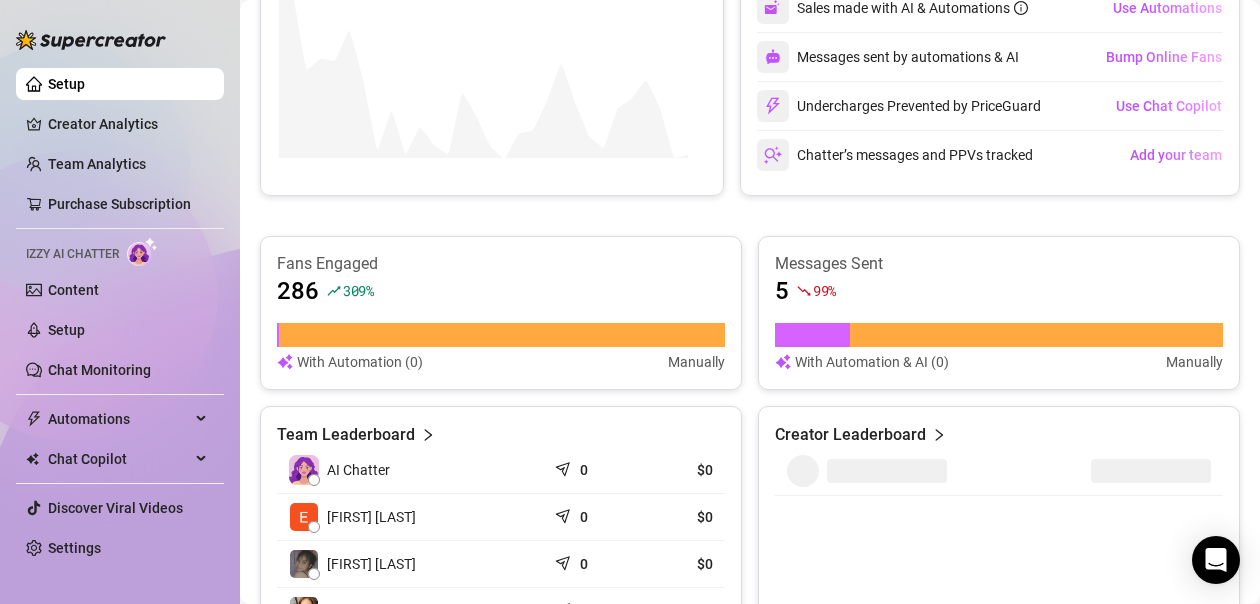 scroll, scrollTop: 557, scrollLeft: 0, axis: vertical 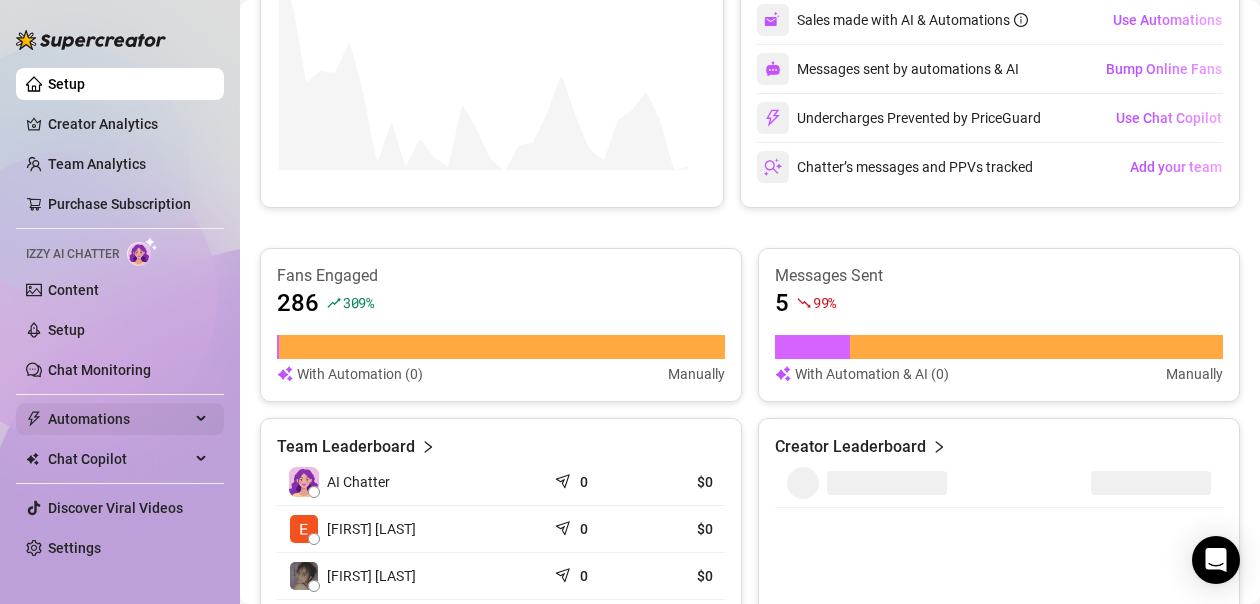 click on "Automations" at bounding box center [119, 419] 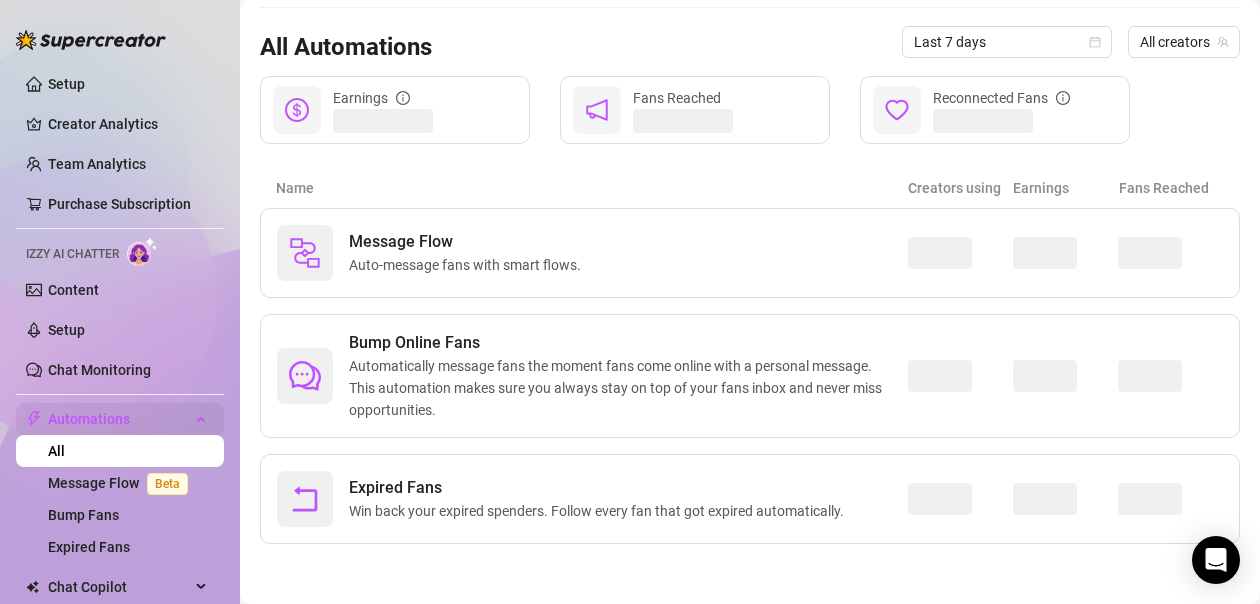 scroll, scrollTop: 183, scrollLeft: 0, axis: vertical 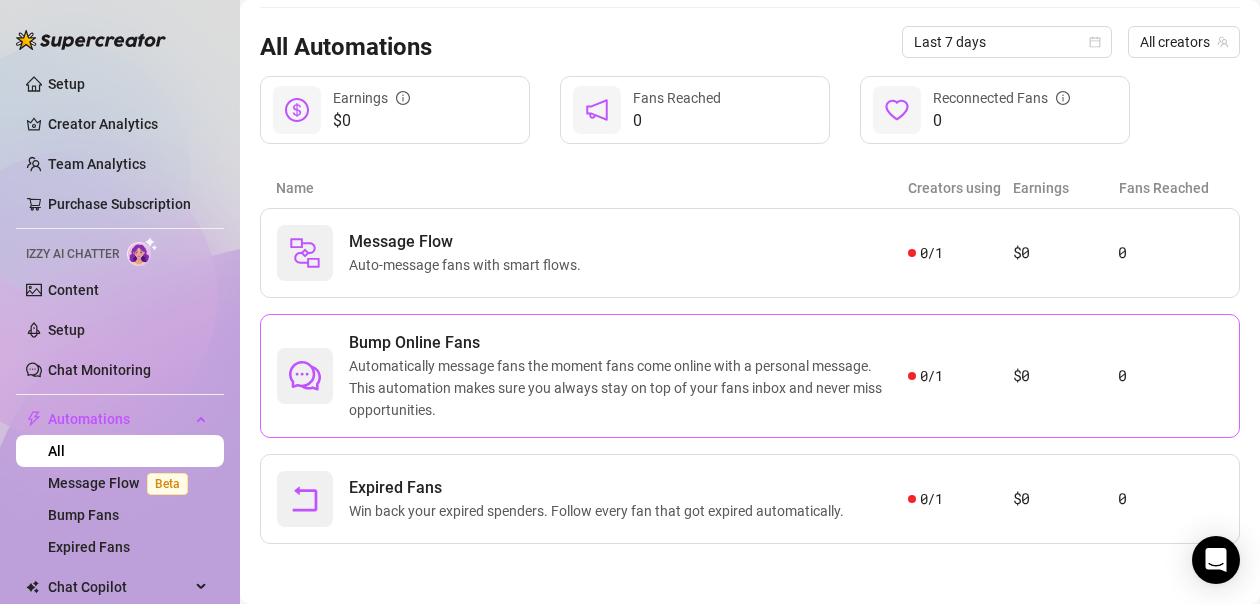 click on "Automatically message fans the moment fans come online with a personal message. This automation makes sure you always stay on top of your fans inbox and never miss opportunities." at bounding box center (628, 388) 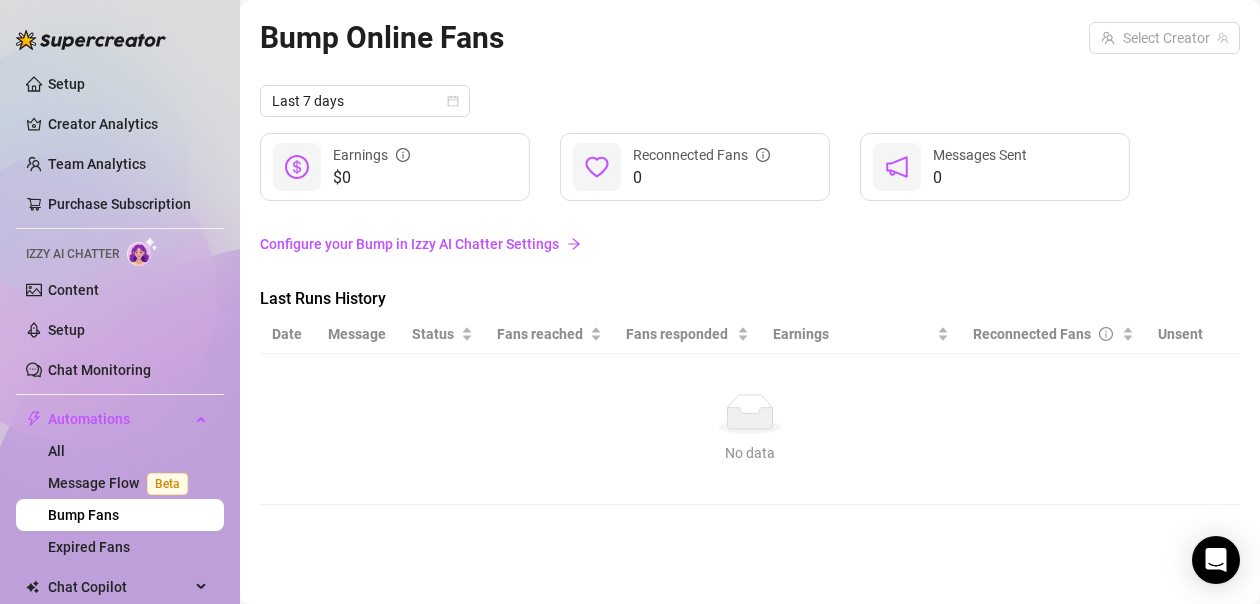 scroll, scrollTop: 0, scrollLeft: 0, axis: both 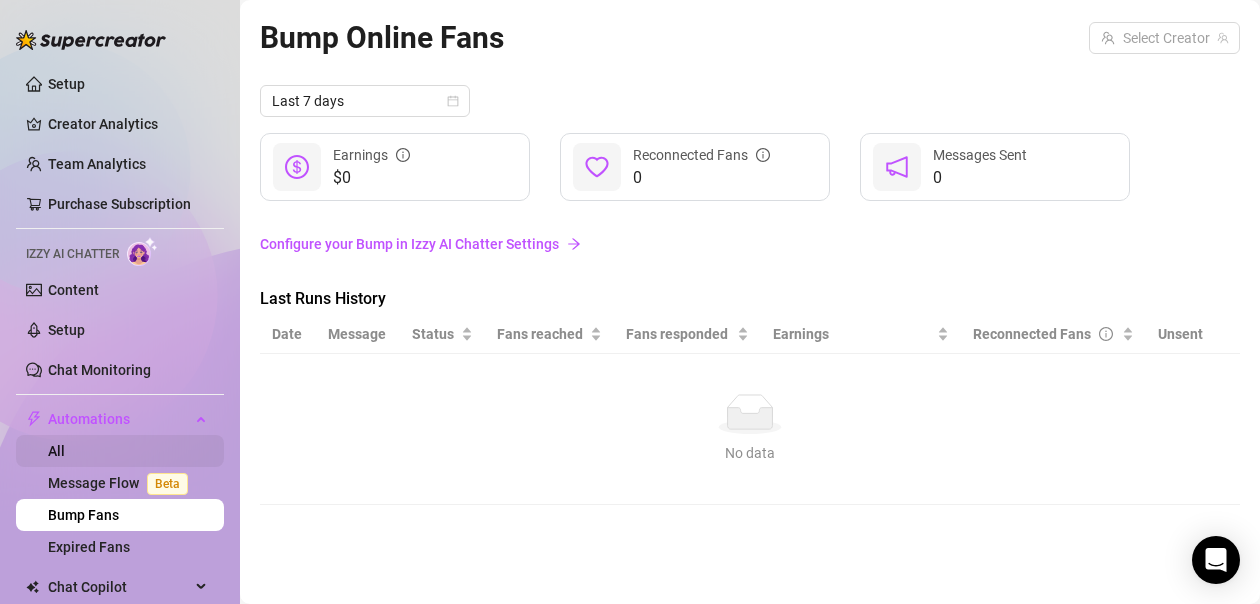 click on "All" at bounding box center [56, 451] 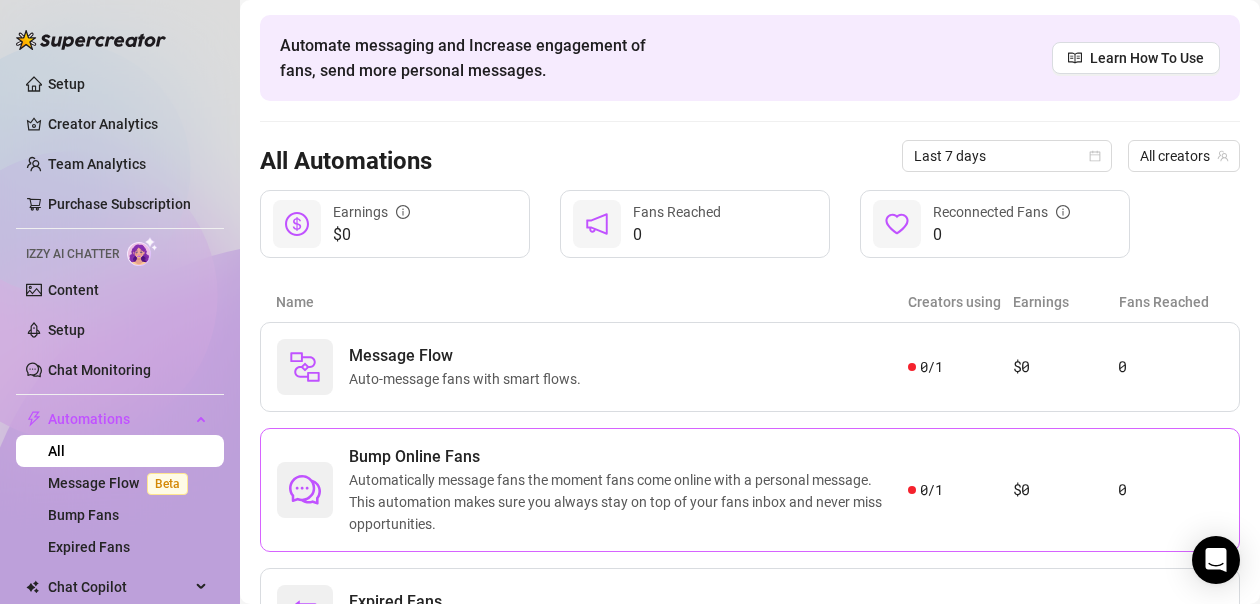 scroll, scrollTop: 183, scrollLeft: 0, axis: vertical 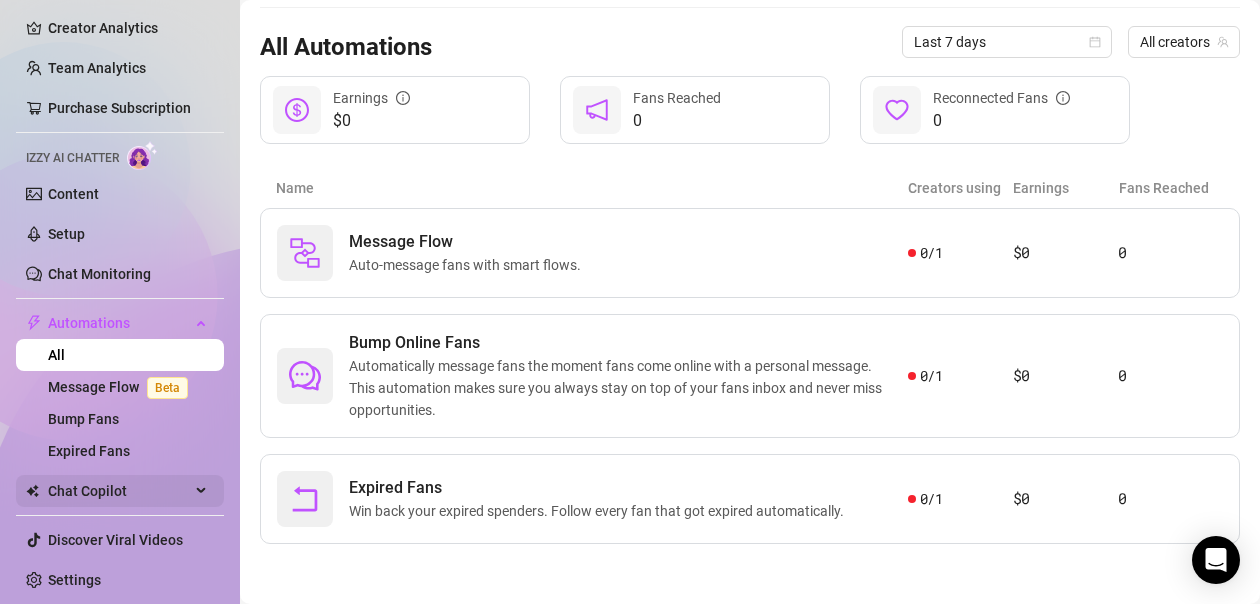 click on "Chat Copilot" at bounding box center (119, 491) 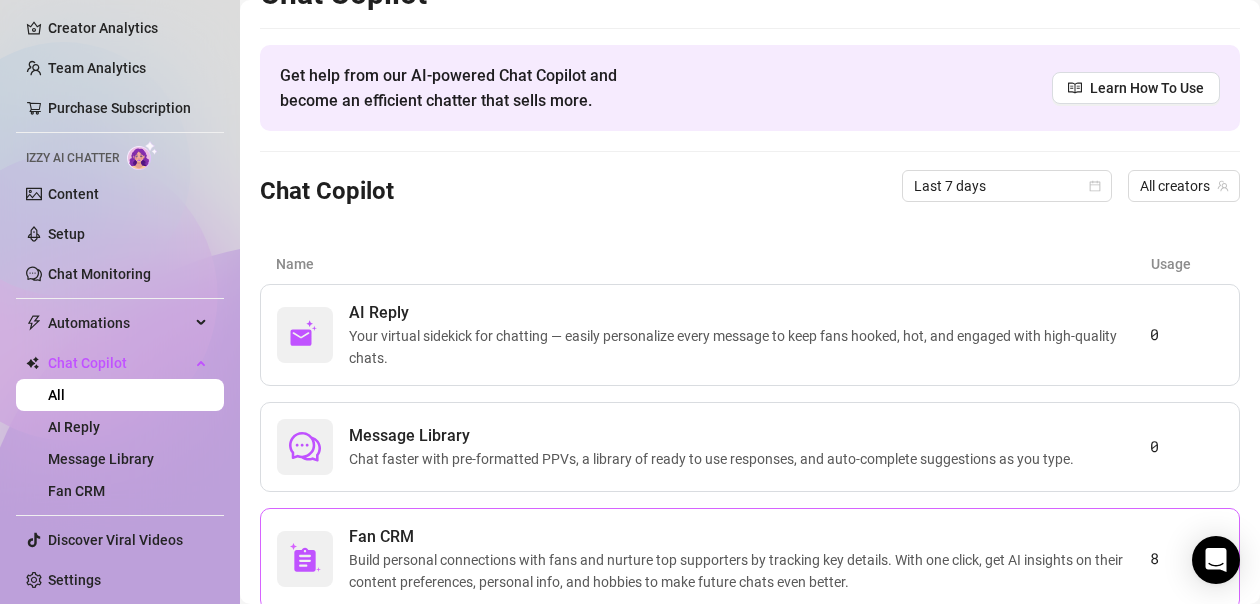 scroll, scrollTop: 0, scrollLeft: 0, axis: both 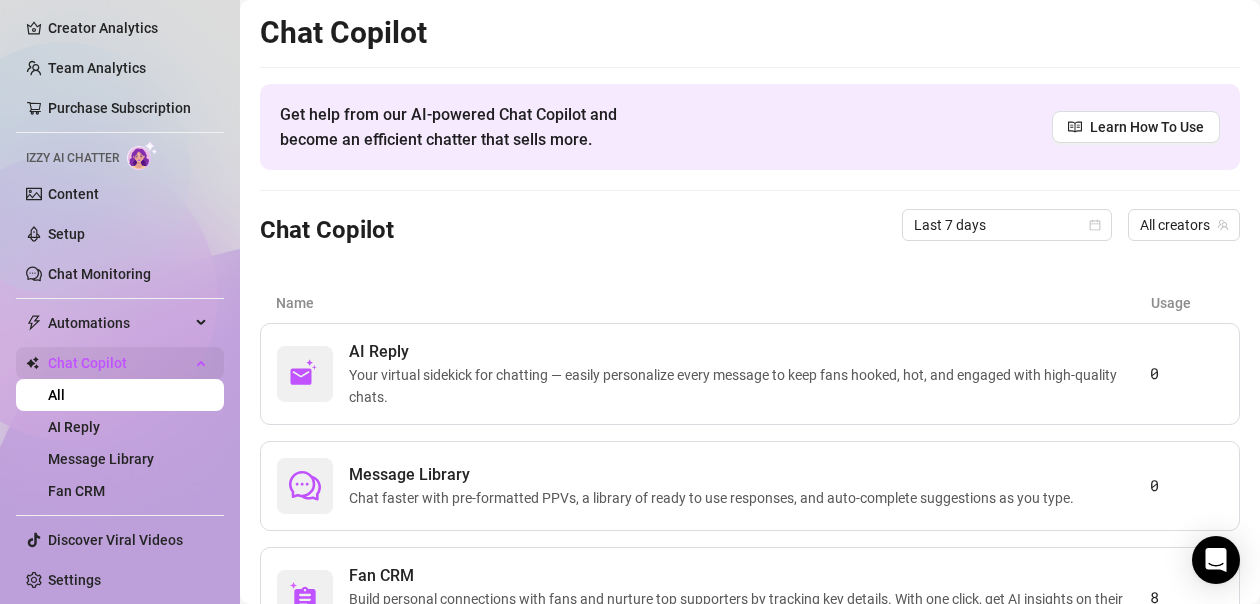 click on "Chat Copilot" at bounding box center (119, 363) 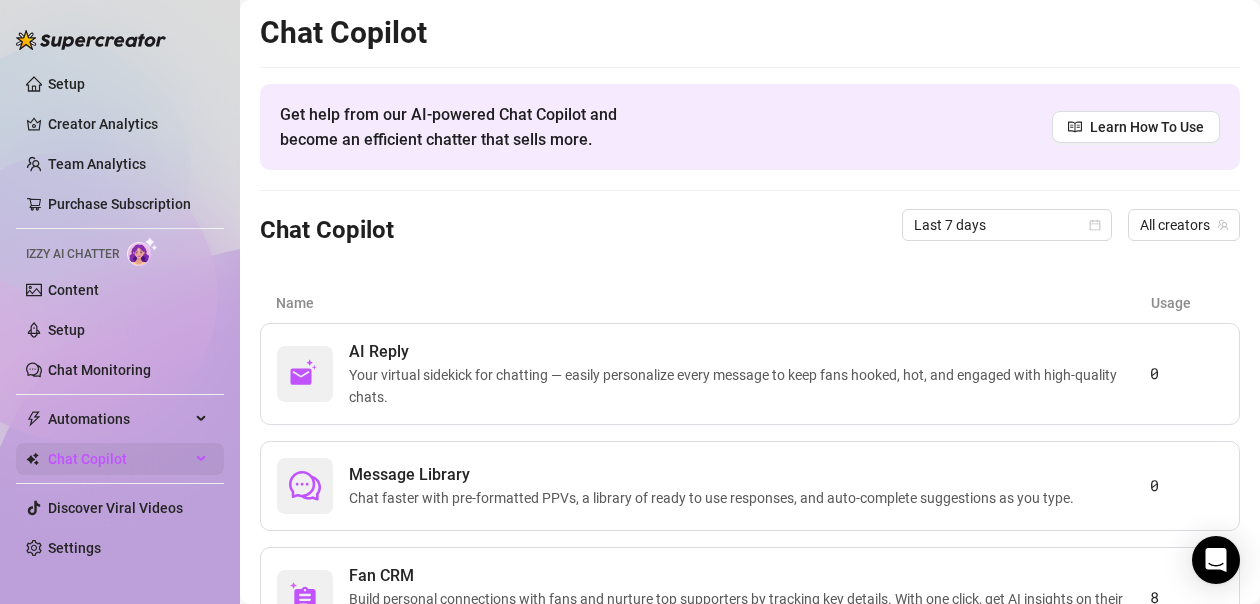 scroll, scrollTop: 0, scrollLeft: 0, axis: both 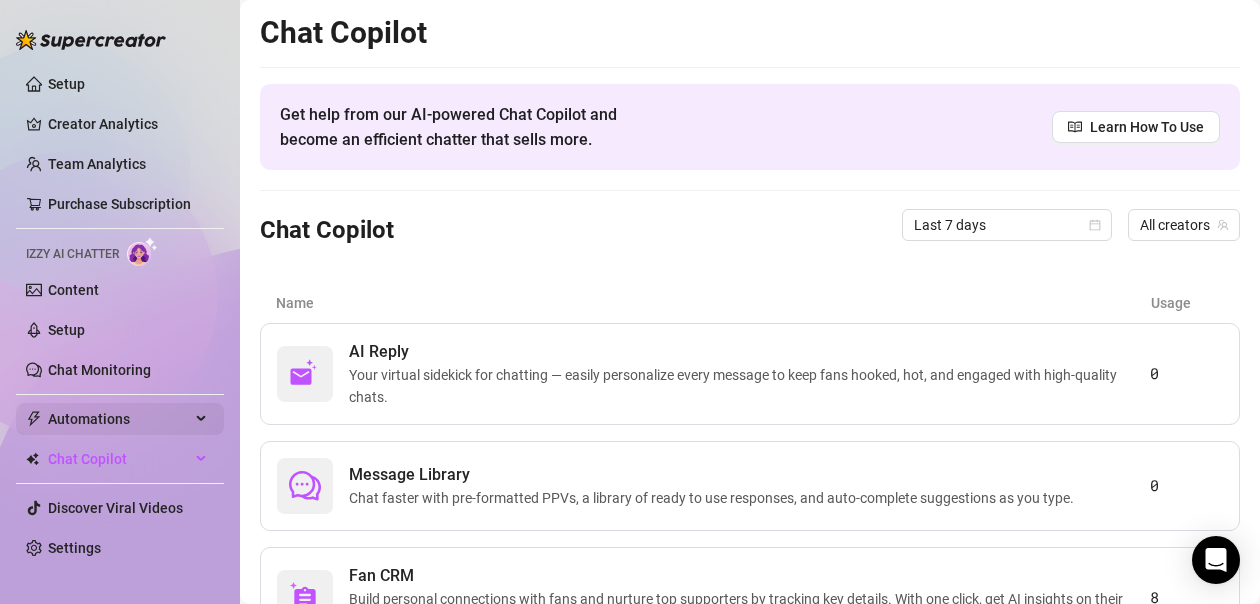 click on "Automations" at bounding box center (119, 419) 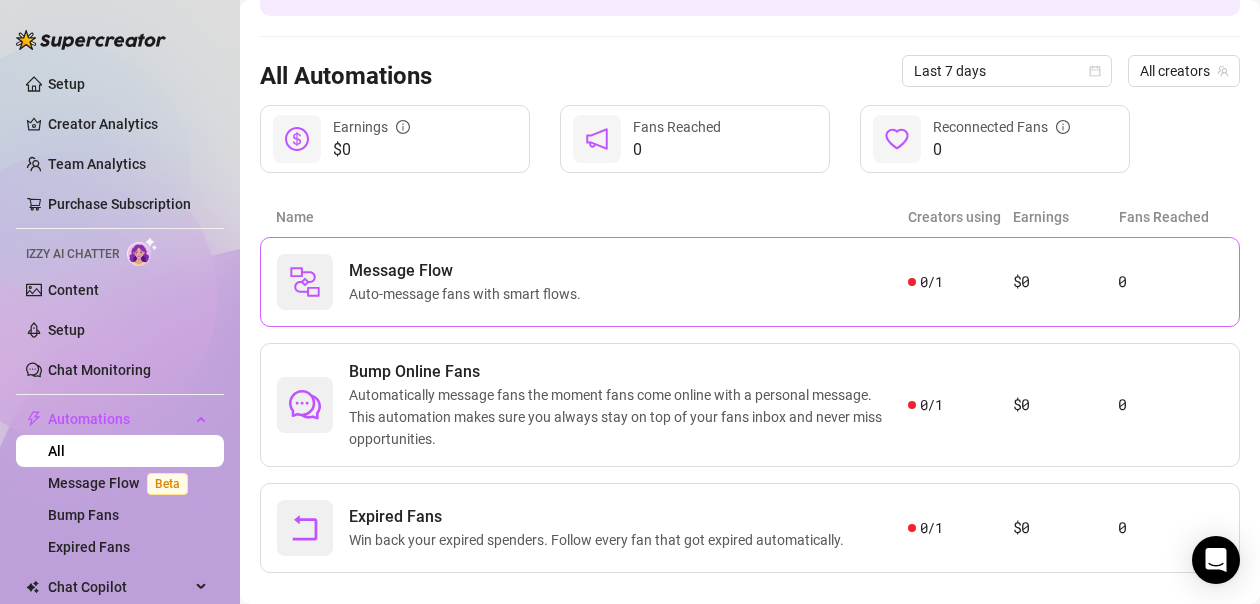 scroll, scrollTop: 183, scrollLeft: 0, axis: vertical 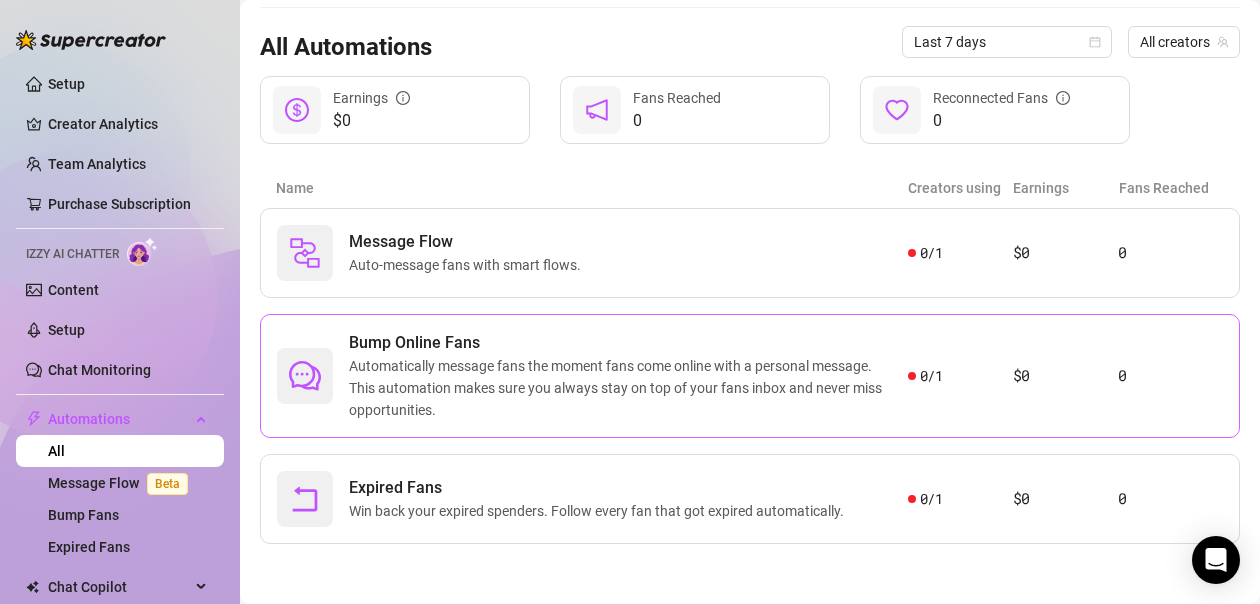 click on "Automatically message fans the moment fans come online with a personal message. This automation makes sure you always stay on top of your fans inbox and never miss opportunities." at bounding box center (628, 388) 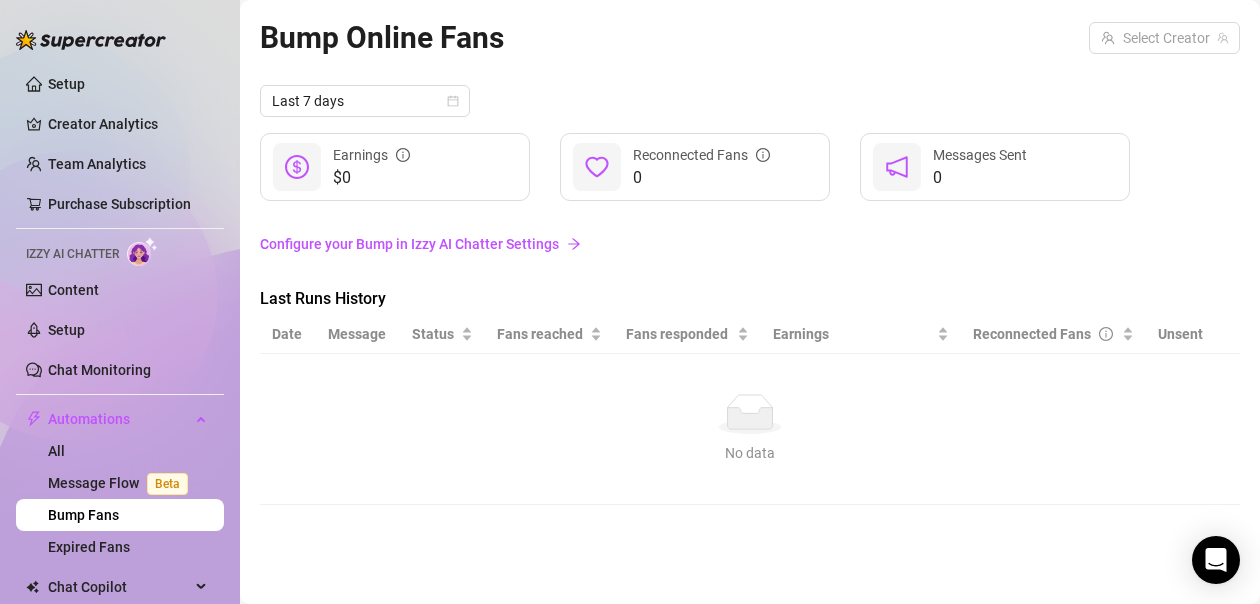 scroll, scrollTop: 0, scrollLeft: 0, axis: both 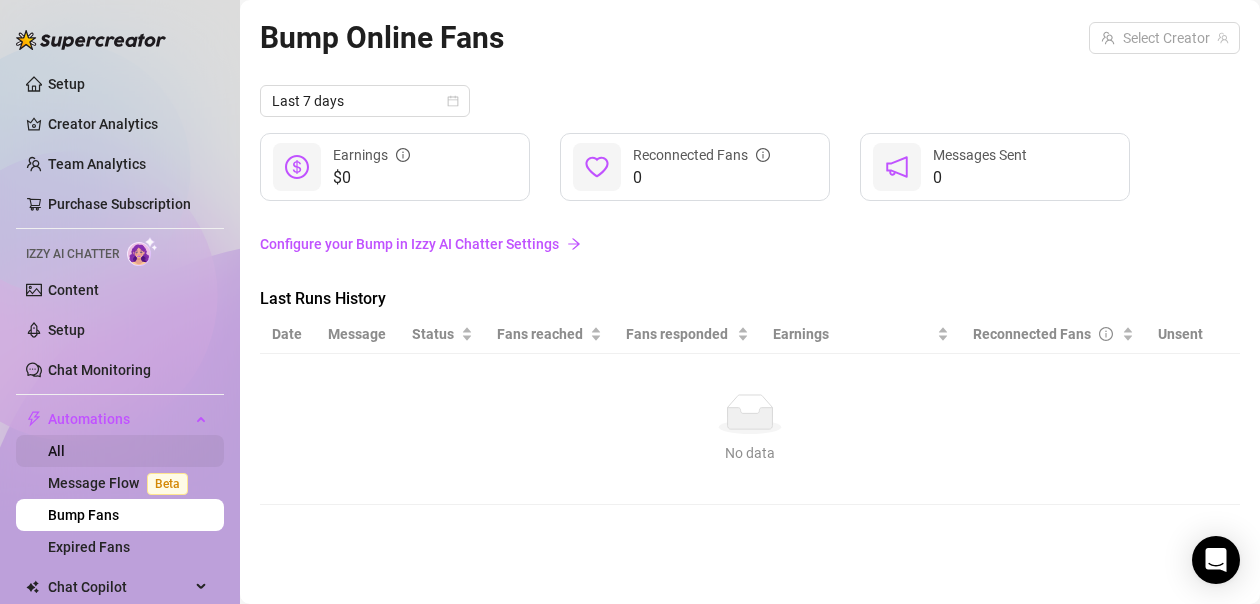 click on "All" at bounding box center (56, 451) 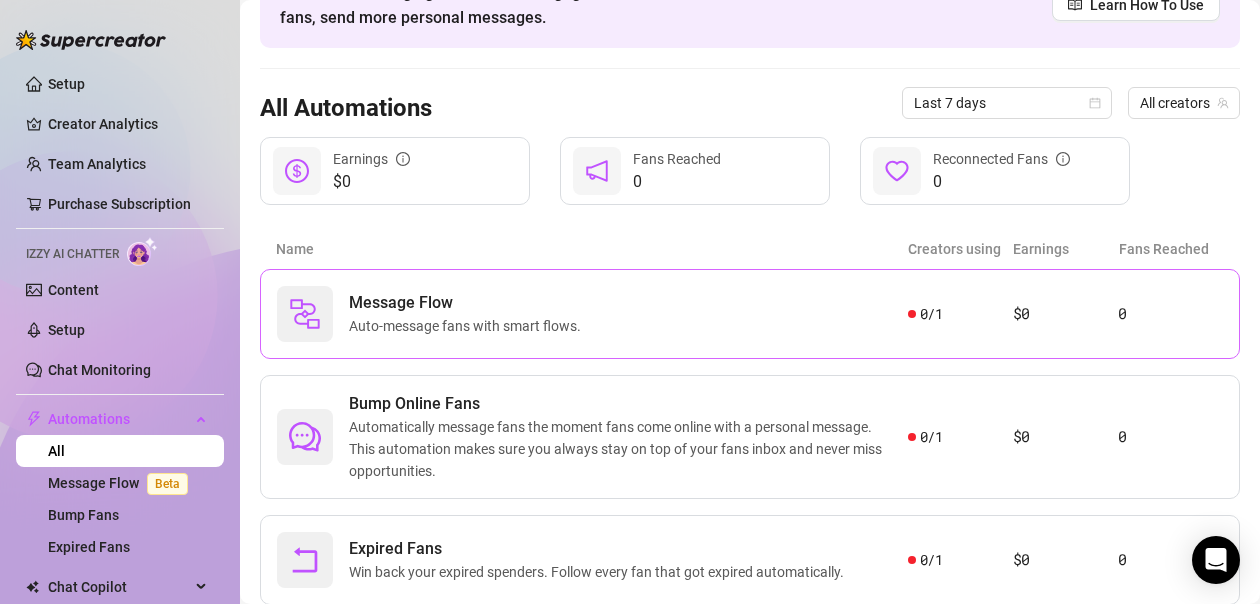 scroll, scrollTop: 183, scrollLeft: 0, axis: vertical 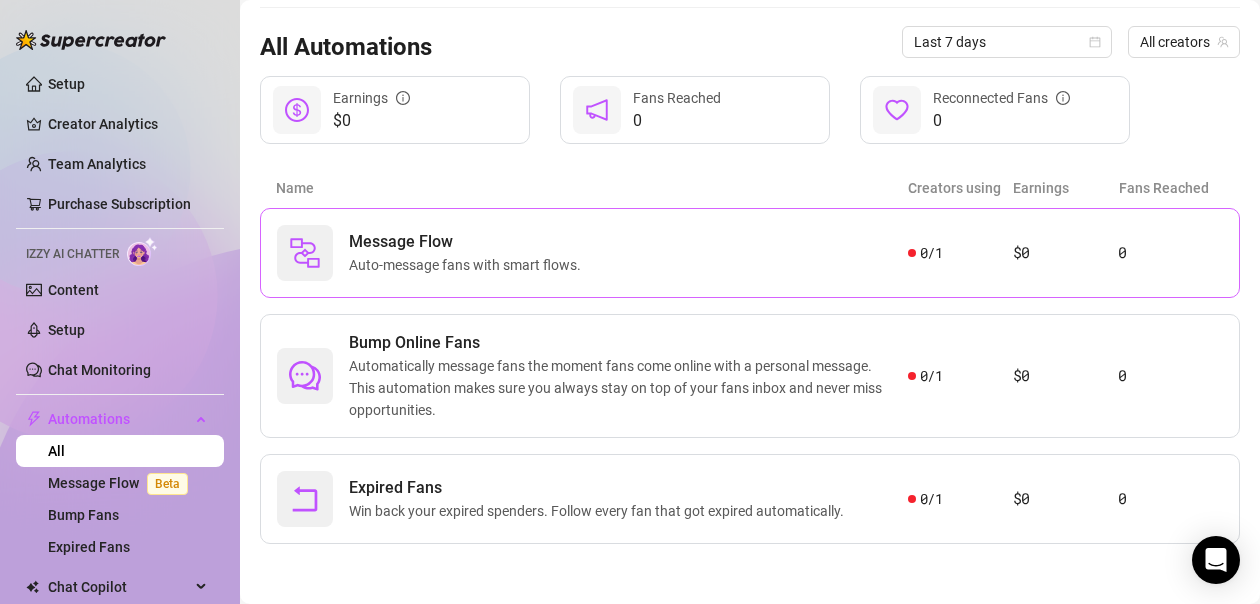 click on "Expired Fans" at bounding box center (600, 488) 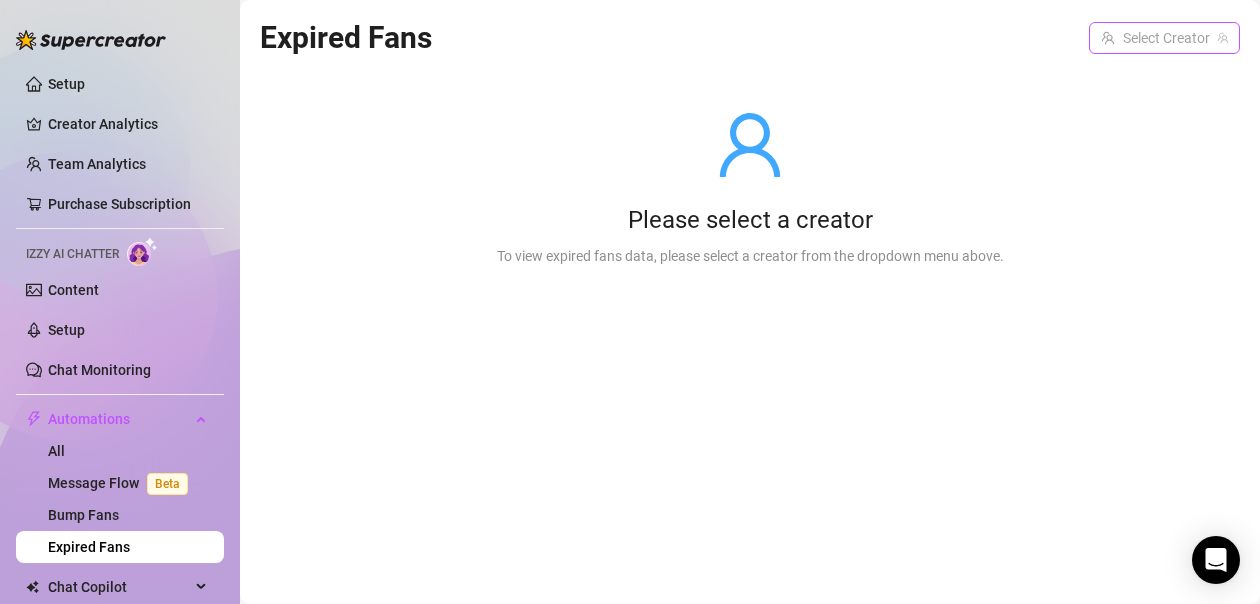 click 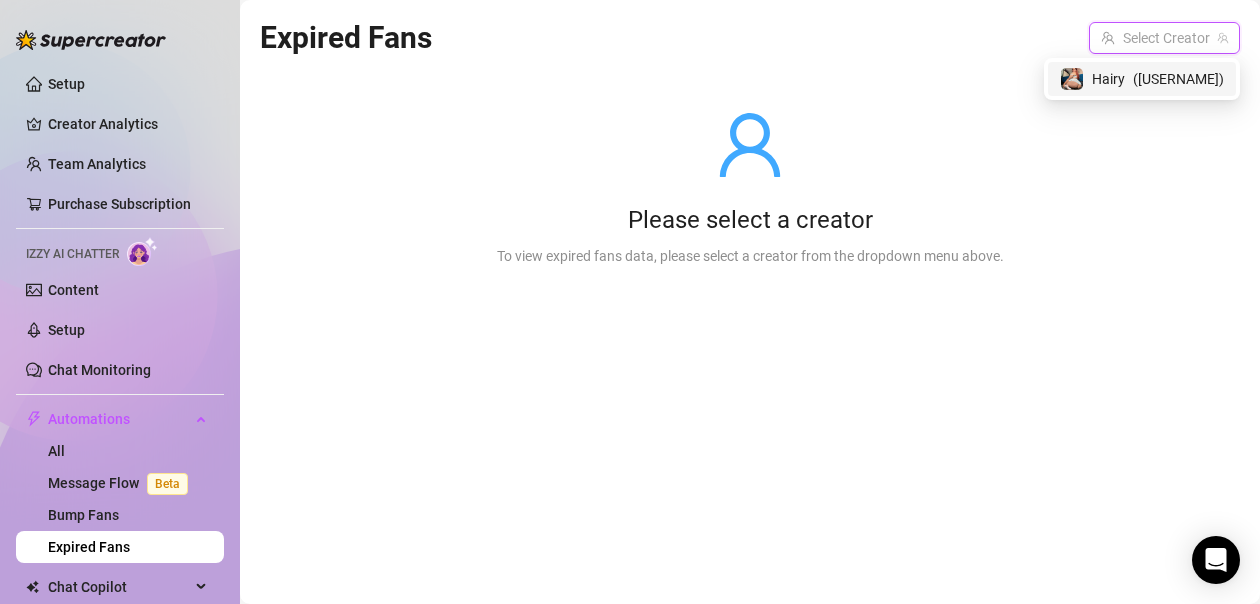 click on "( [USERNAME] )" at bounding box center [1178, 79] 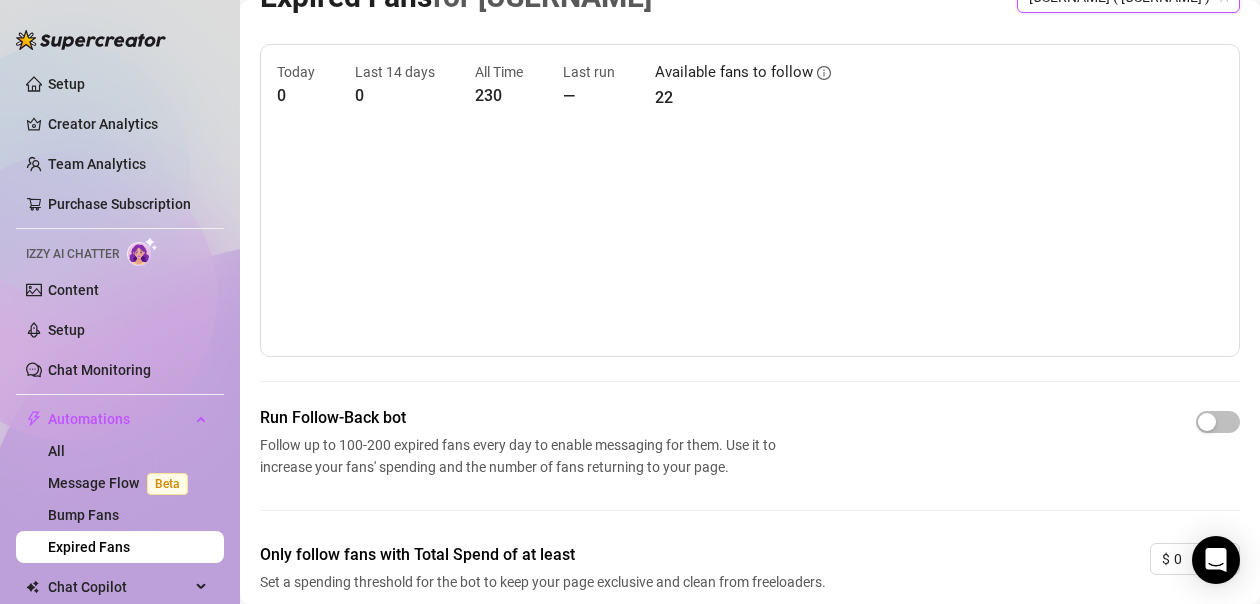 scroll, scrollTop: 0, scrollLeft: 0, axis: both 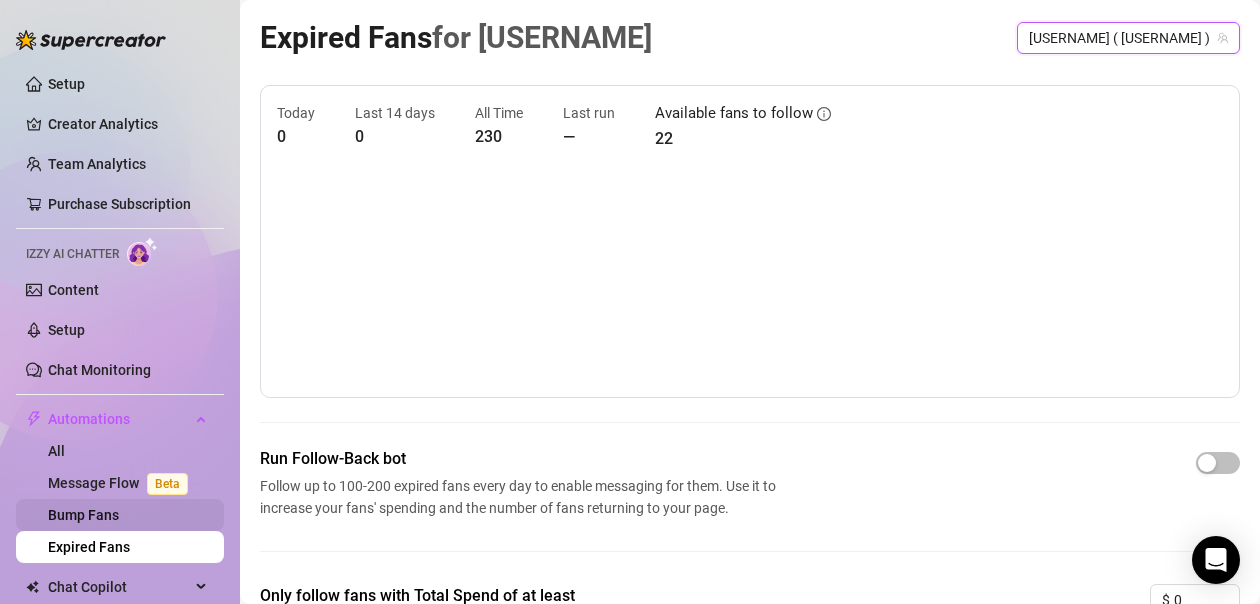 click on "Bump Fans" at bounding box center (83, 515) 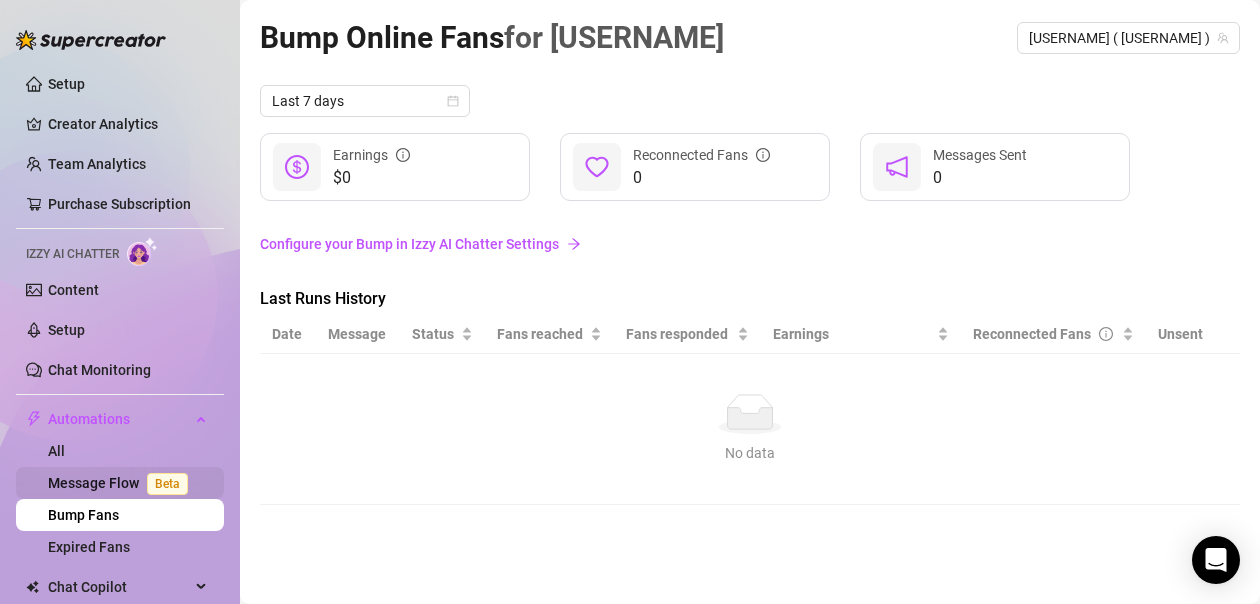 click on "Message Flow Beta" at bounding box center (122, 483) 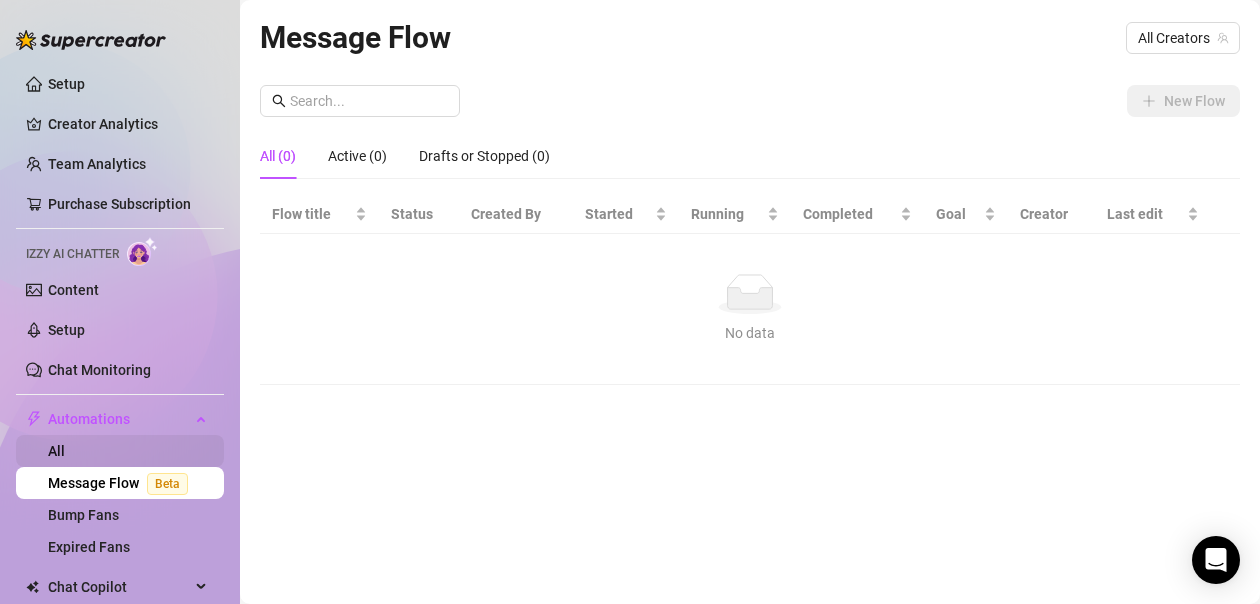 click on "All" at bounding box center [56, 451] 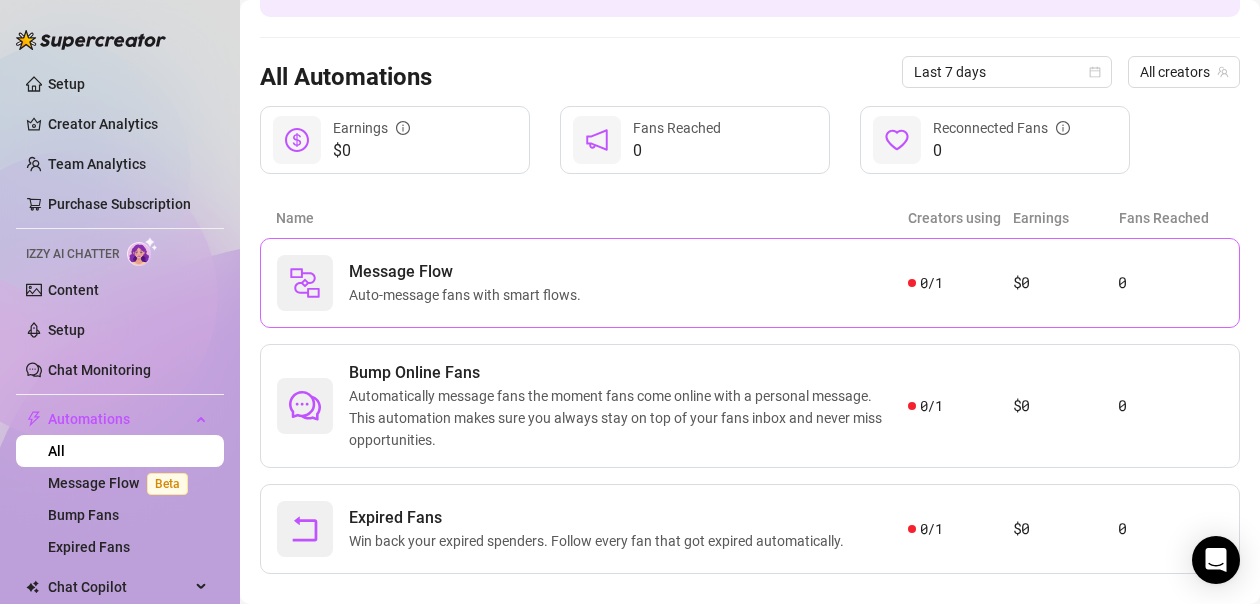 scroll, scrollTop: 183, scrollLeft: 0, axis: vertical 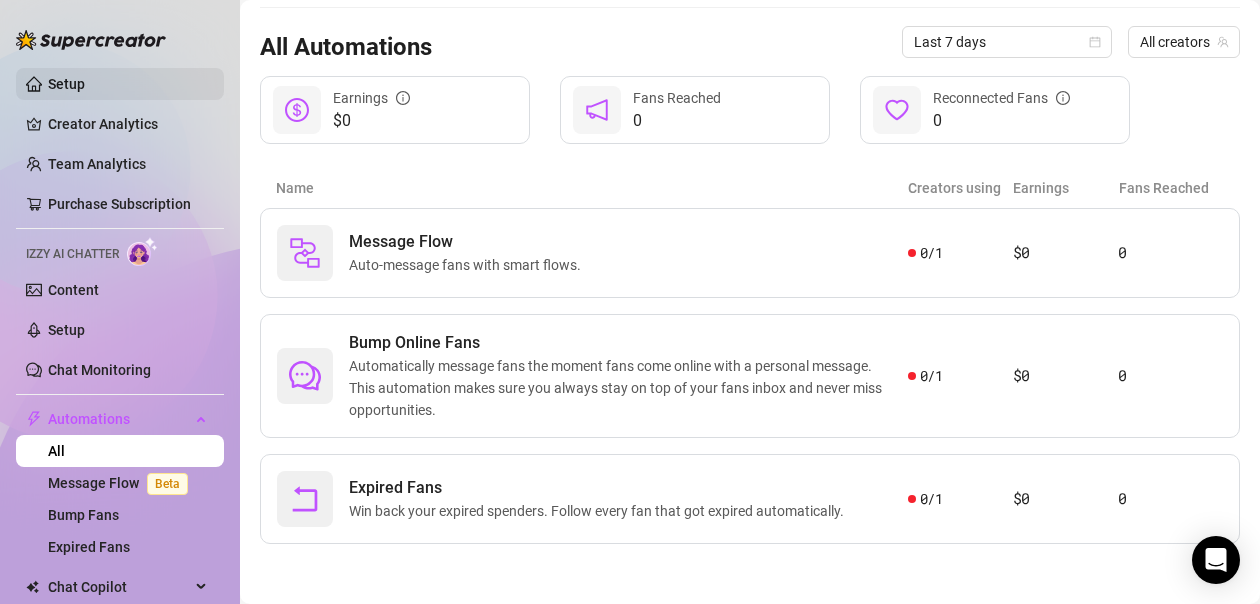 click on "Setup" at bounding box center [66, 84] 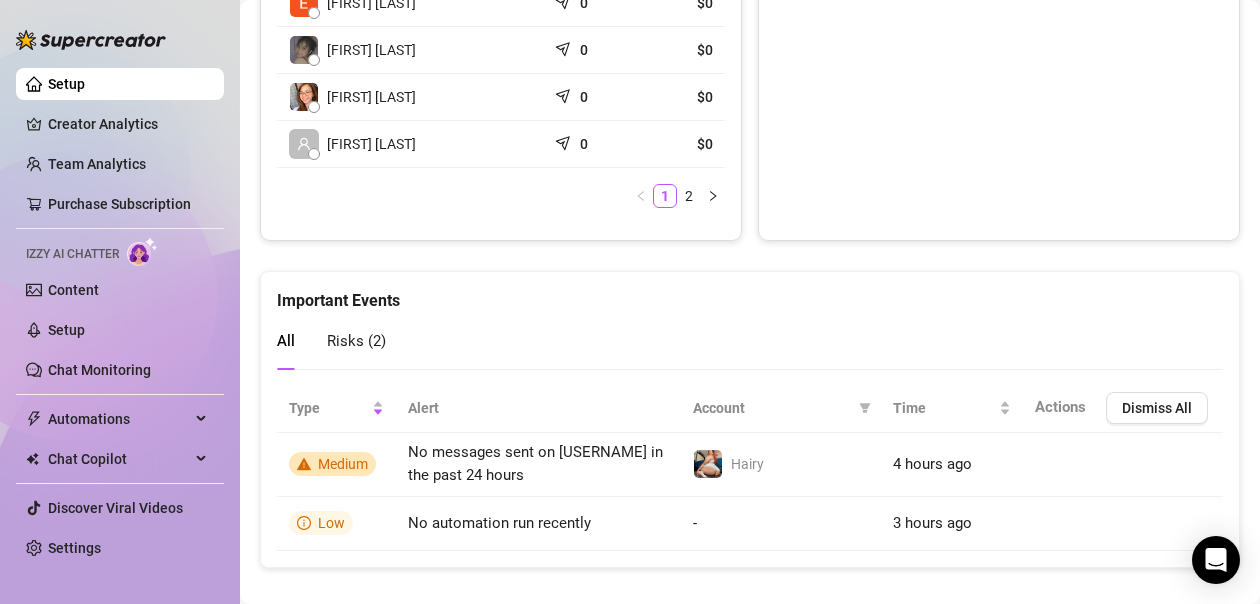 scroll, scrollTop: 1107, scrollLeft: 0, axis: vertical 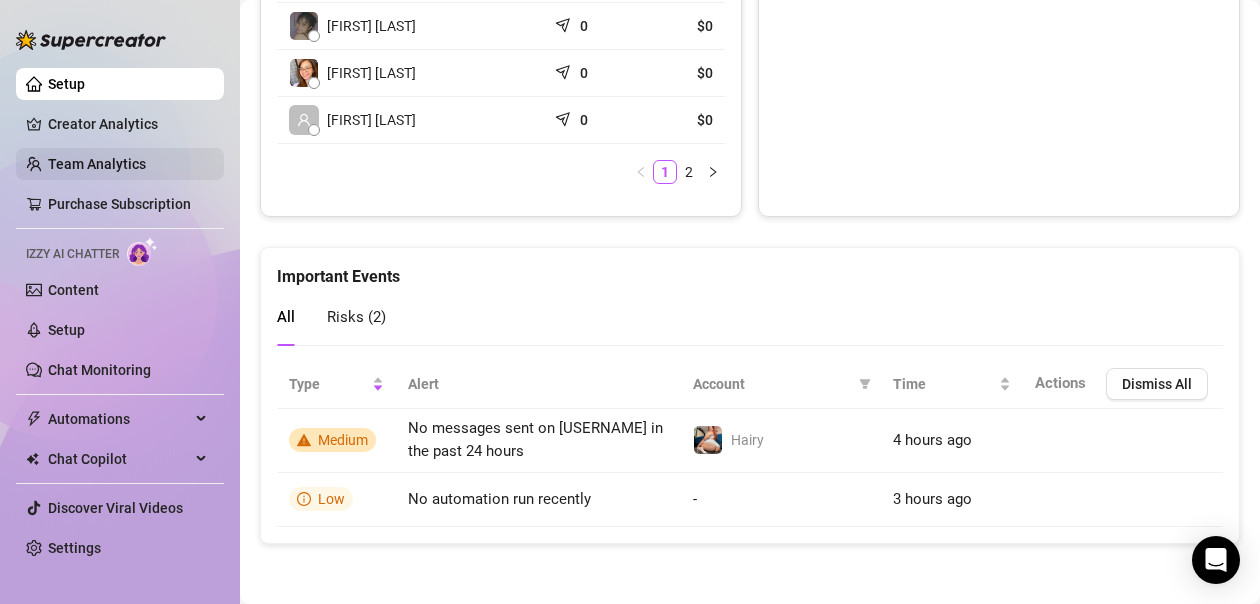 click on "Team Analytics" at bounding box center [97, 164] 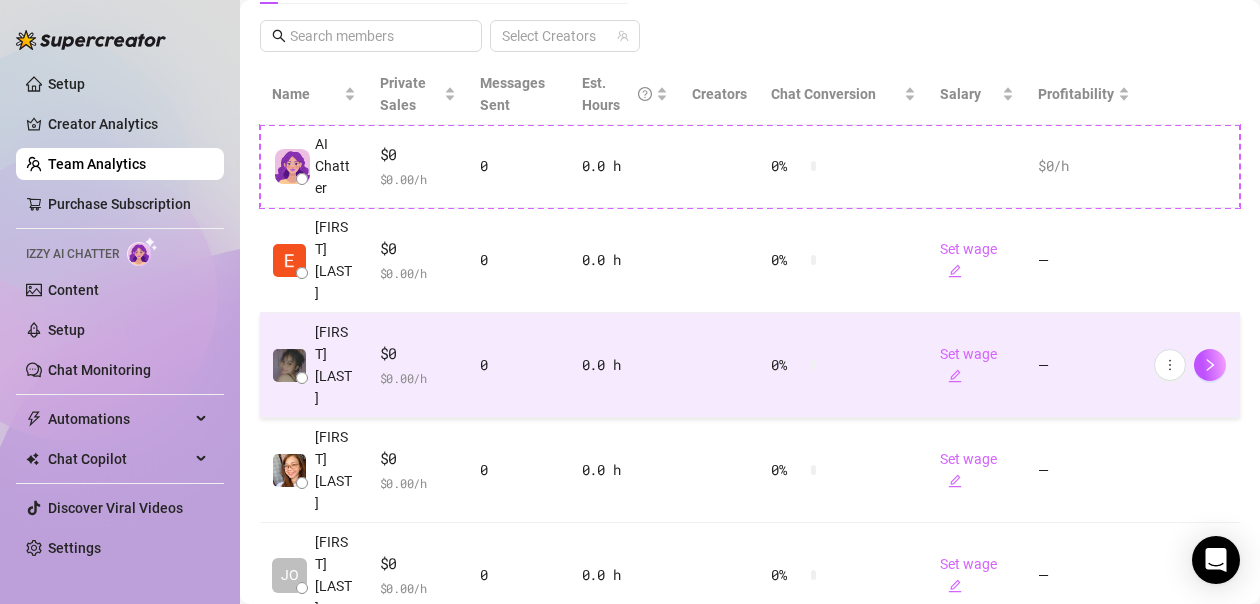 scroll, scrollTop: 531, scrollLeft: 0, axis: vertical 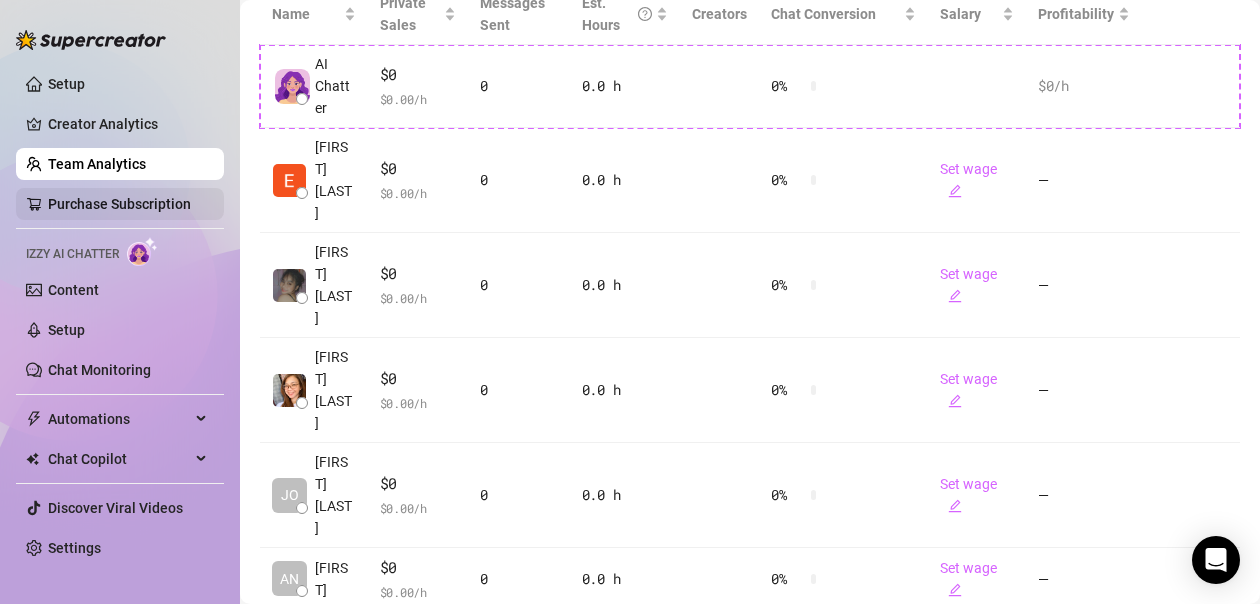 drag, startPoint x: 119, startPoint y: 201, endPoint x: 150, endPoint y: 216, distance: 34.43835 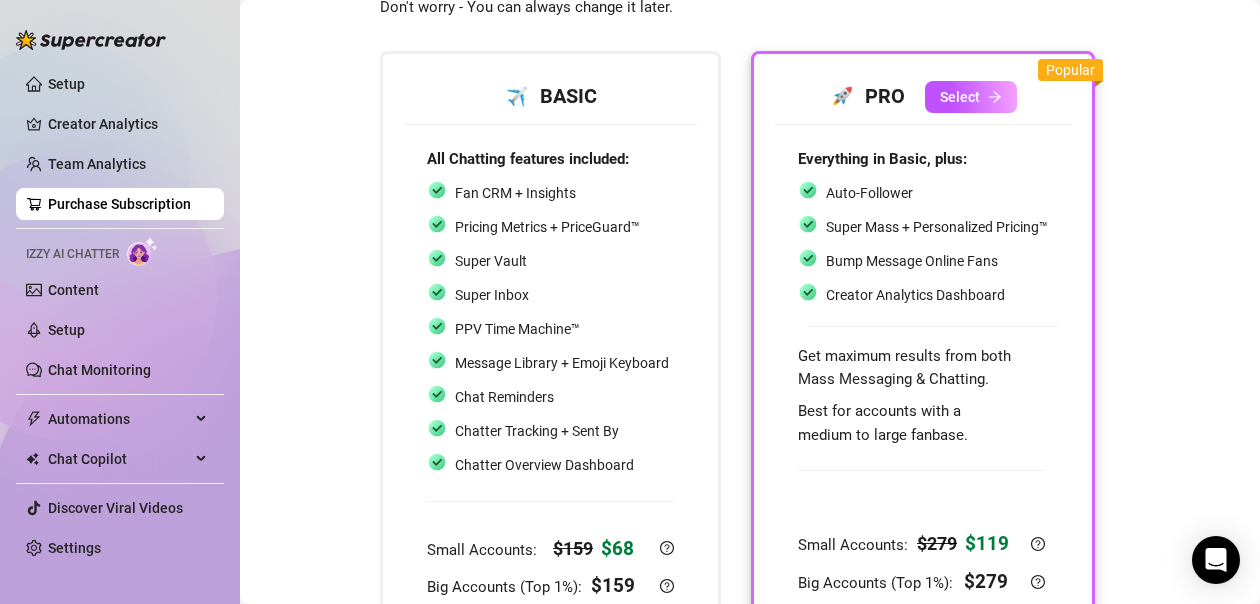 scroll, scrollTop: 0, scrollLeft: 0, axis: both 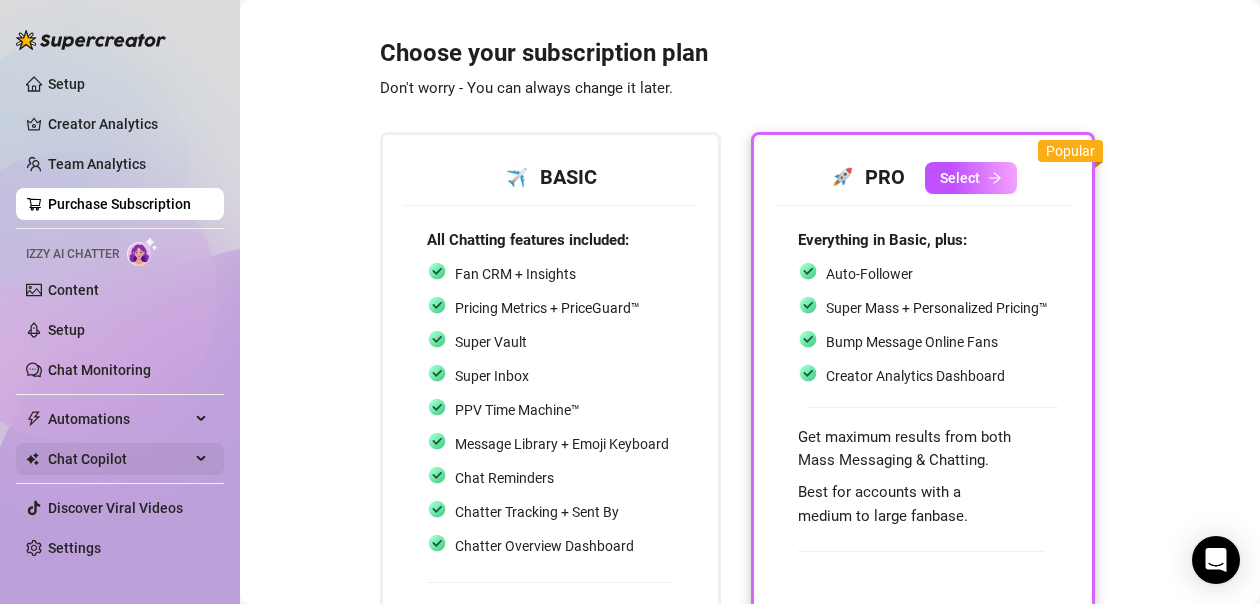 click on "Chat Copilot" at bounding box center (119, 459) 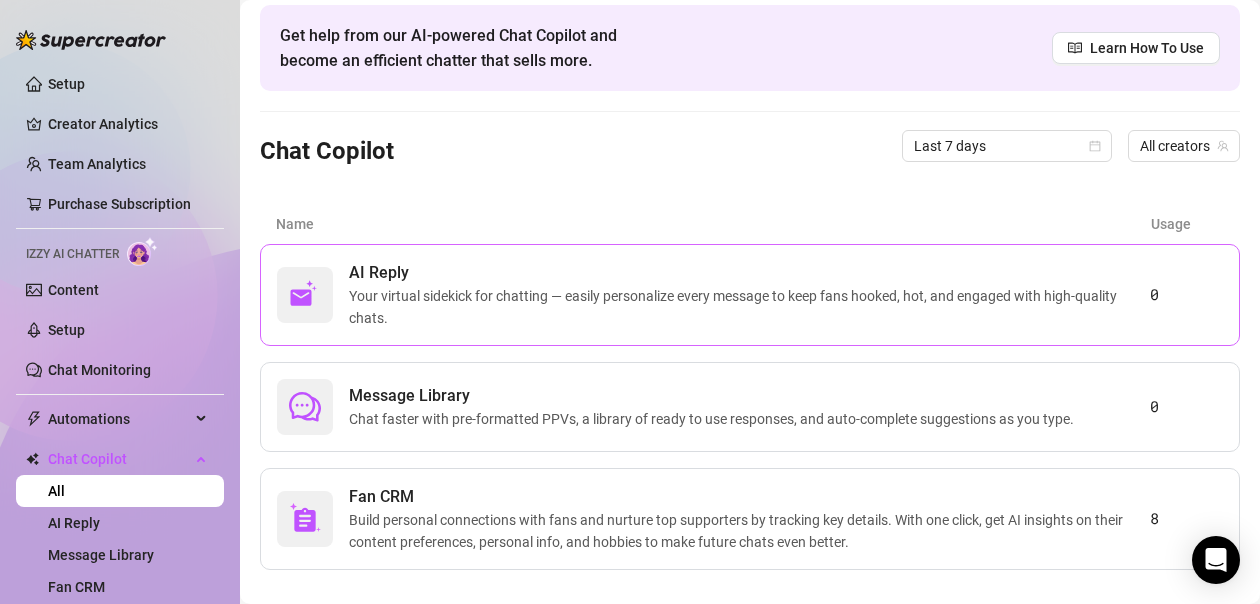 scroll, scrollTop: 100, scrollLeft: 0, axis: vertical 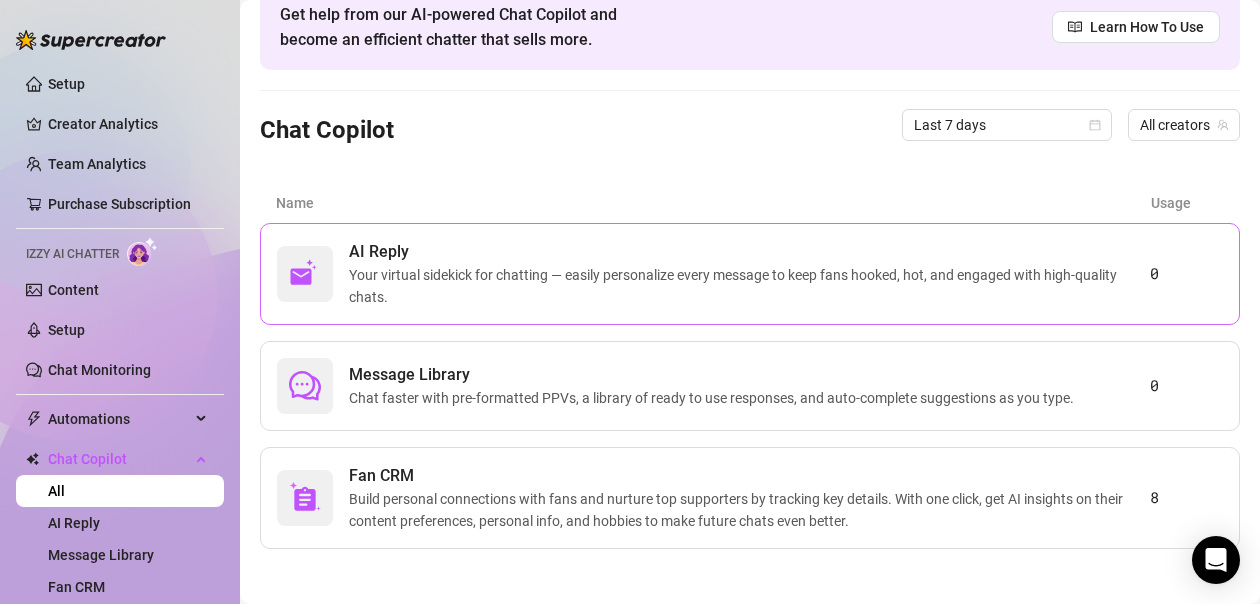 click on "AI Reply Your virtual sidekick for chatting — easily personalize every message to keep fans hooked, hot, and engaged with high-quality chats. 0" at bounding box center [750, 274] 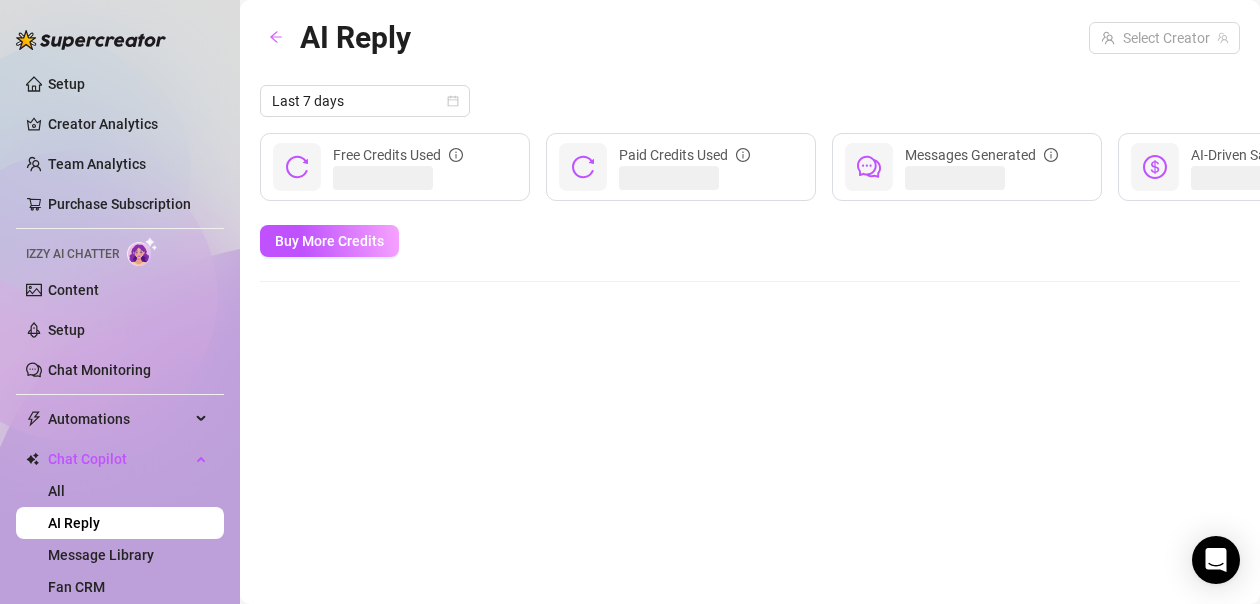 scroll, scrollTop: 0, scrollLeft: 0, axis: both 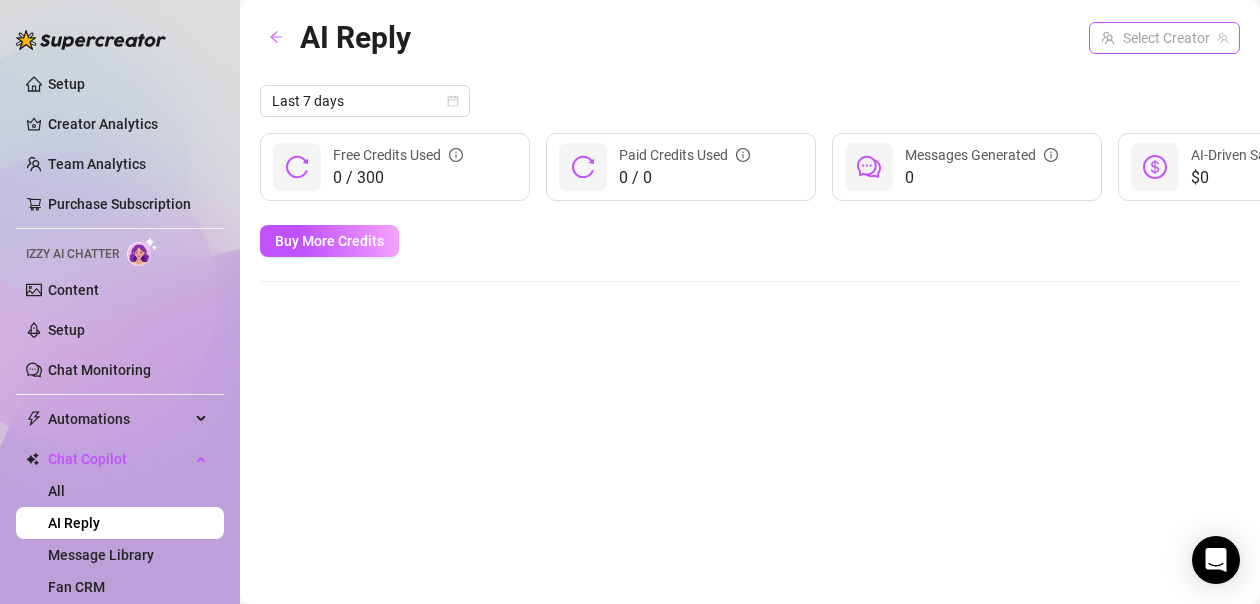 click at bounding box center (1155, 38) 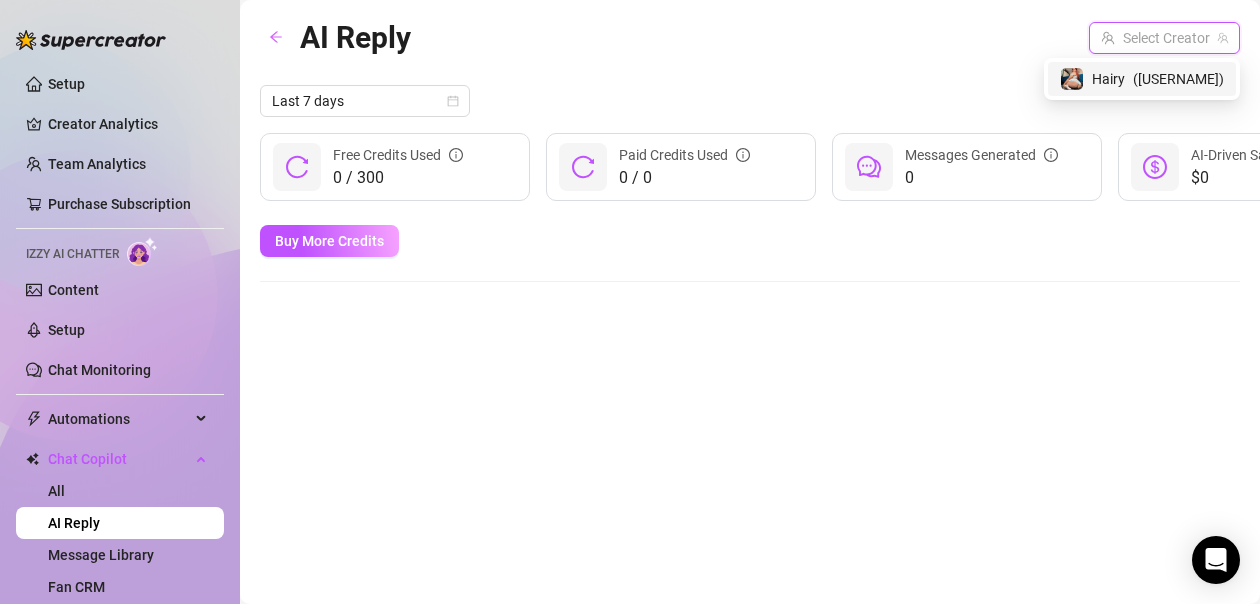 click on "( [USERNAME] )" at bounding box center (1178, 79) 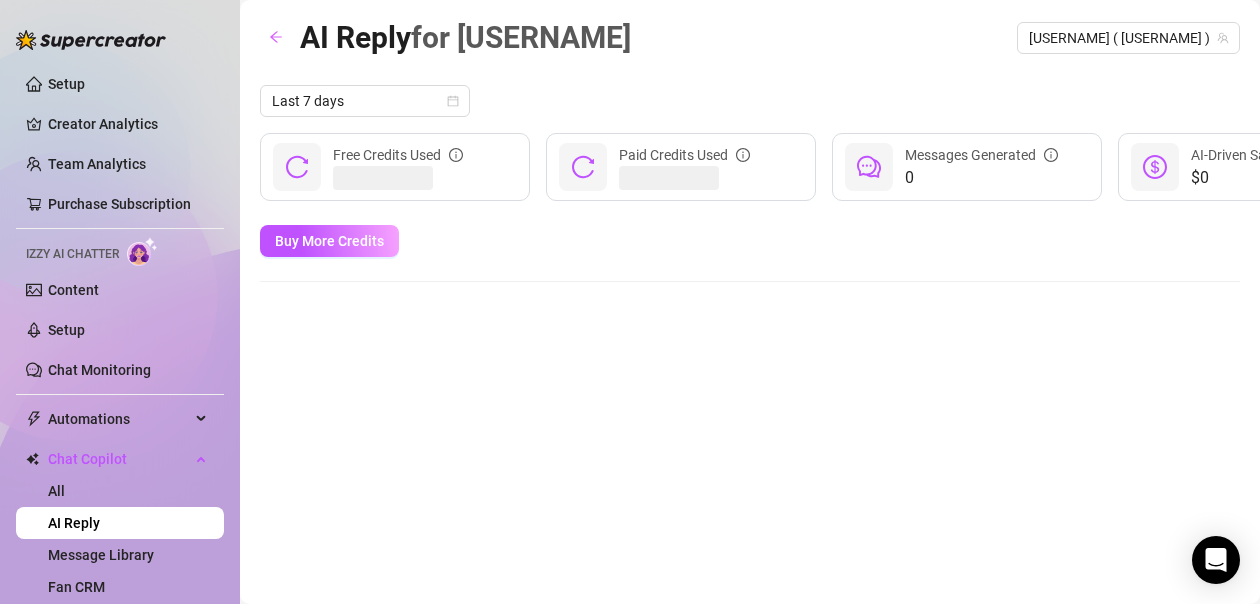 click on "AI Reply for [USERNAME] [USERNAME] ( [USERNAME] ) Last 7 days Free Credits Used Paid Credits Used 0 Messages Generated $0 AI-Driven Sales Buy More Credits" at bounding box center [750, 279] 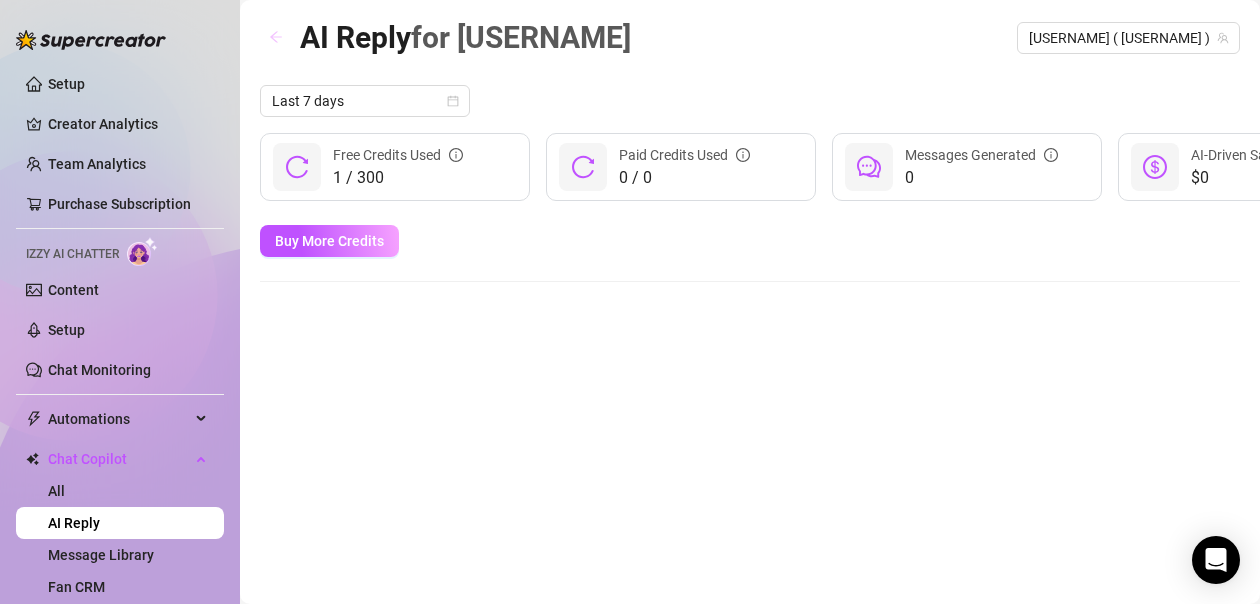 click 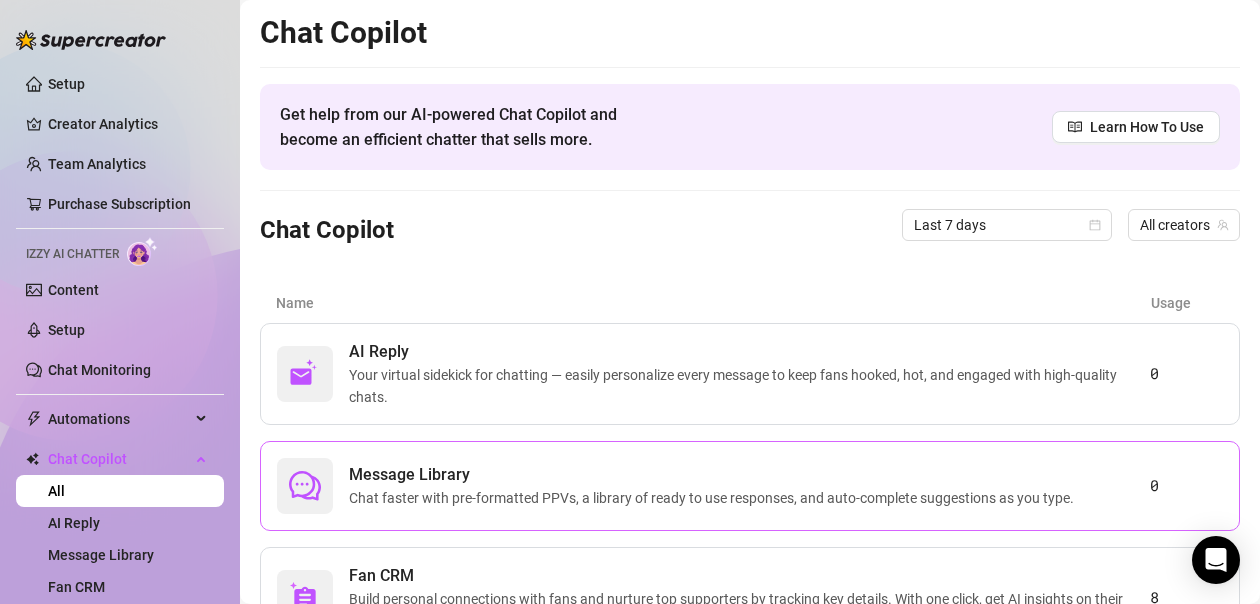 click on "Message Library" at bounding box center [715, 475] 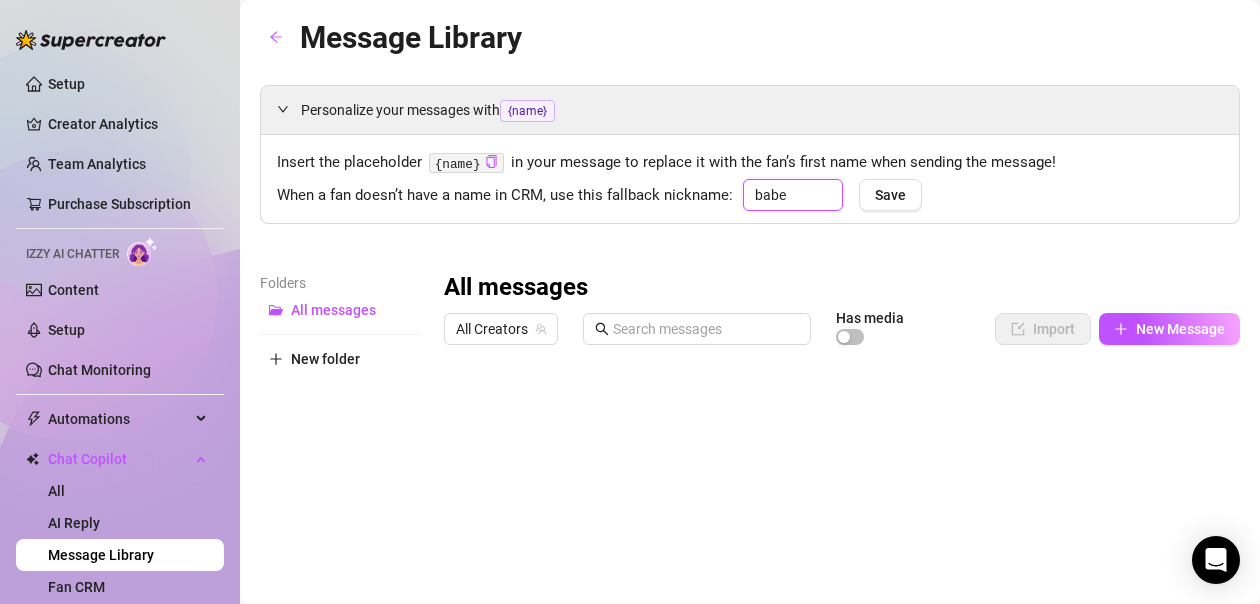 click on "babe" at bounding box center [793, 195] 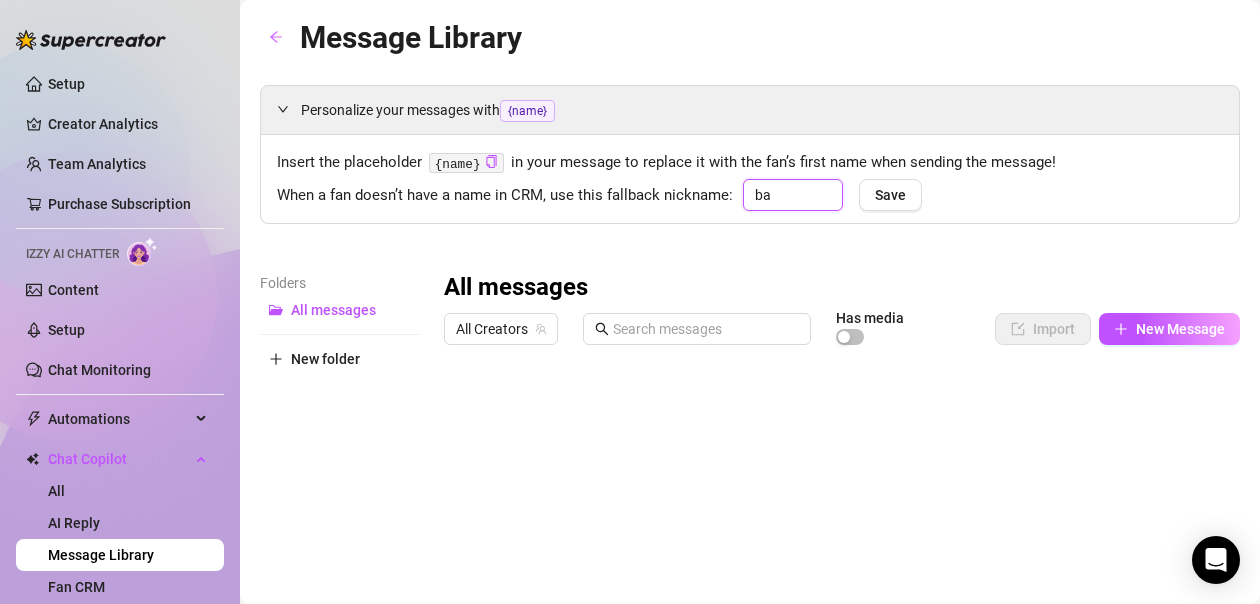 type on "b" 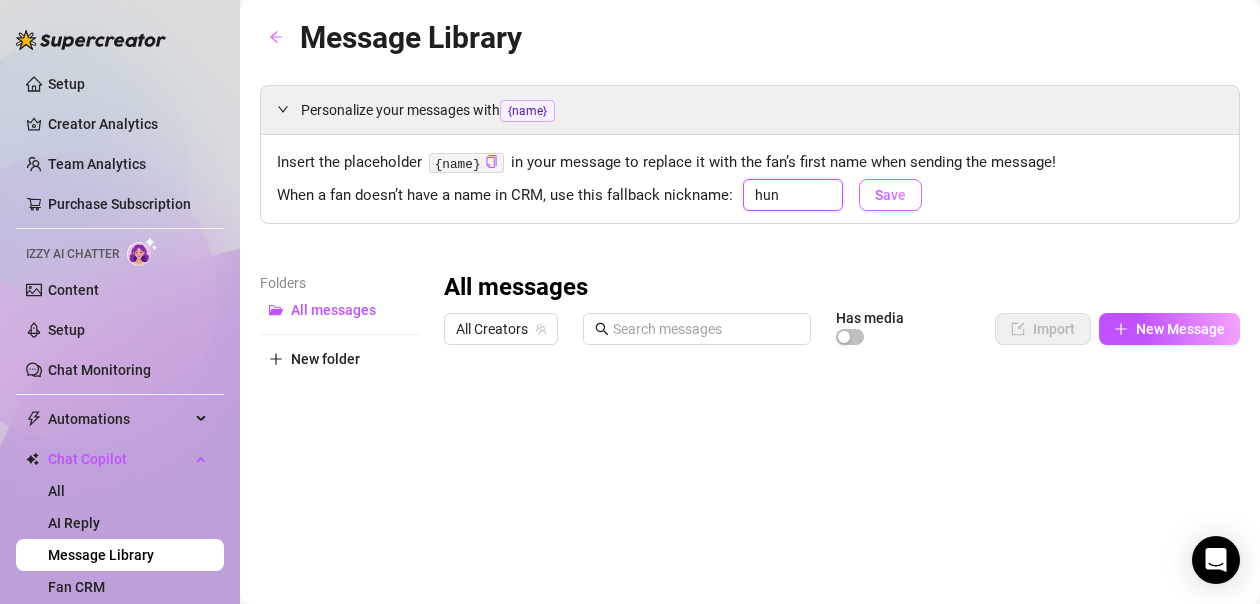 type on "hun" 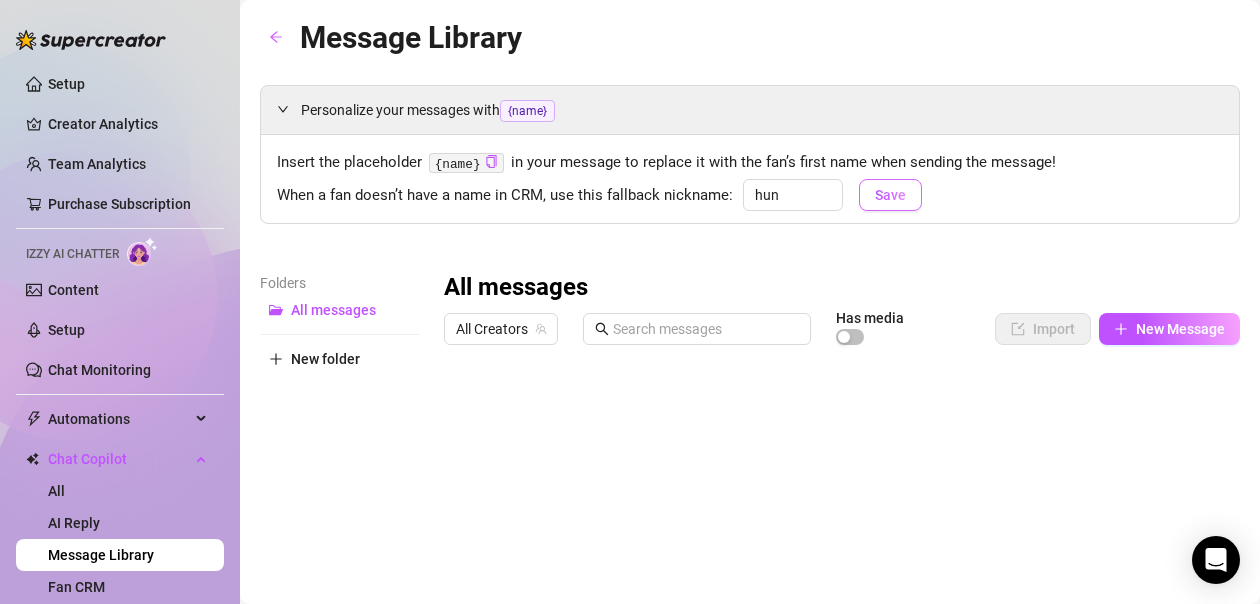 click on "Save" at bounding box center [890, 195] 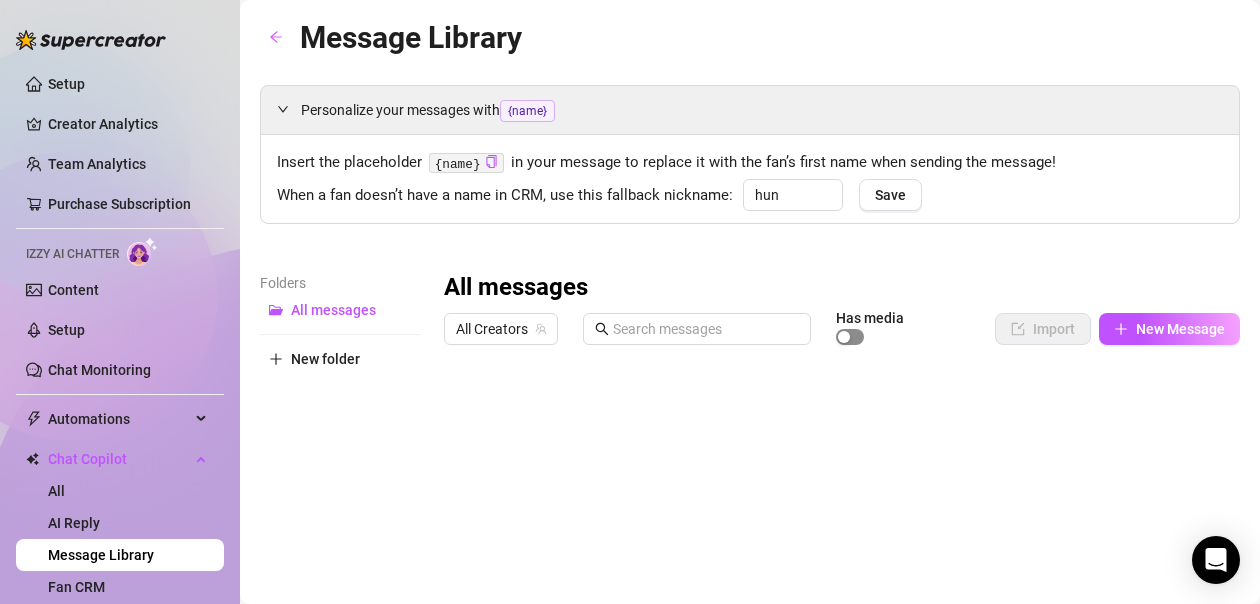 click at bounding box center (850, 337) 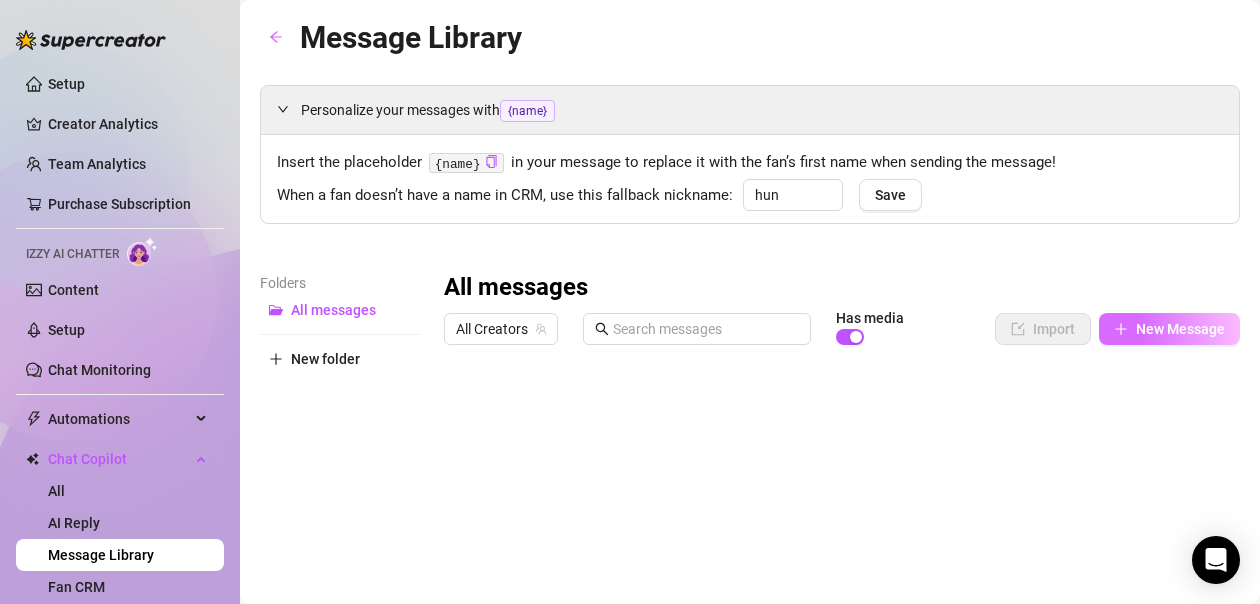 click on "New Message" at bounding box center (1180, 329) 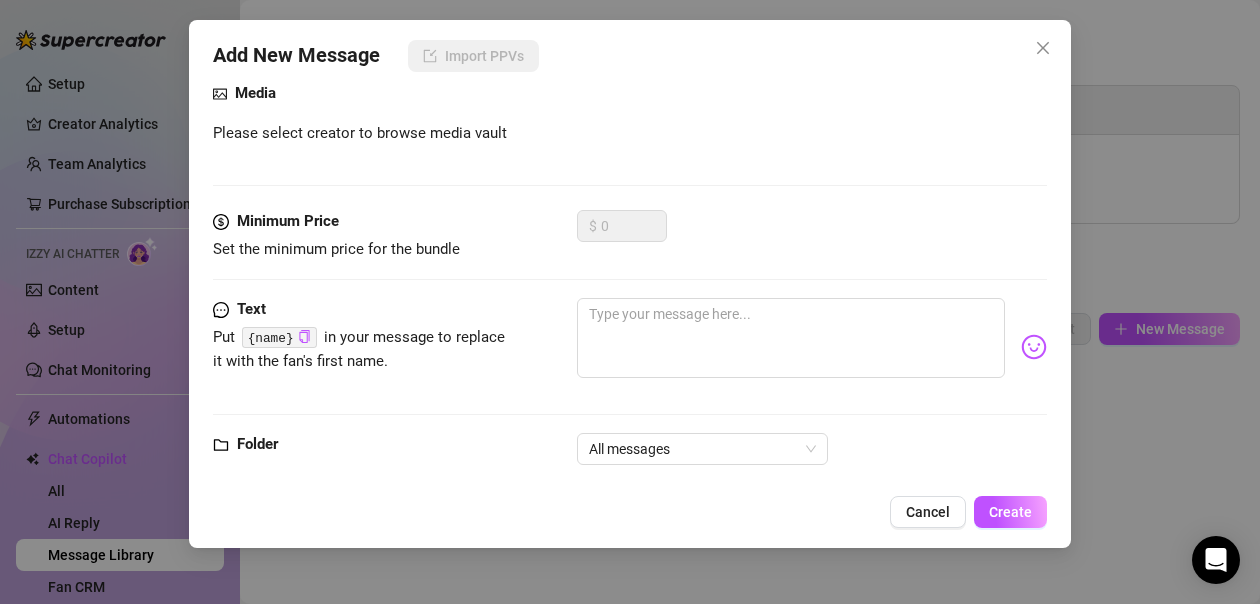 scroll, scrollTop: 258, scrollLeft: 0, axis: vertical 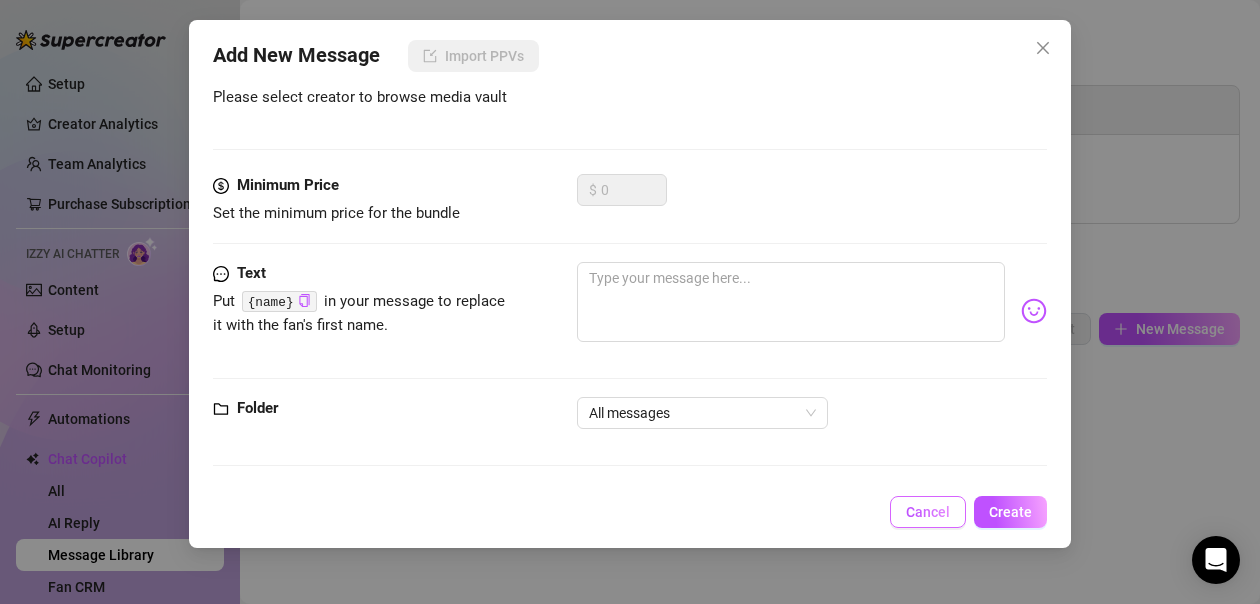 click on "Cancel" at bounding box center [928, 512] 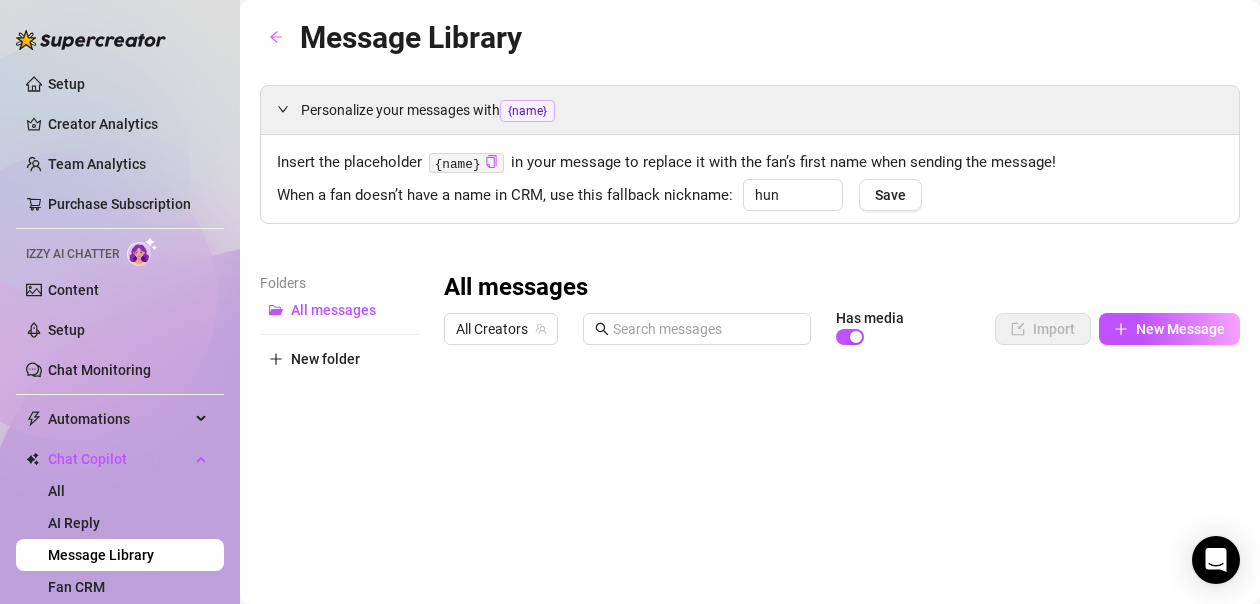 drag, startPoint x: 486, startPoint y: 162, endPoint x: 634, endPoint y: 258, distance: 176.40862 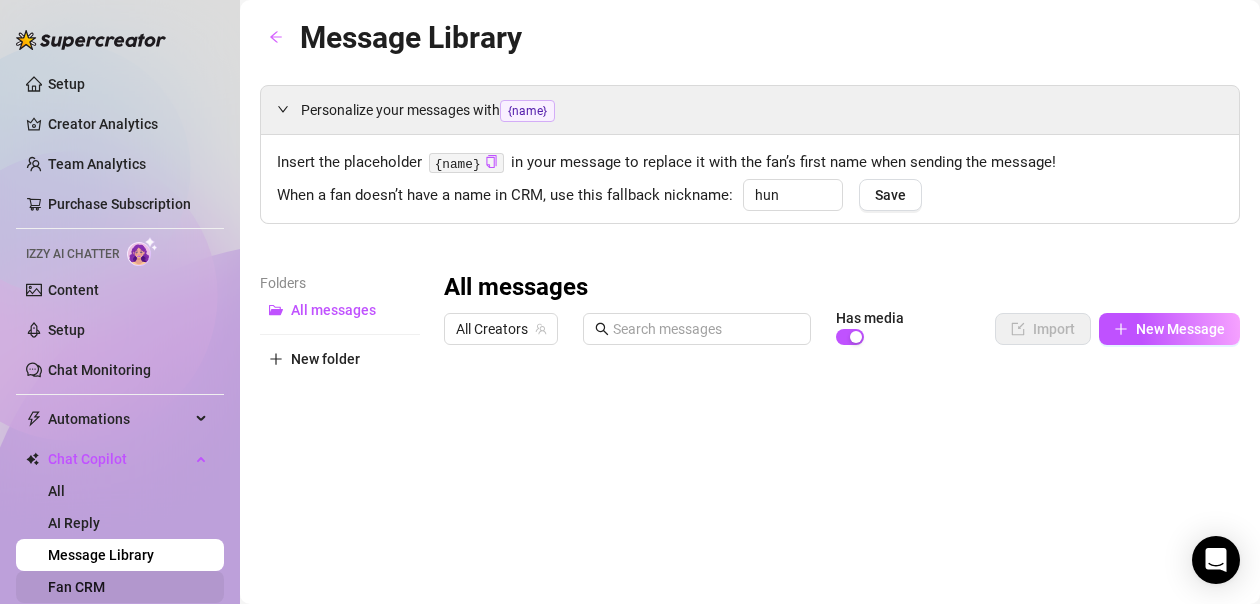 click on "Fan CRM" at bounding box center [76, 587] 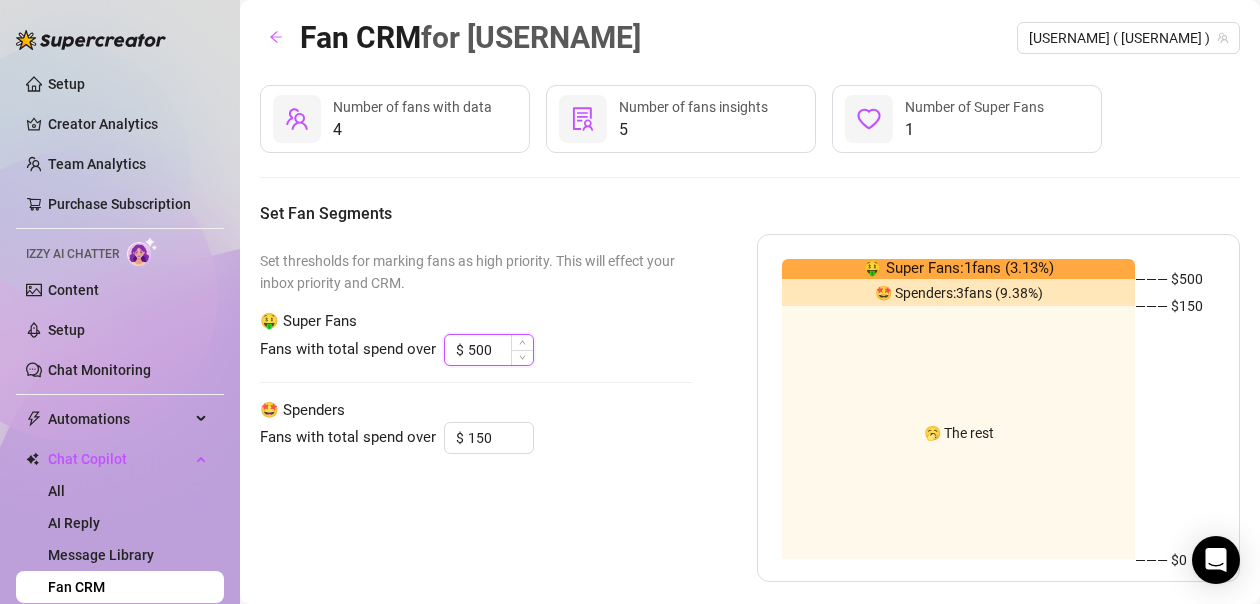 drag, startPoint x: 499, startPoint y: 347, endPoint x: 462, endPoint y: 341, distance: 37.48333 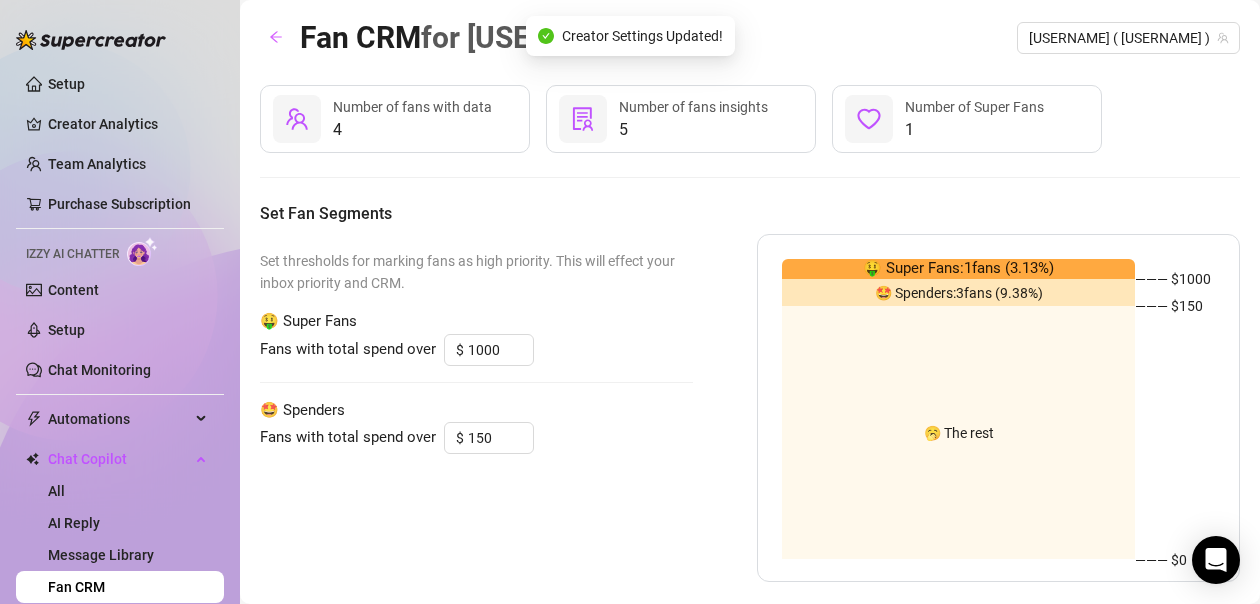 click on "Fans with total spend over $ 150" at bounding box center [476, 438] 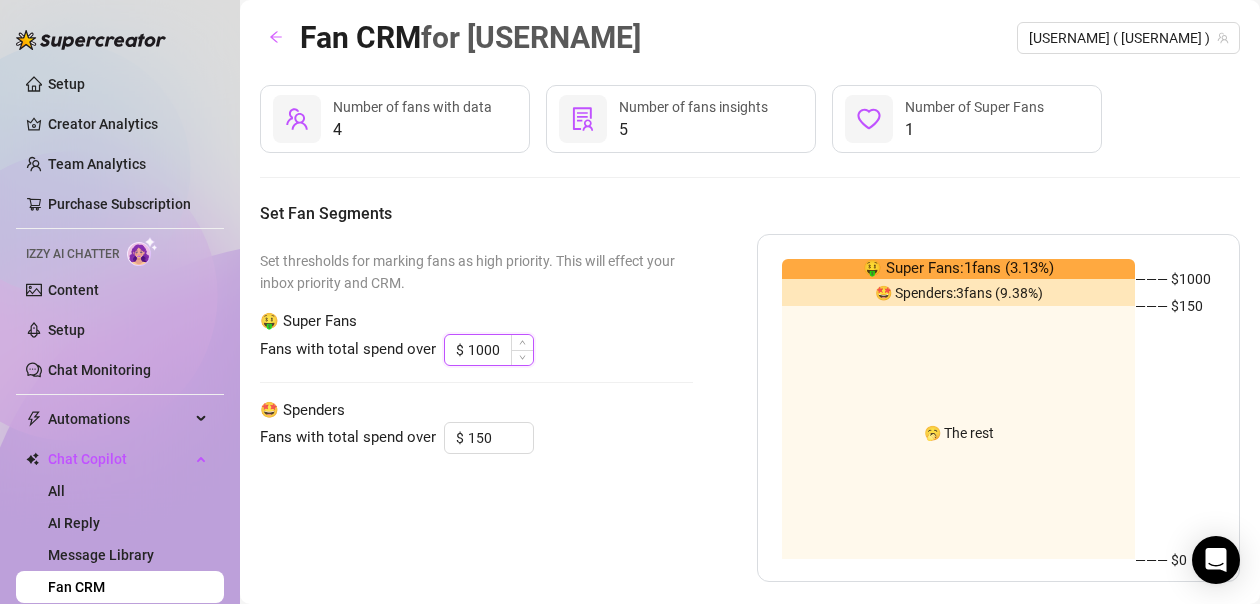 drag, startPoint x: 502, startPoint y: 348, endPoint x: 461, endPoint y: 343, distance: 41.303753 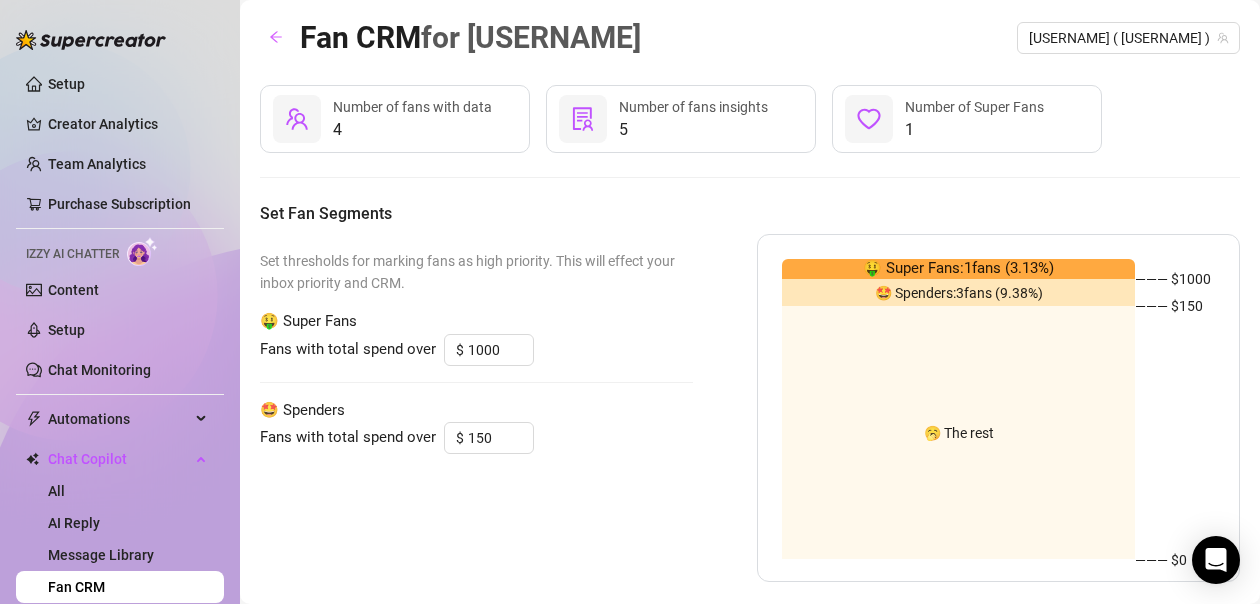 click on "Fans with total spend over $ 150" at bounding box center [476, 438] 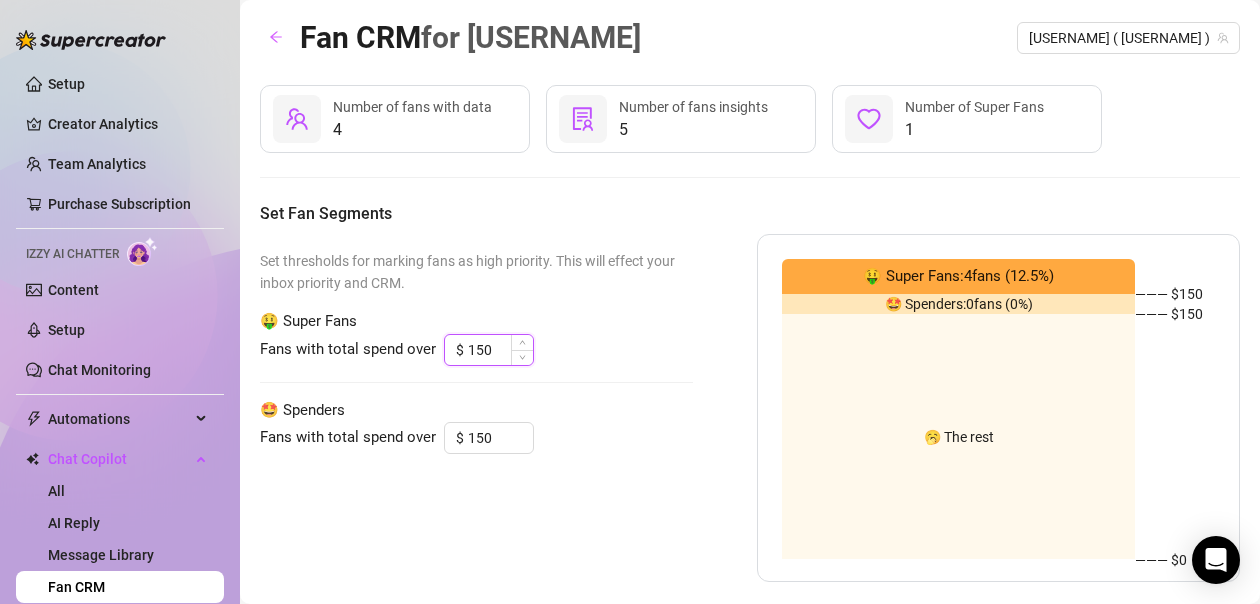drag, startPoint x: 499, startPoint y: 349, endPoint x: 457, endPoint y: 348, distance: 42.0119 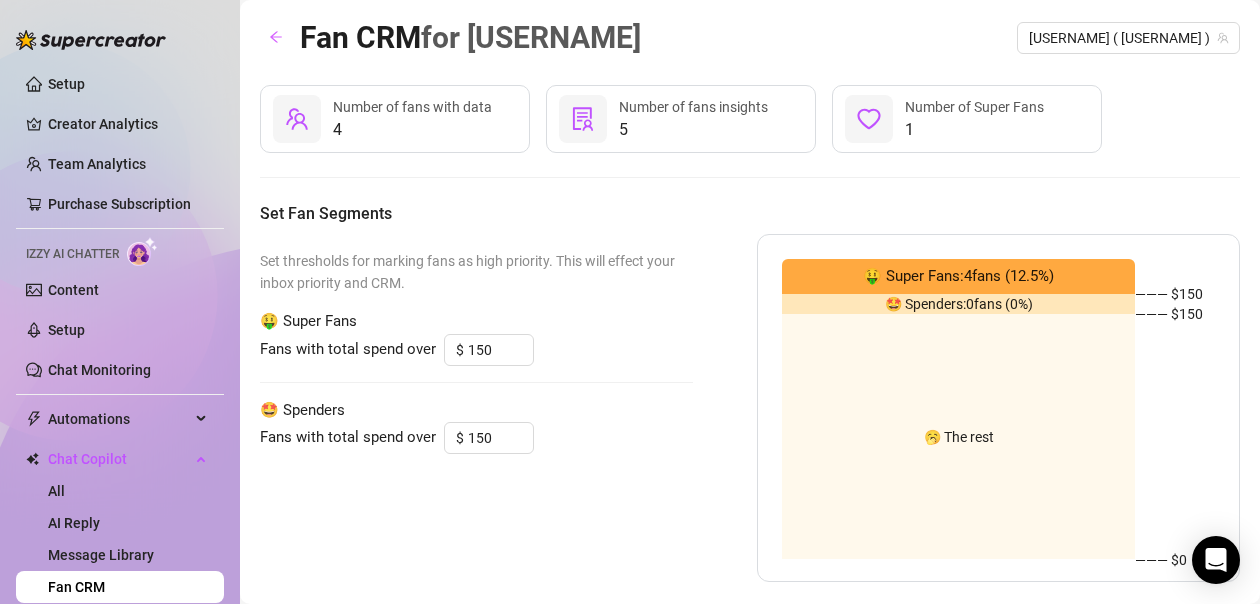 click on "Fans with total spend over $ 150" at bounding box center (476, 438) 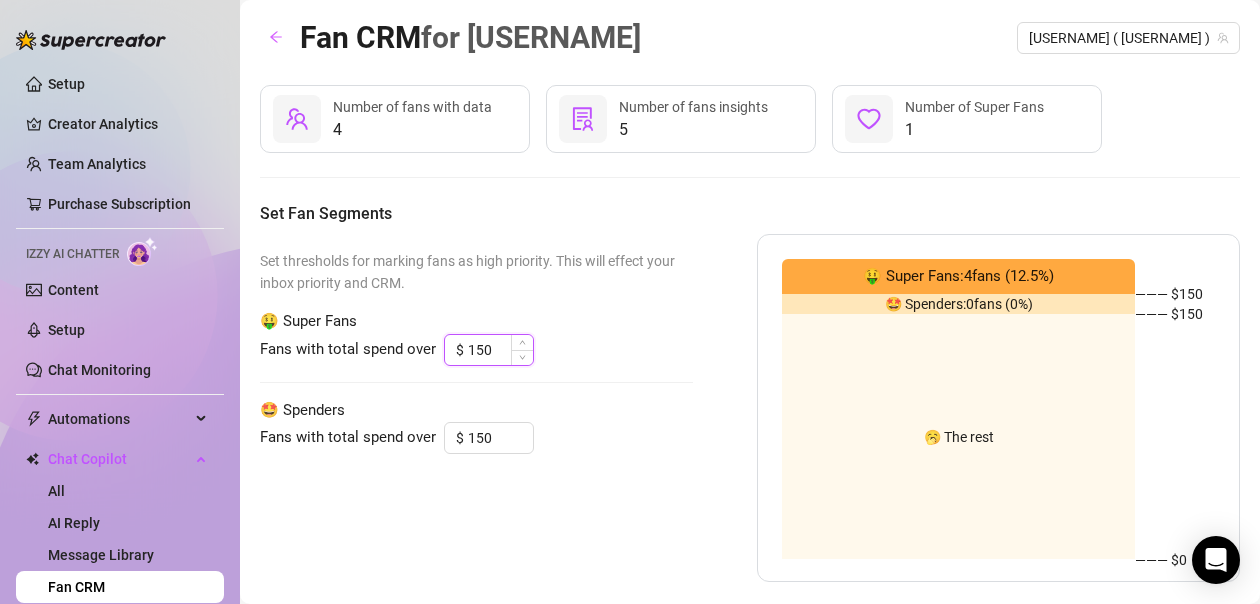 drag, startPoint x: 493, startPoint y: 350, endPoint x: 461, endPoint y: 350, distance: 32 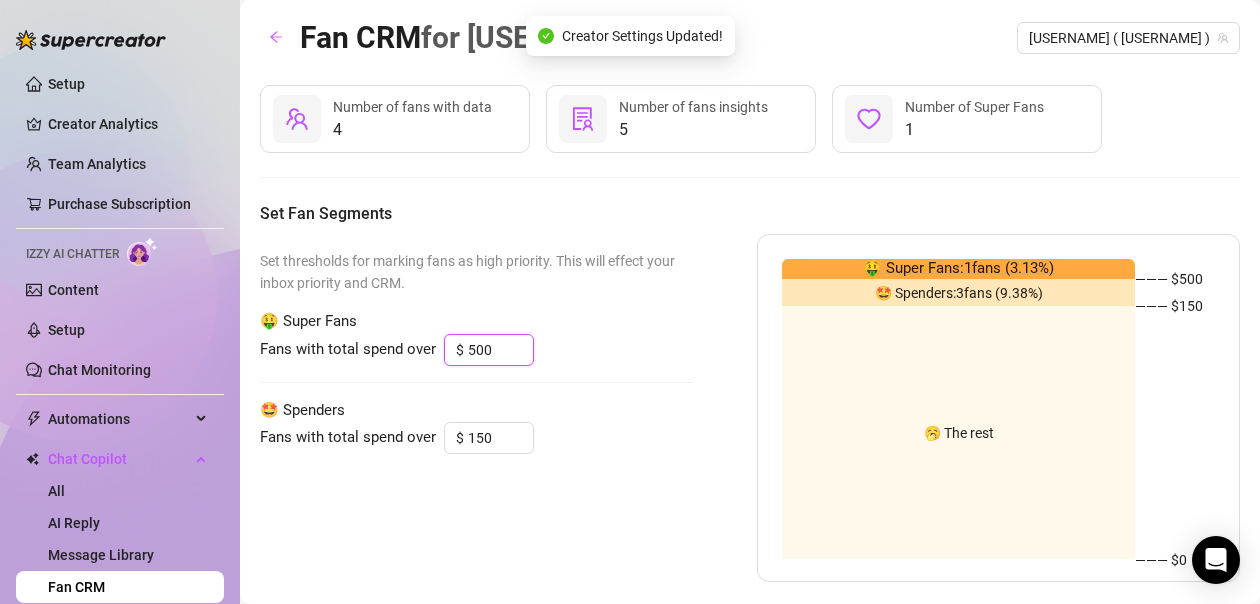 type on "500" 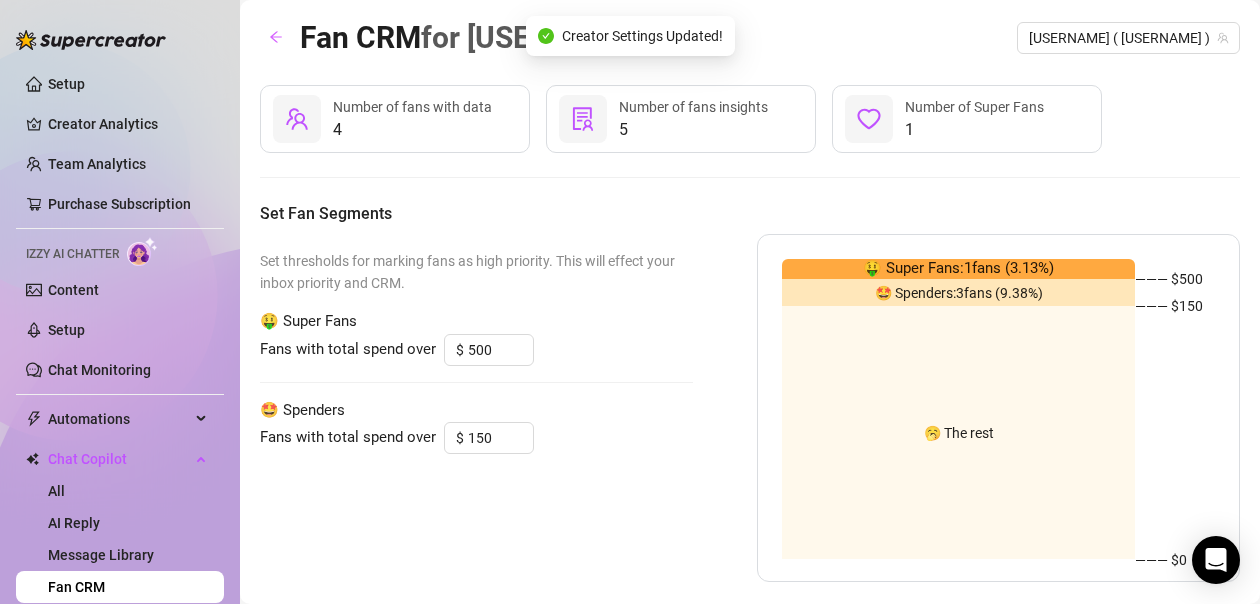 click on "🤩 Spenders" at bounding box center (476, 411) 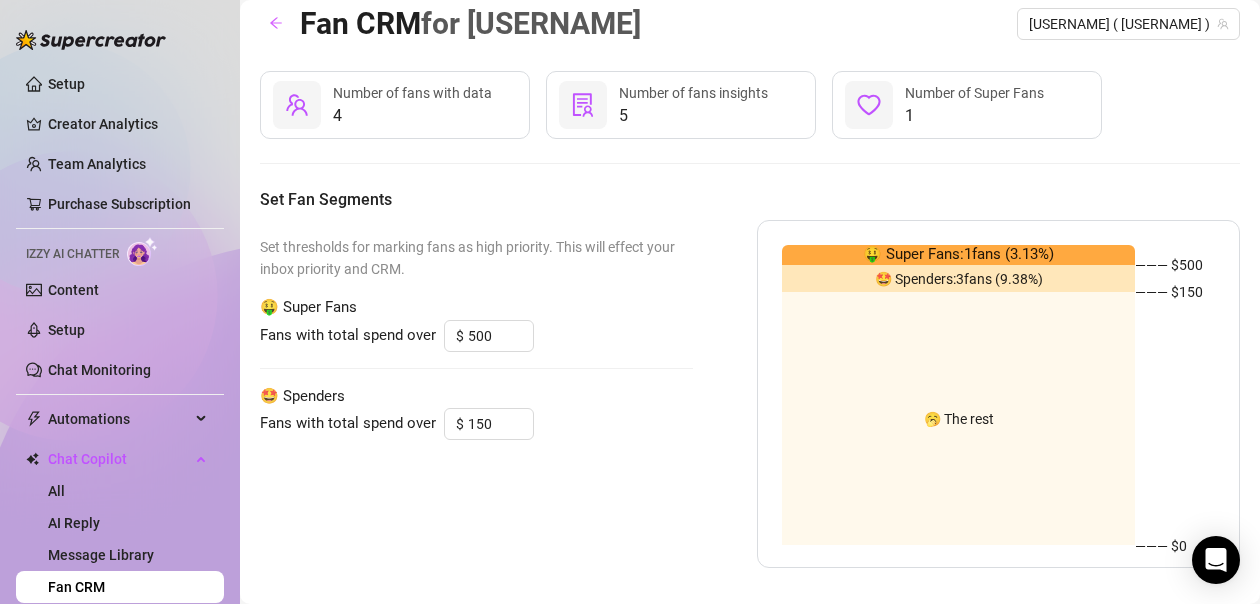 scroll, scrollTop: 38, scrollLeft: 0, axis: vertical 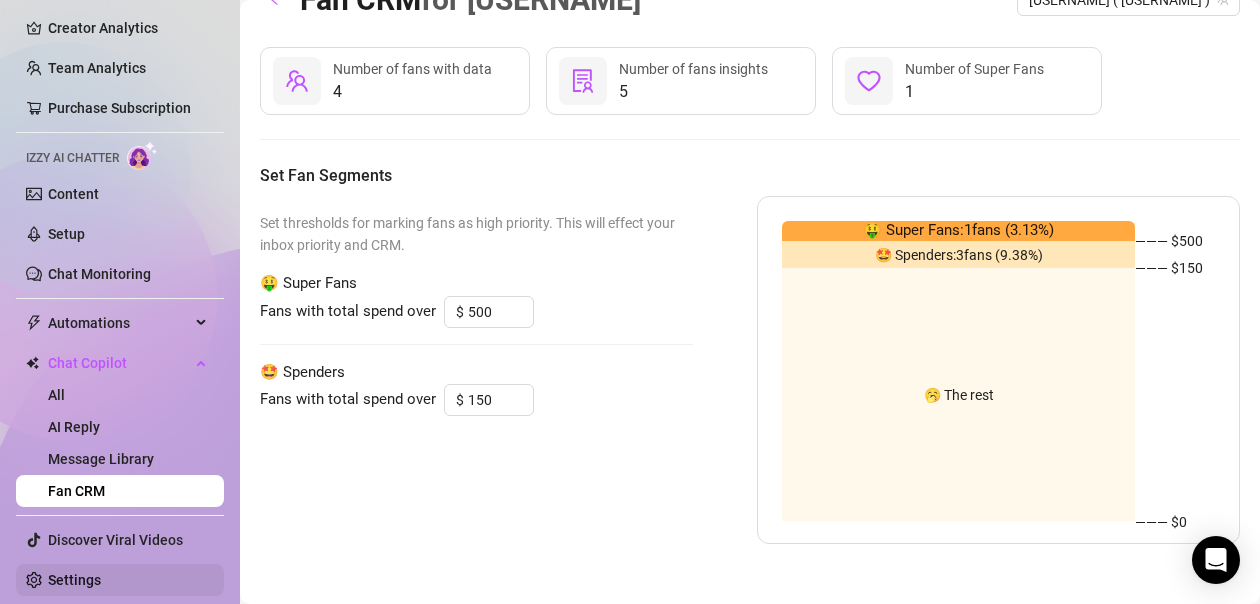 click on "Settings" at bounding box center [74, 580] 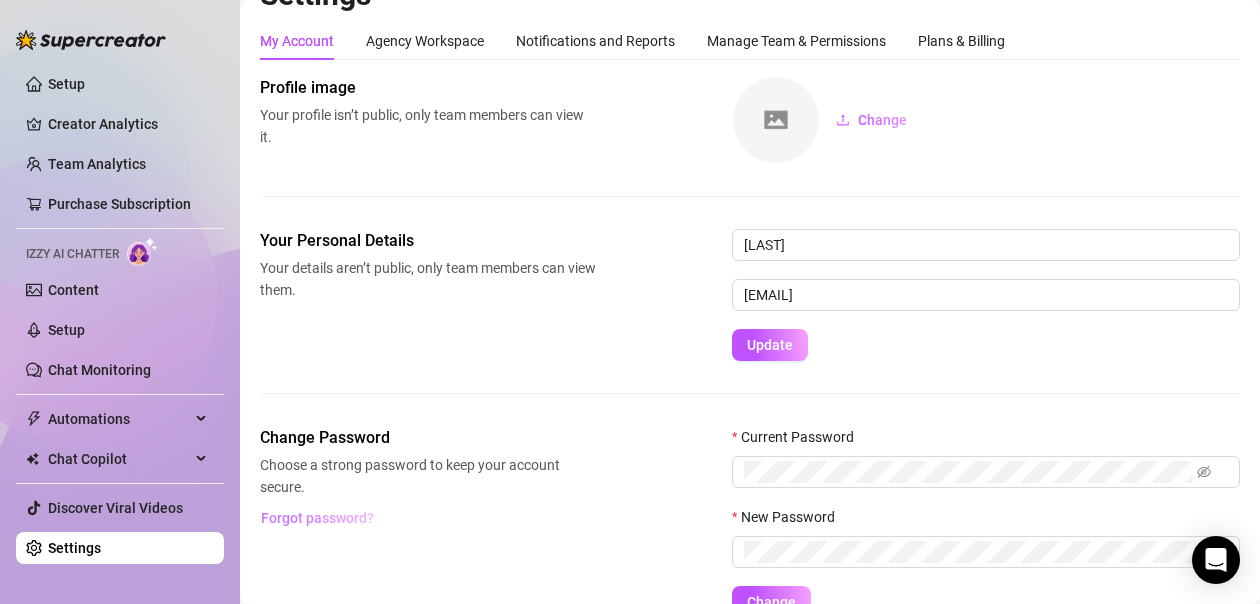 scroll, scrollTop: 0, scrollLeft: 0, axis: both 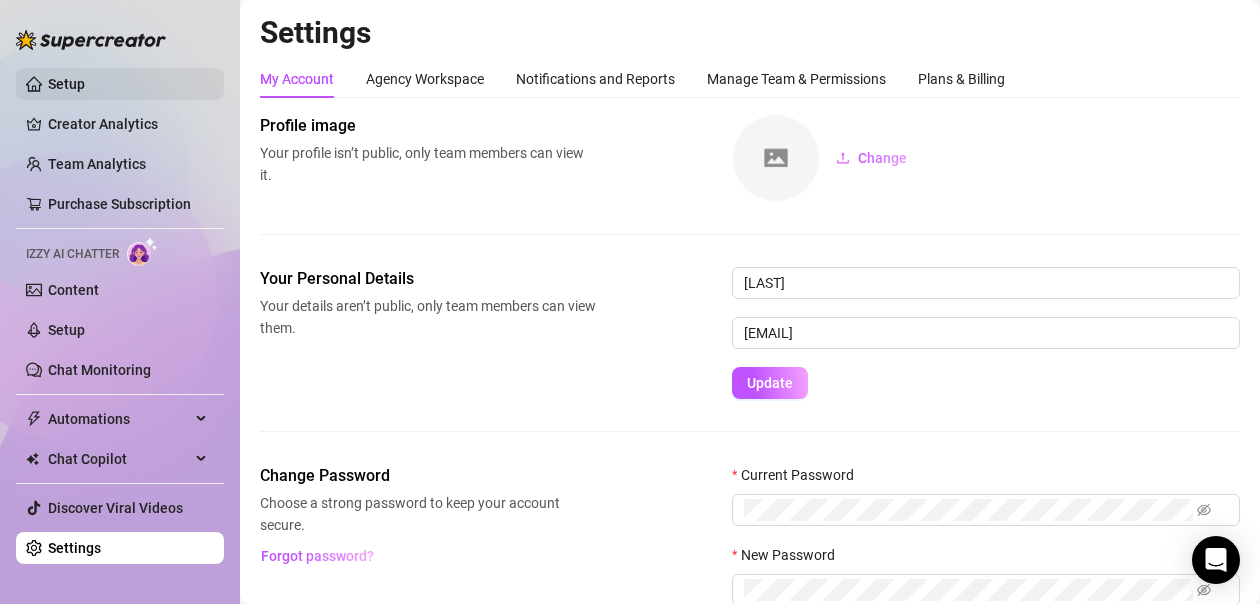 click on "Setup" at bounding box center [66, 84] 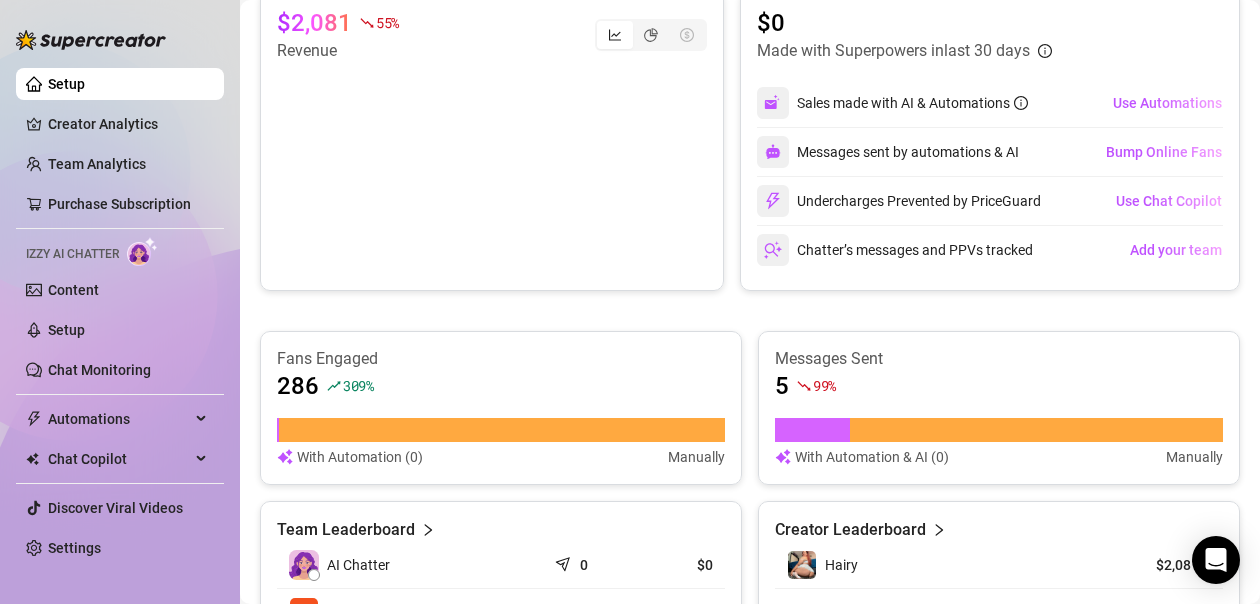 scroll, scrollTop: 0, scrollLeft: 0, axis: both 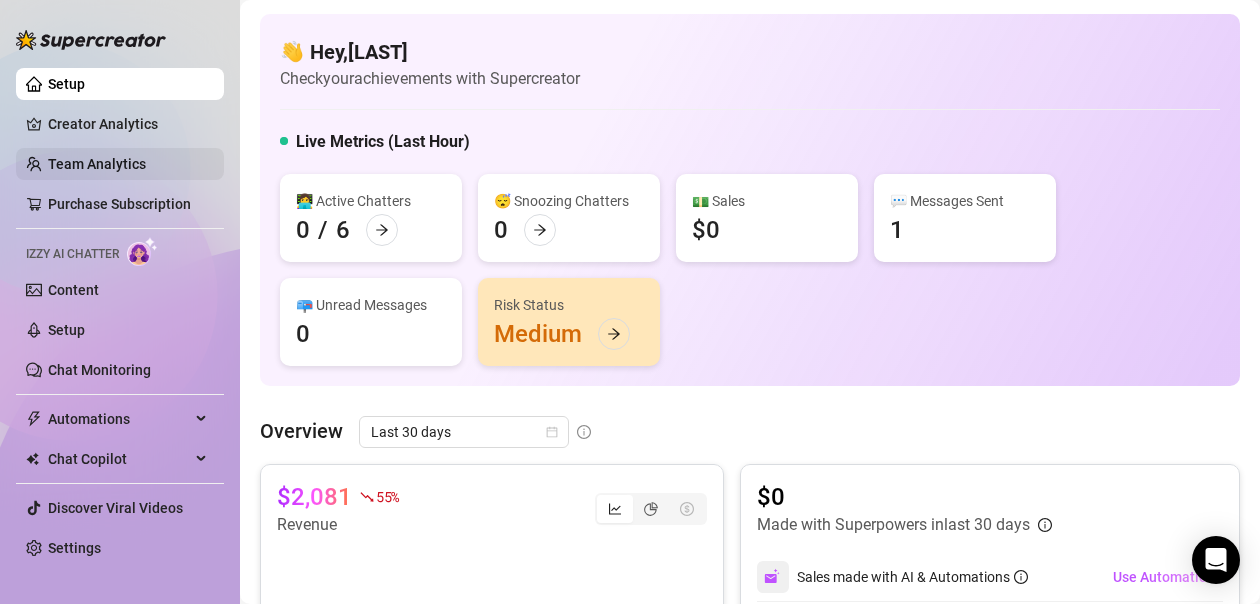 click on "Team Analytics" at bounding box center (97, 164) 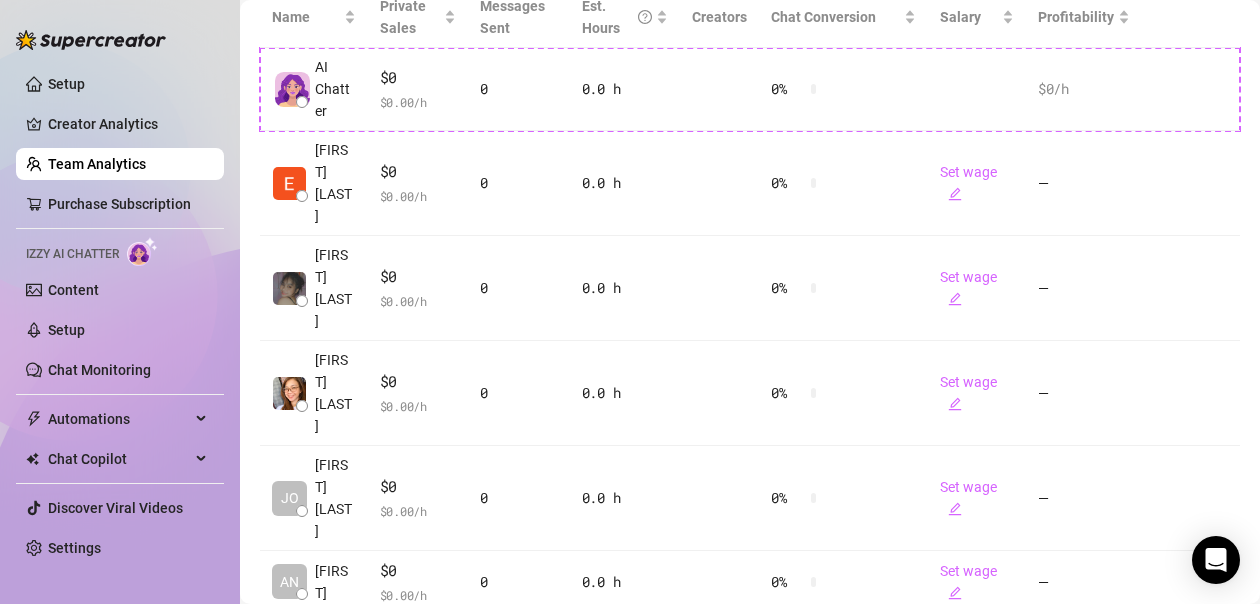 scroll, scrollTop: 531, scrollLeft: 0, axis: vertical 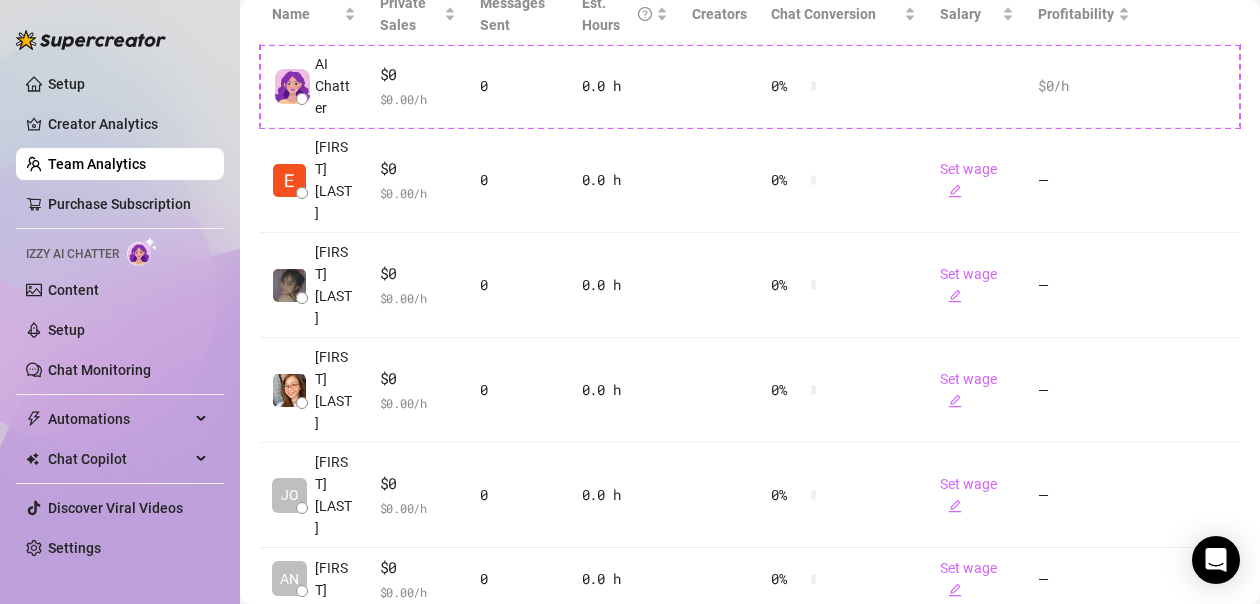 click on "Setup Creator Analytics   Team Analytics Purchase Subscription Izzy AI Chatter Content Setup Chat Monitoring Automations All Message Flow Beta Bump Fans Expired Fans Chat Copilot All AI Reply Message Library Fan CRM Discover Viral Videos Settings" at bounding box center (120, 316) 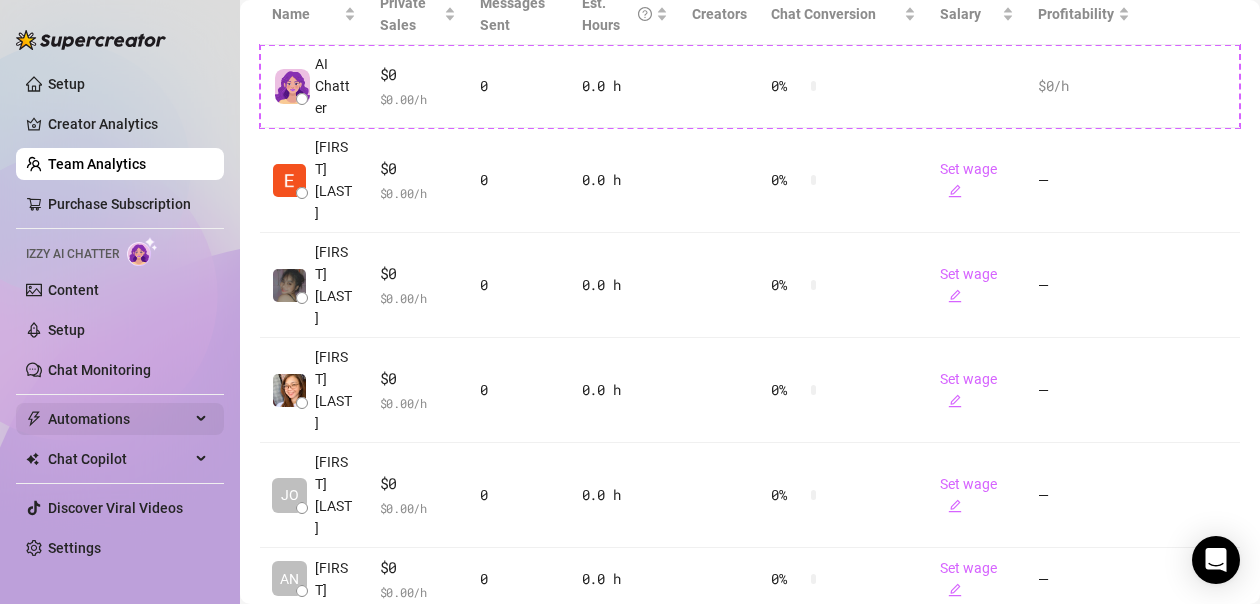 click on "Automations" at bounding box center [119, 419] 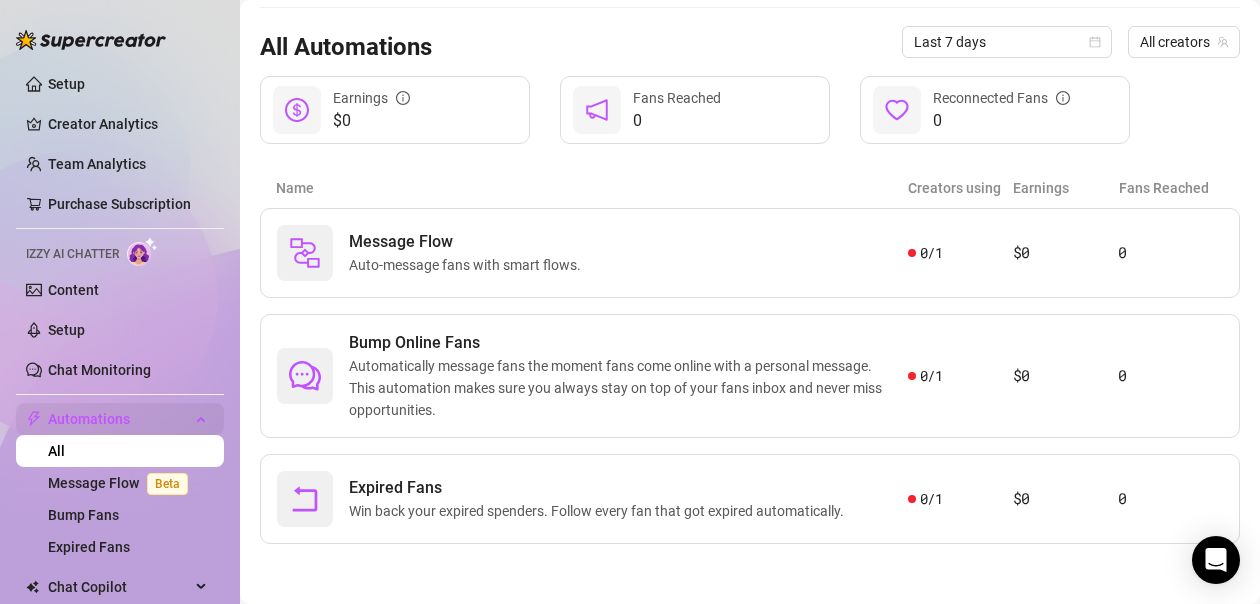 scroll, scrollTop: 183, scrollLeft: 0, axis: vertical 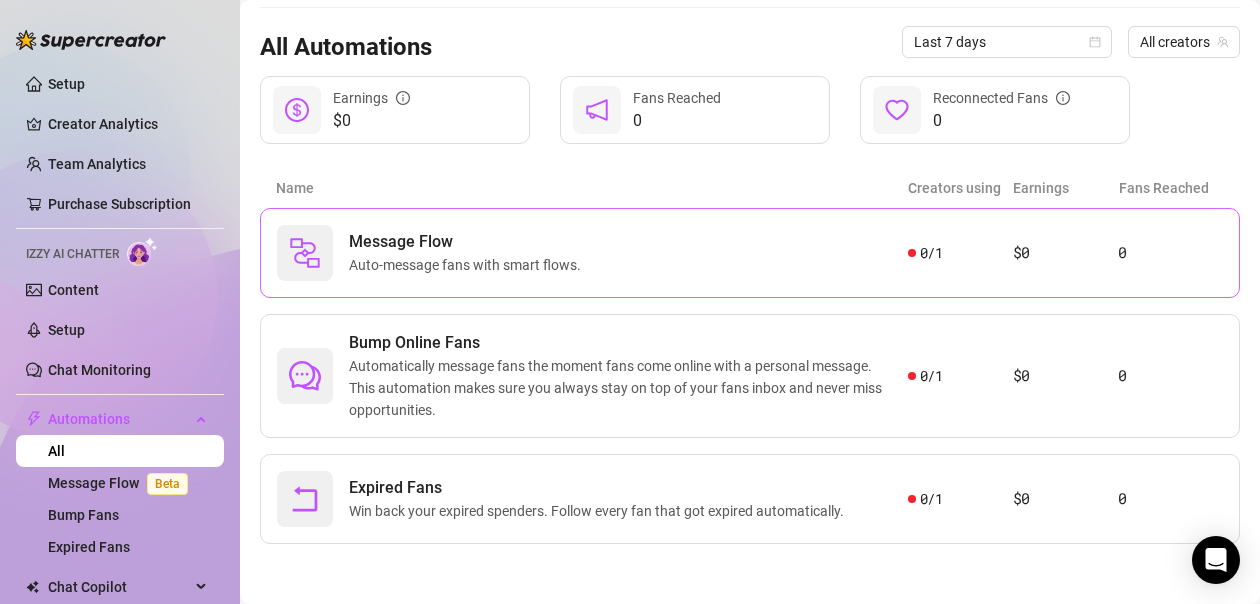 click on "Message Flow Auto-message fans with smart flows." at bounding box center (592, 253) 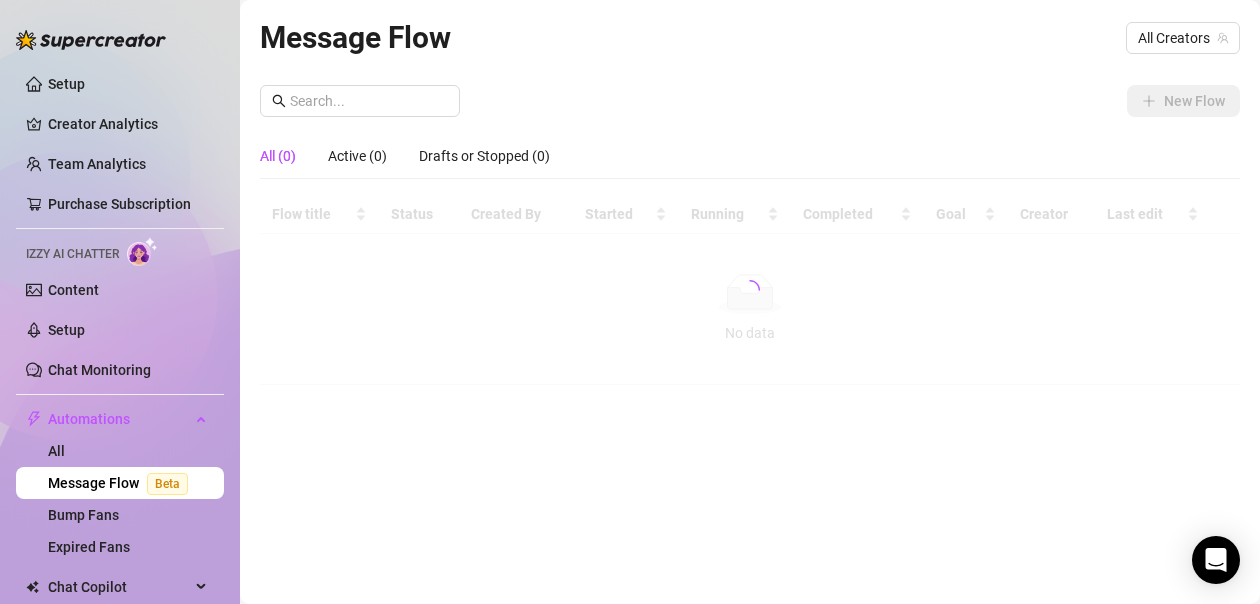 scroll, scrollTop: 0, scrollLeft: 0, axis: both 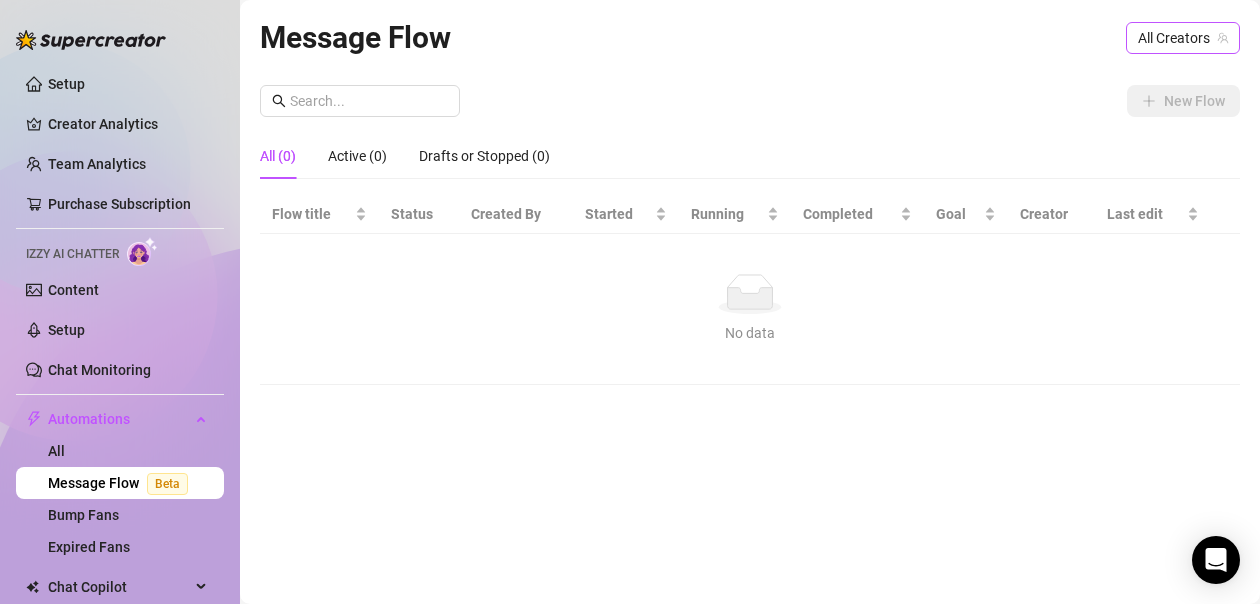 click on "All Creators" at bounding box center [1183, 38] 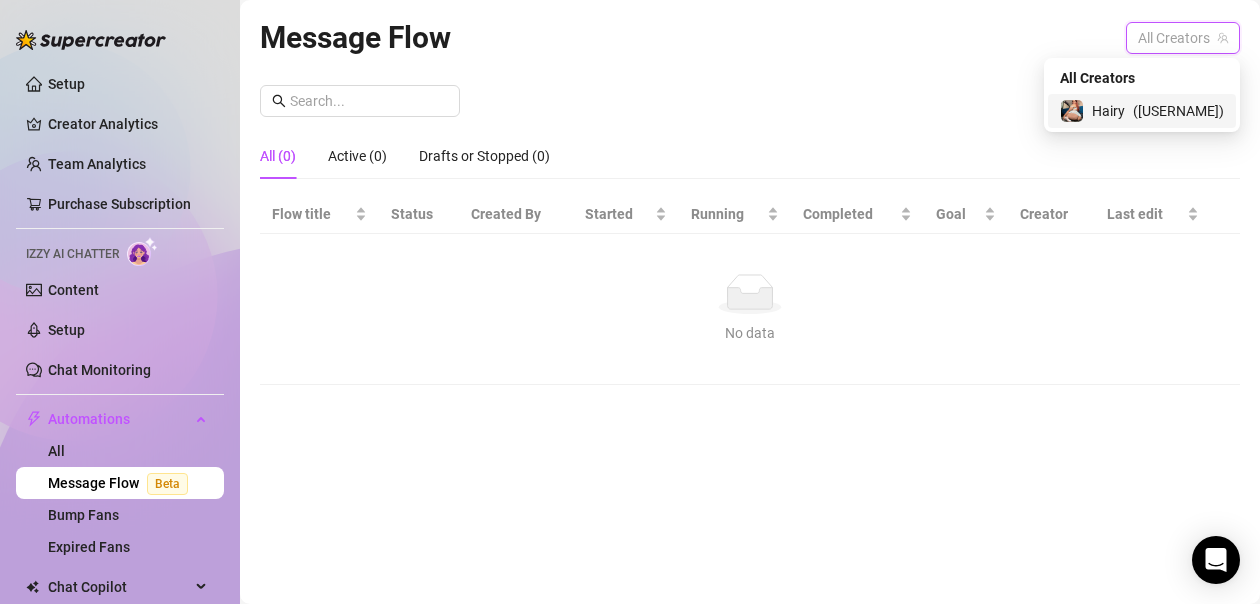 click on "( [USERNAME] )" at bounding box center (1178, 111) 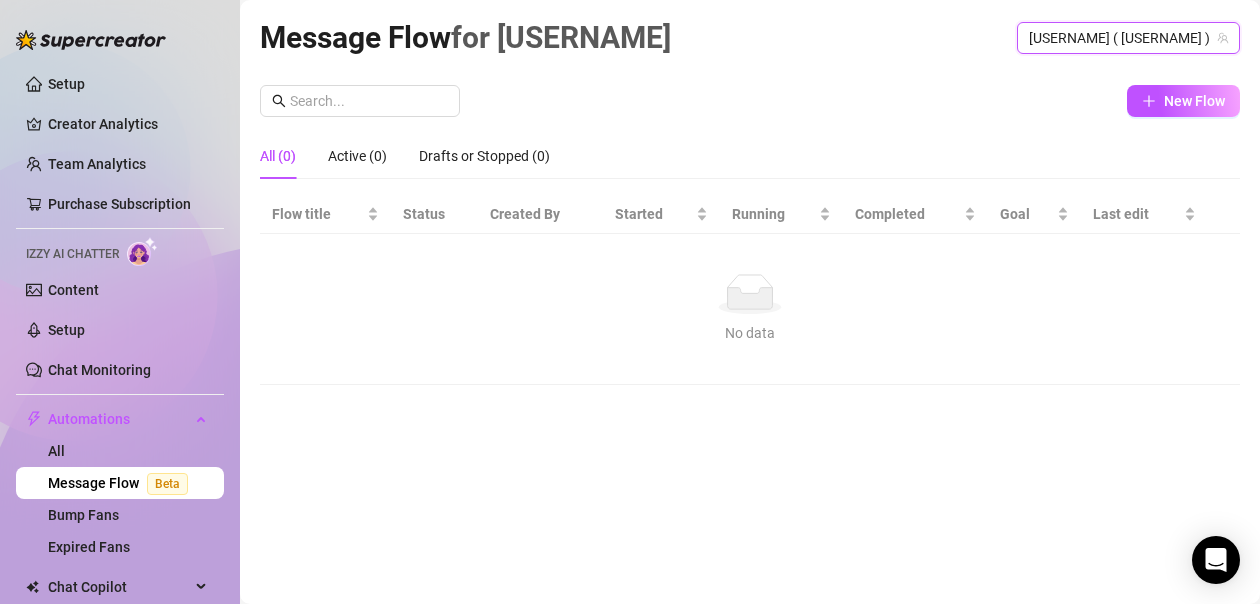 click on "New Flow" at bounding box center (750, 101) 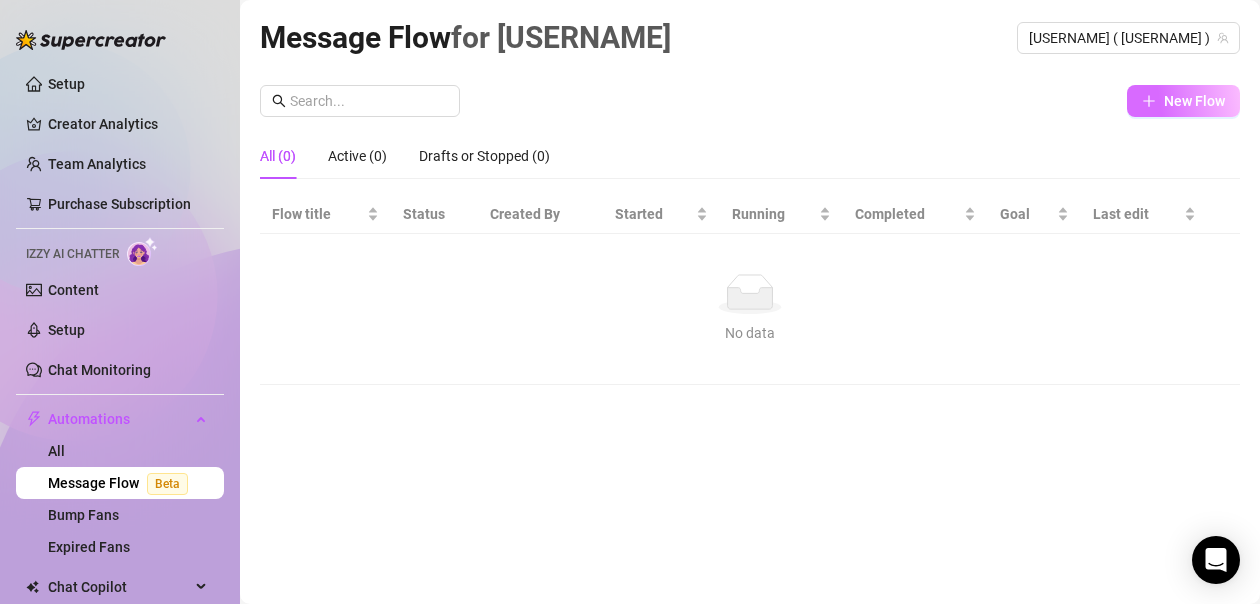 click 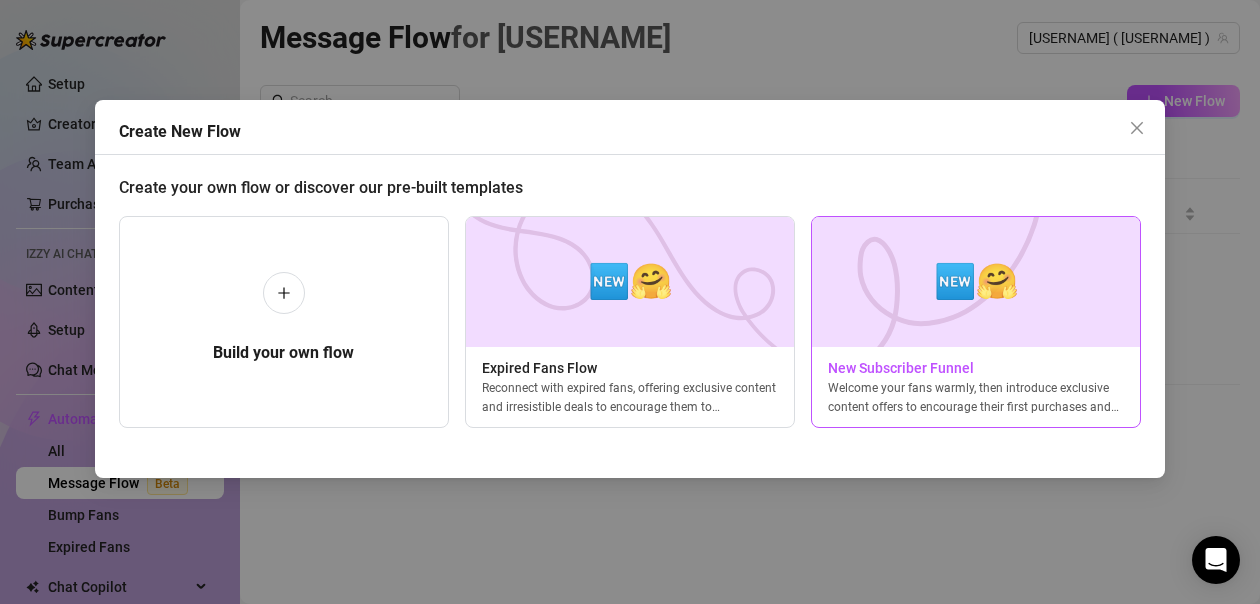 click at bounding box center [976, 282] 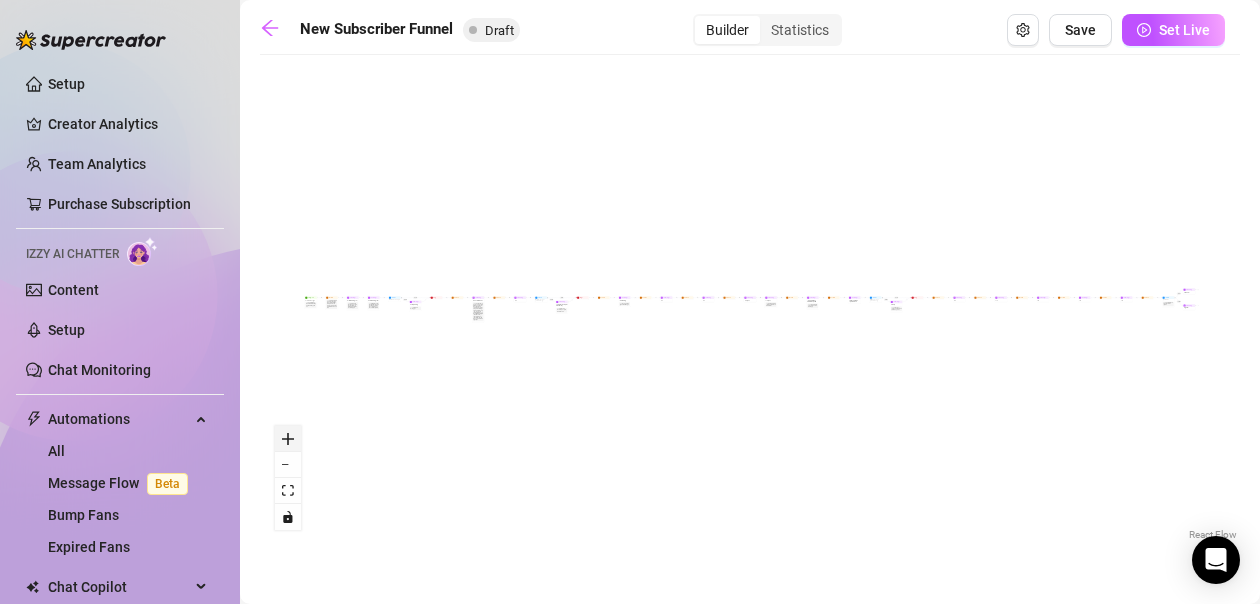 click 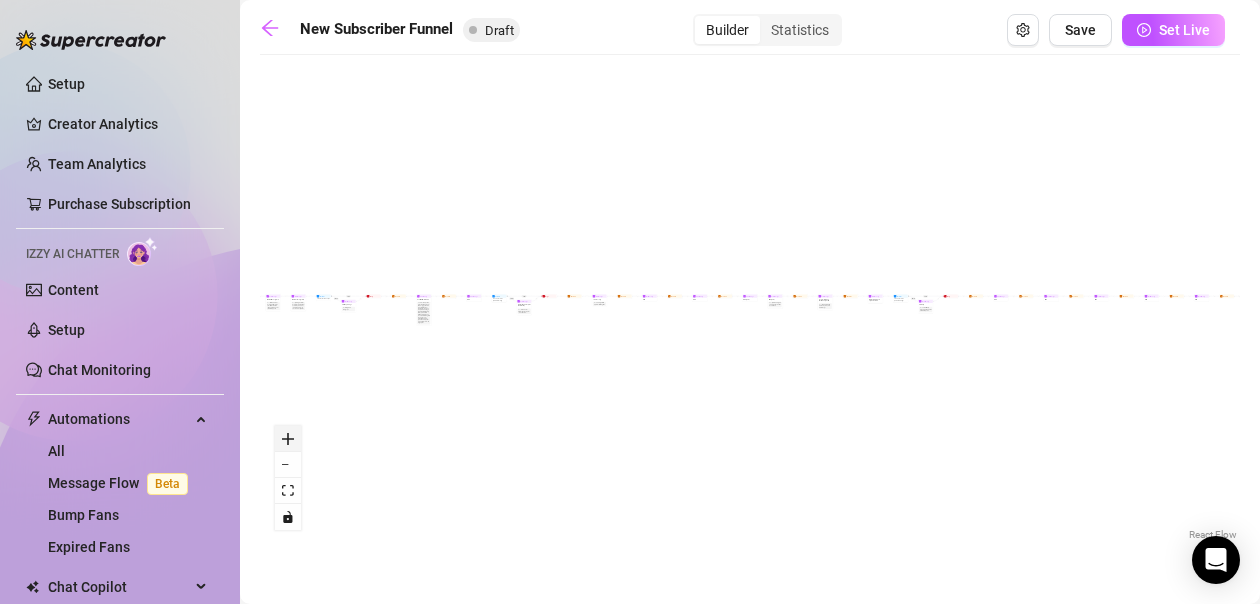 click 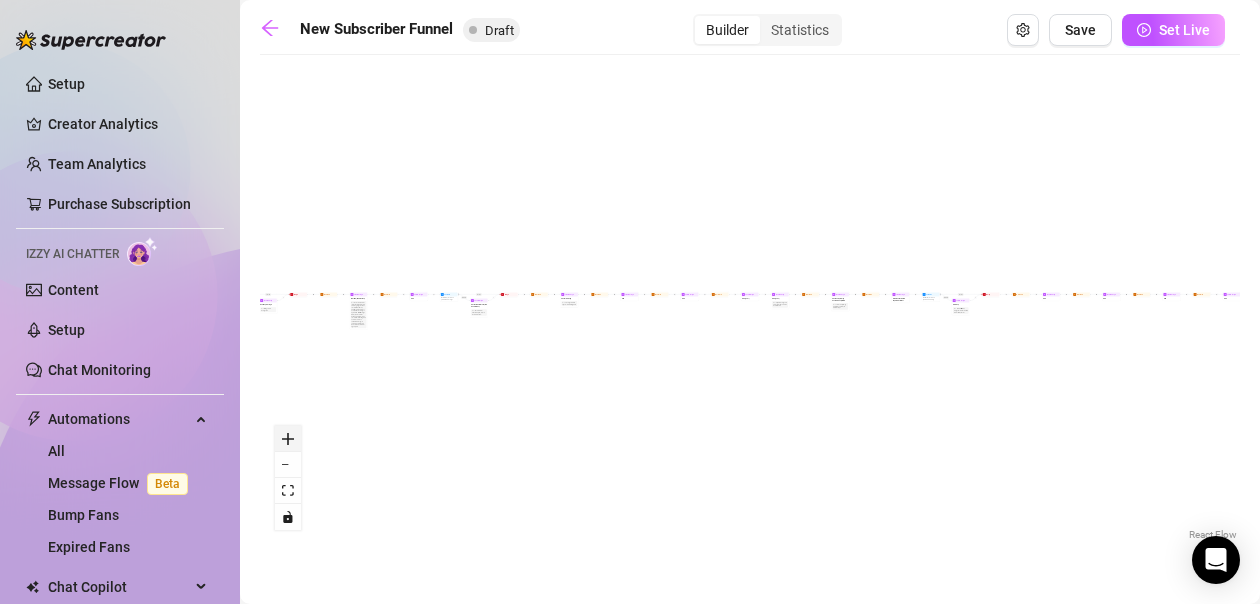 click 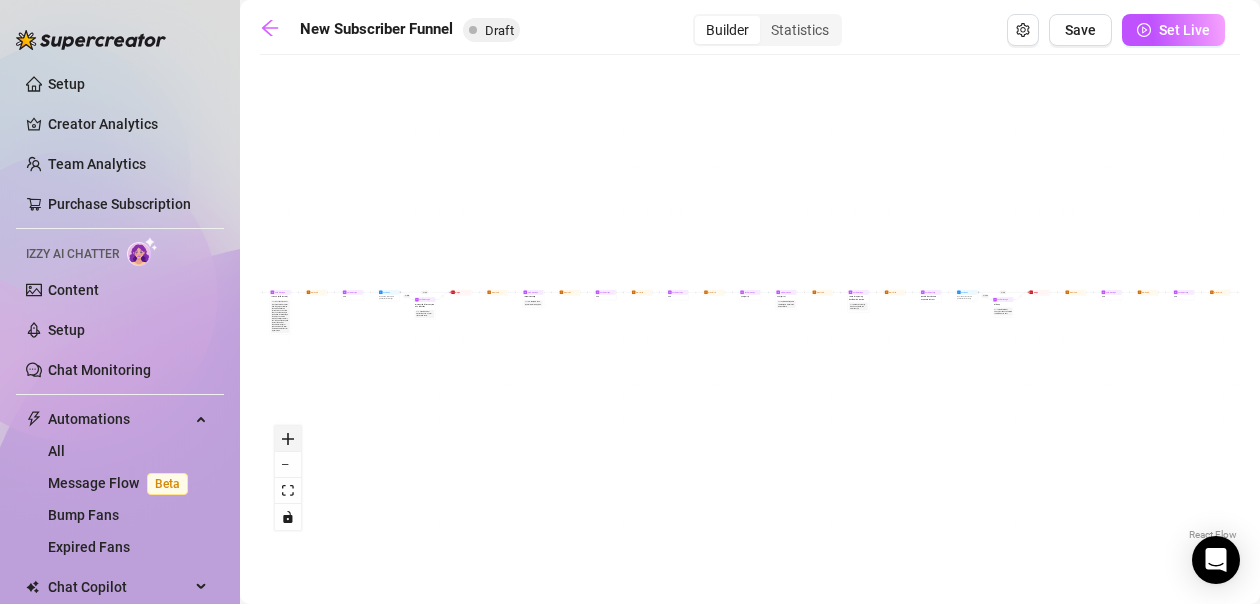 click 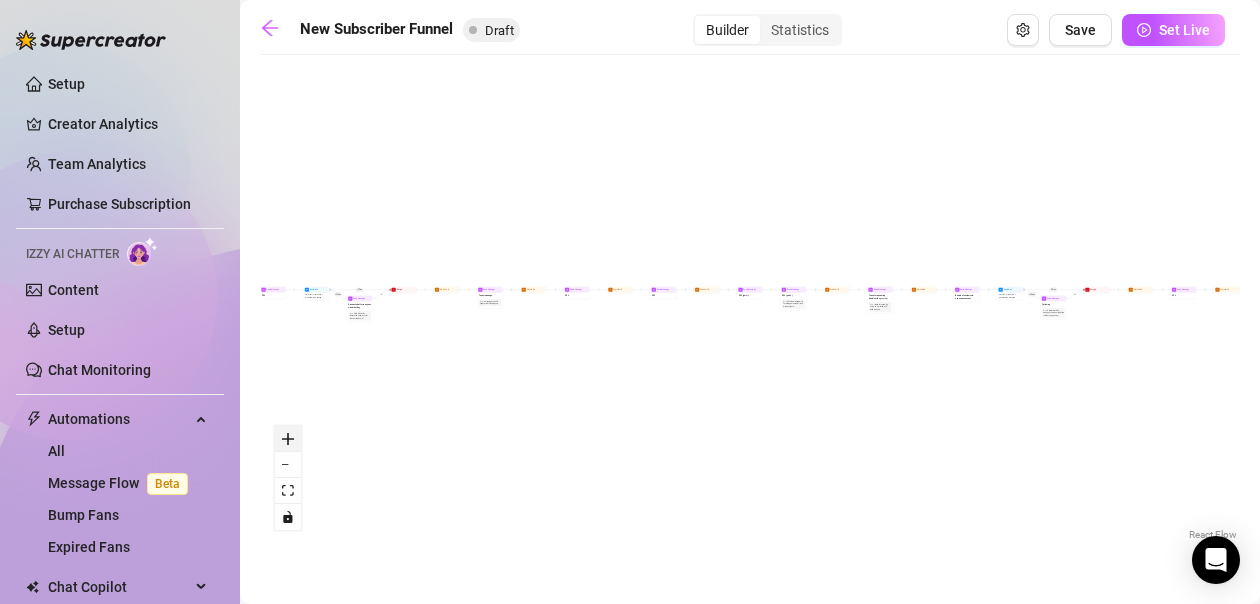 click 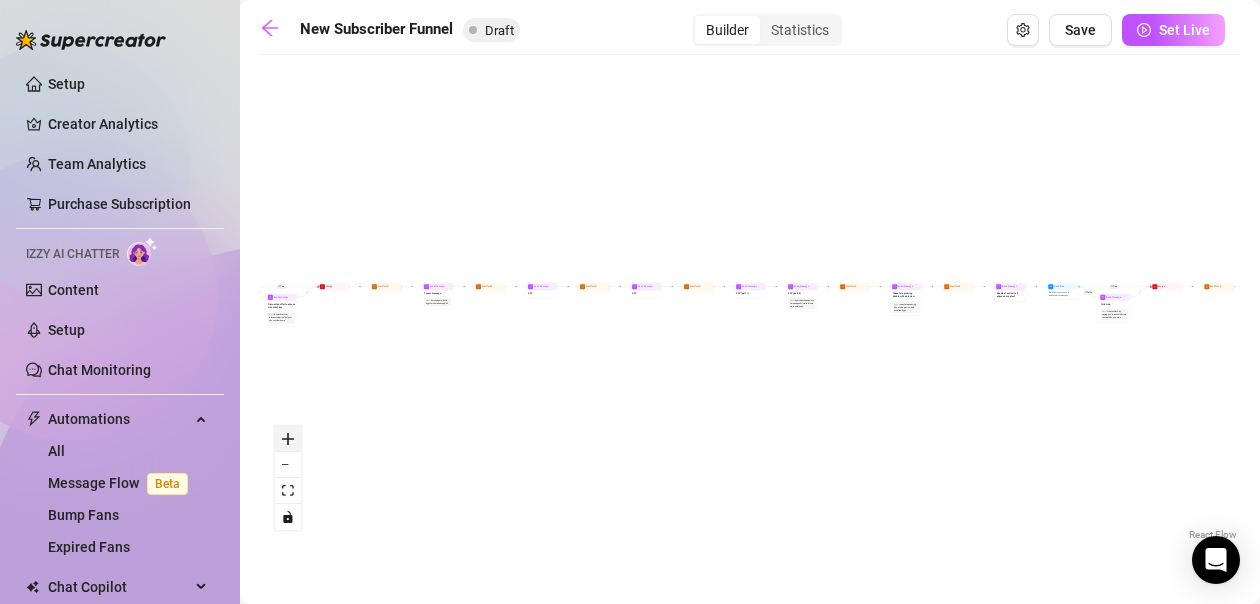 click 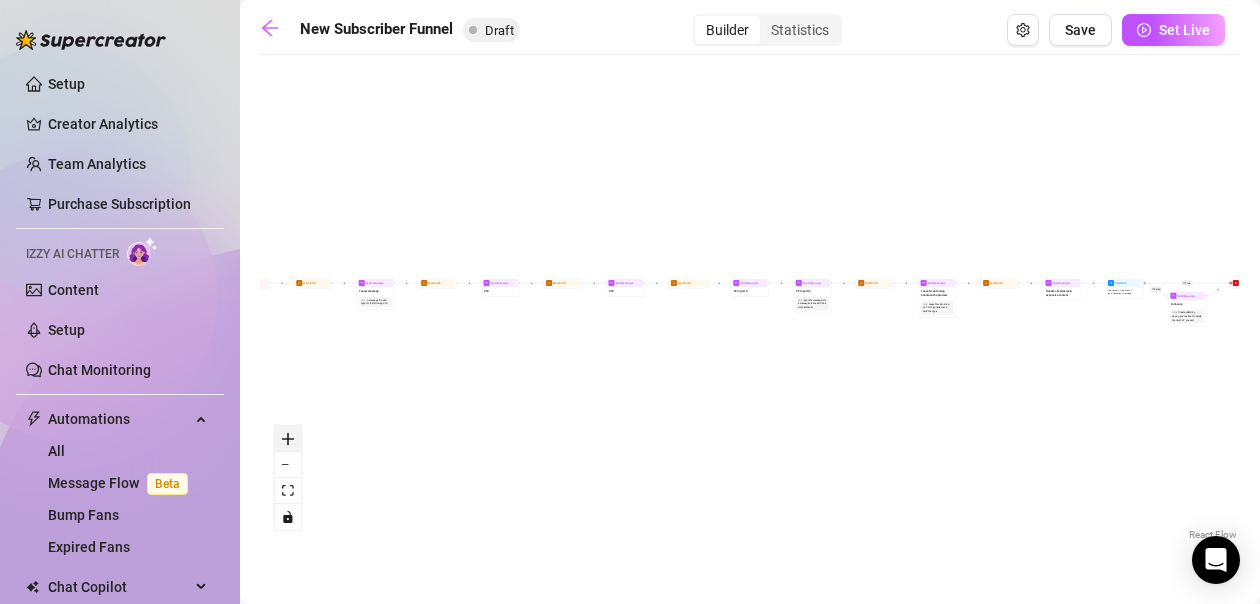 click 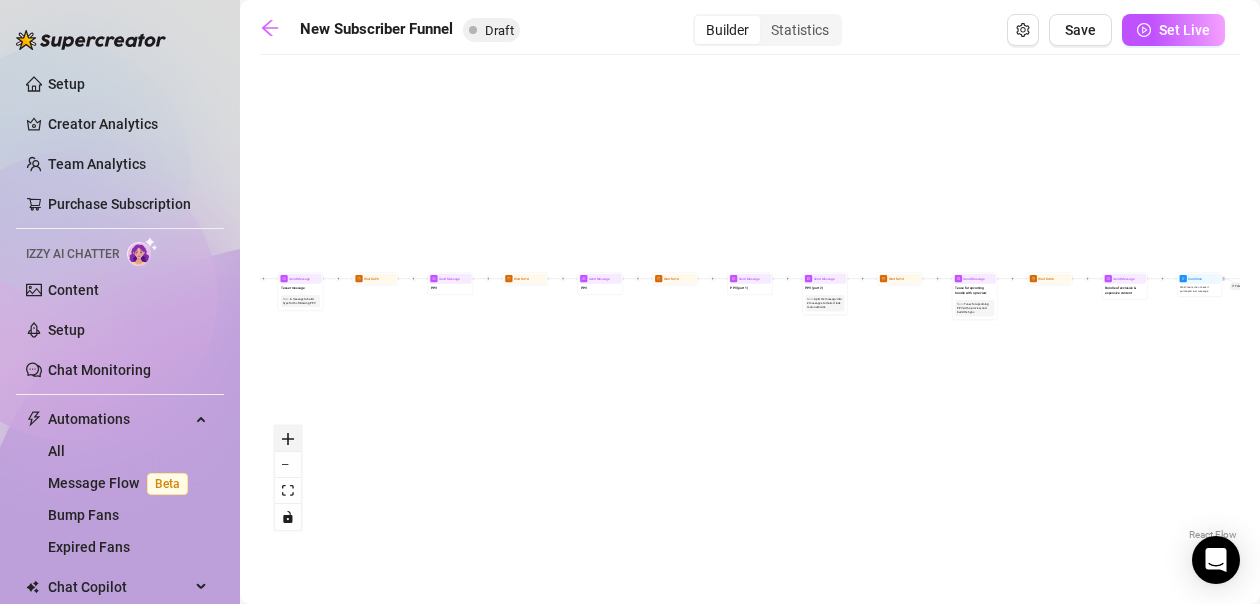 click 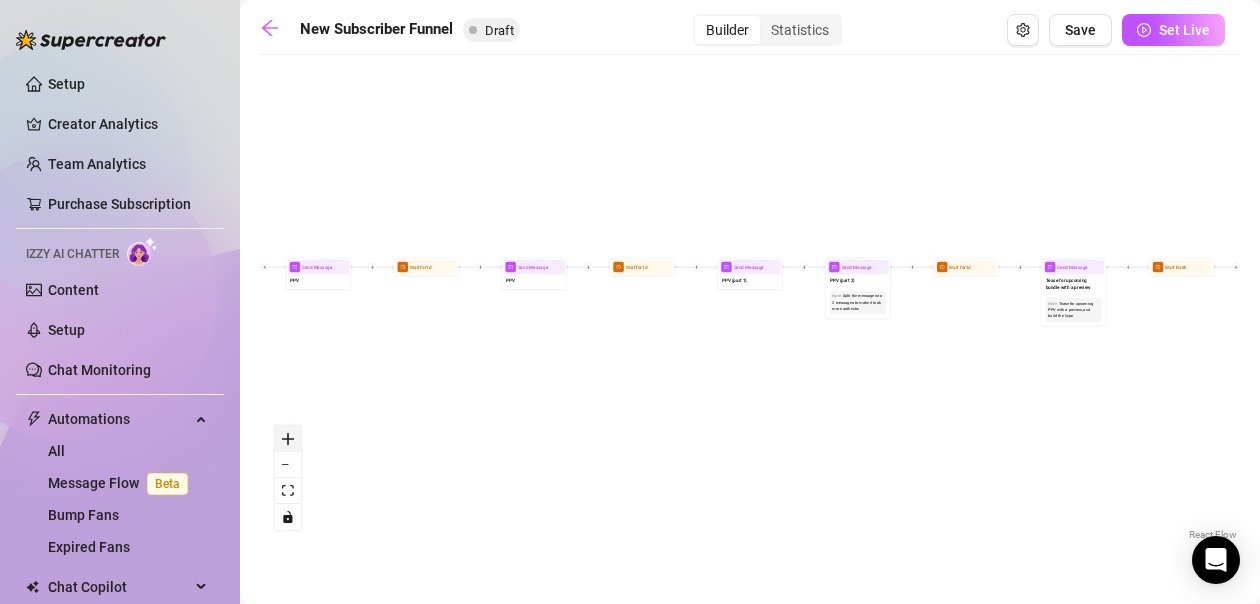 click 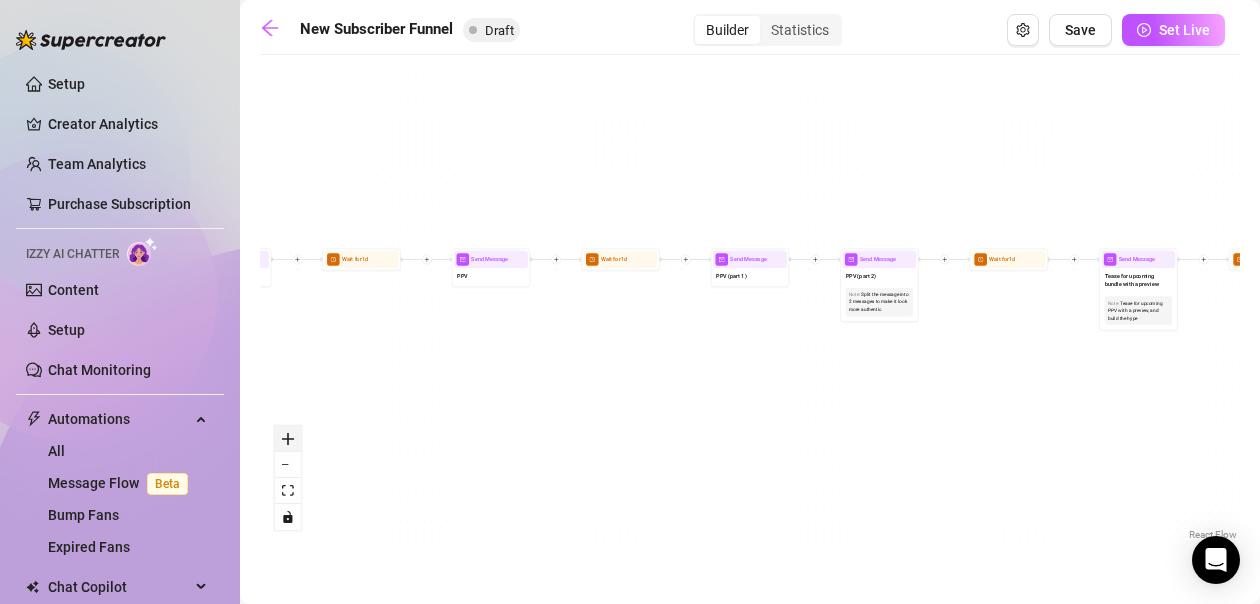 click 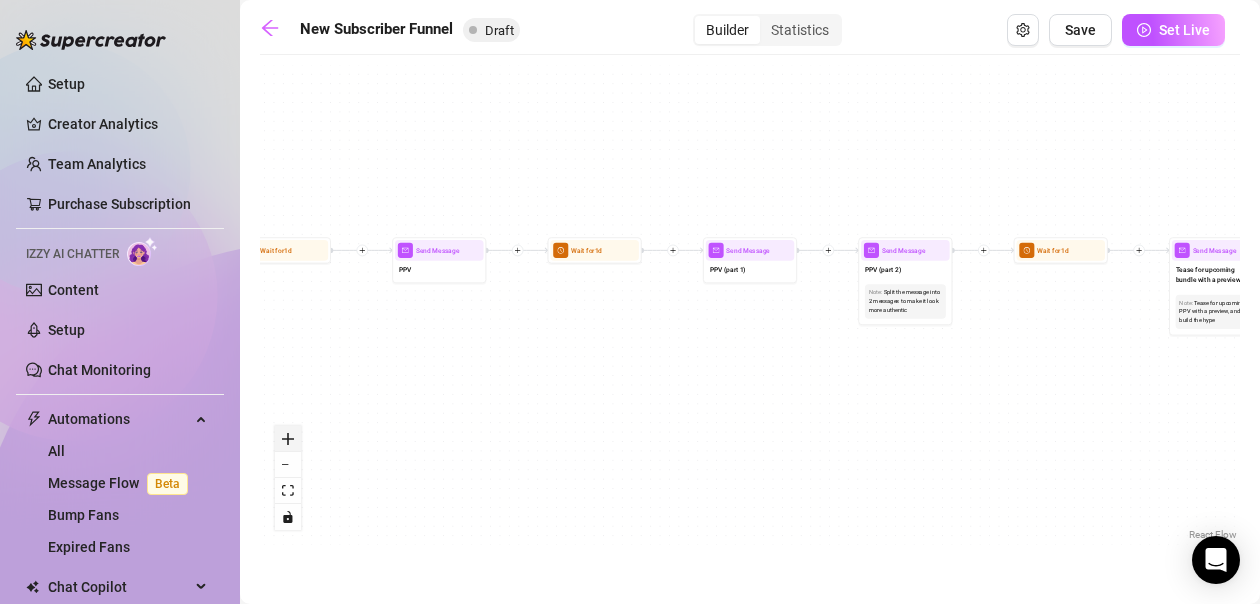 click 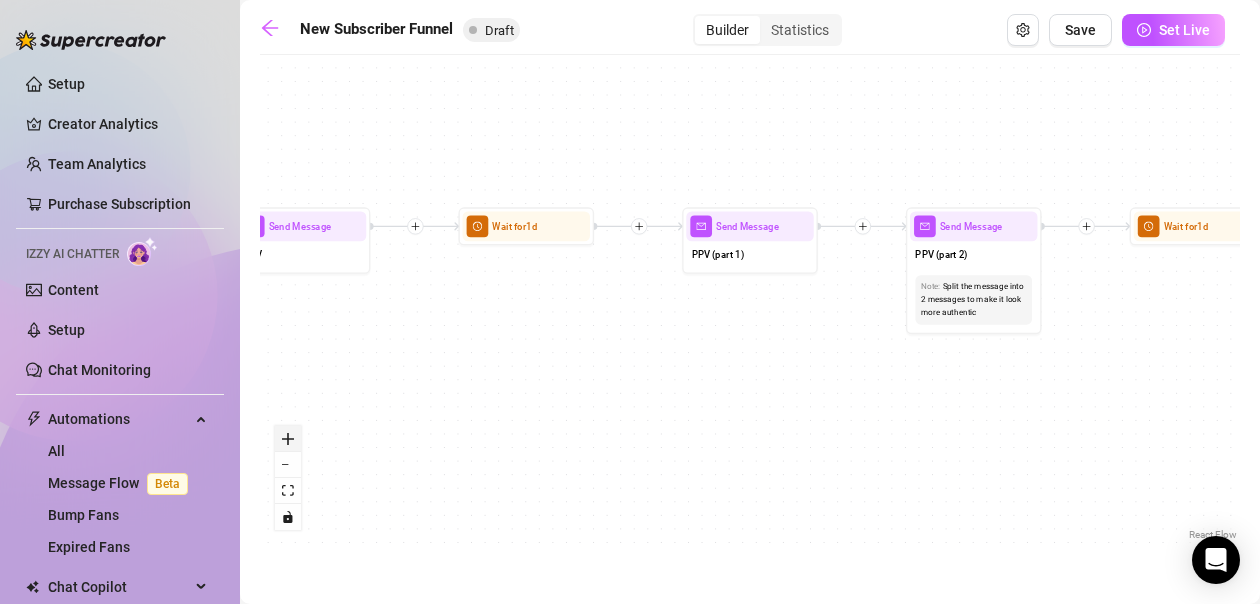 click 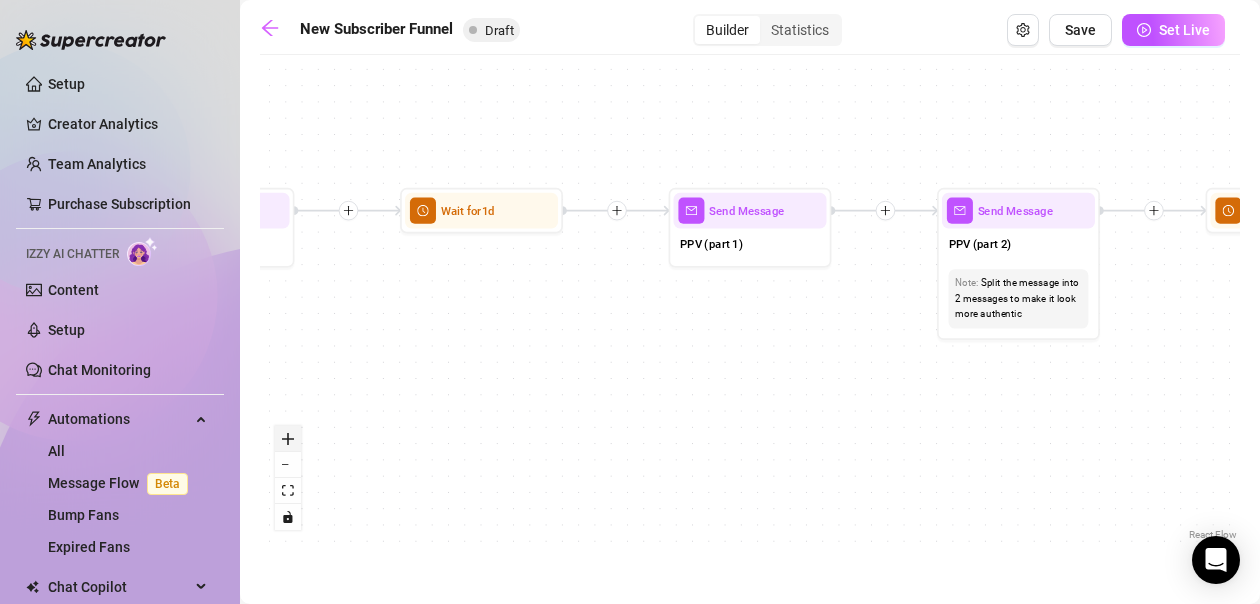 click 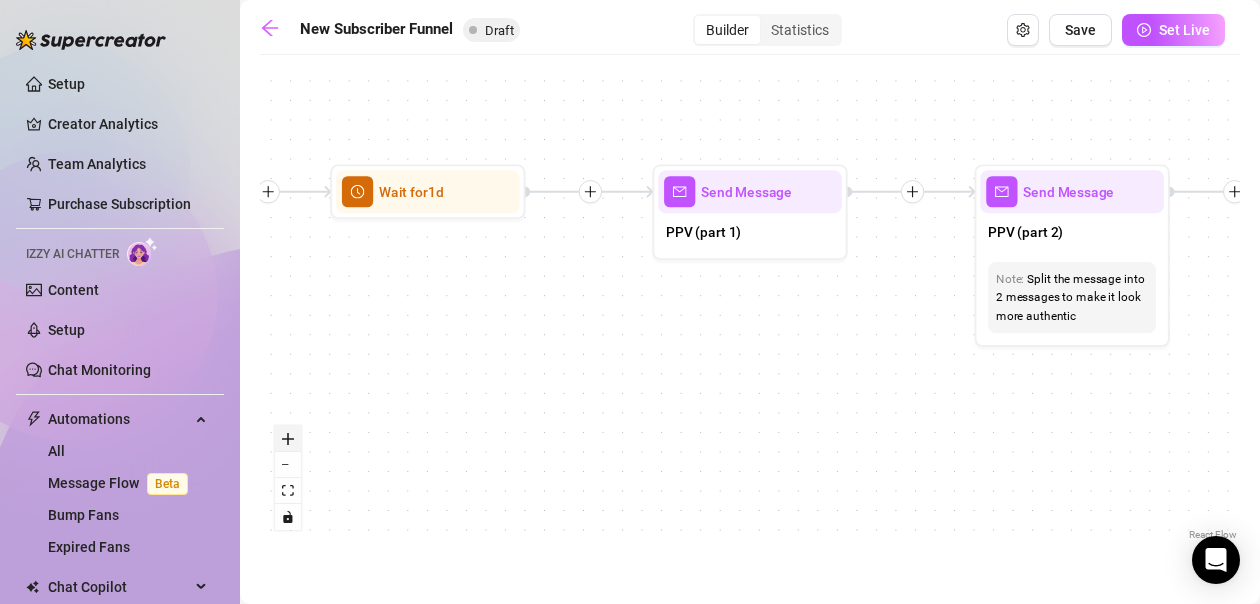 click 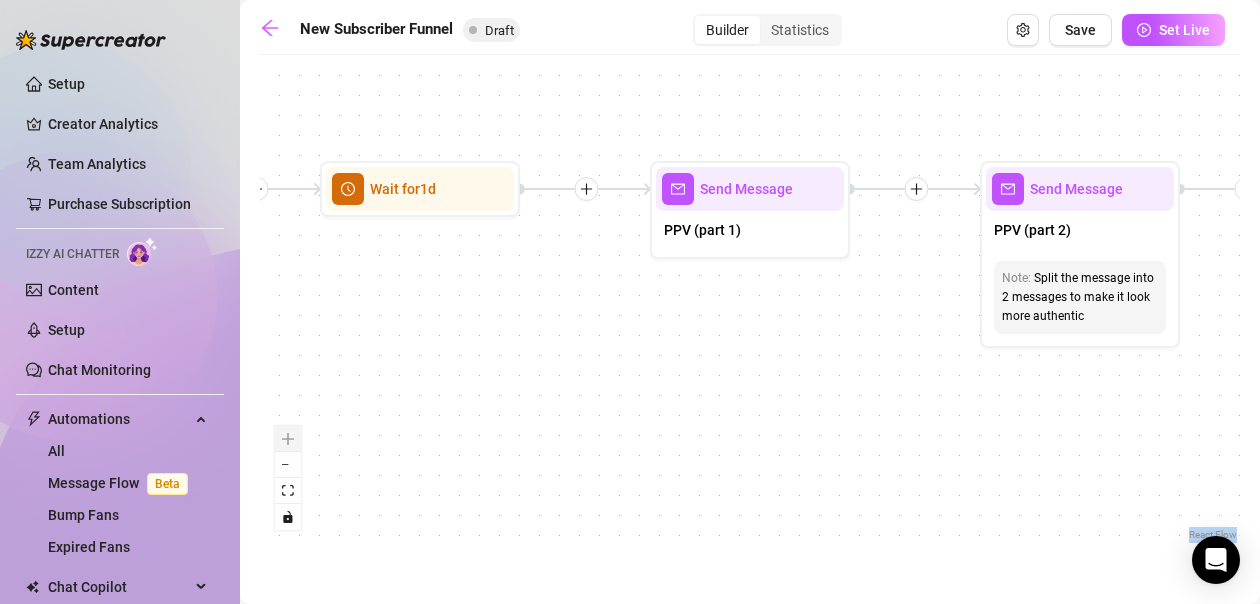 click at bounding box center (288, 478) 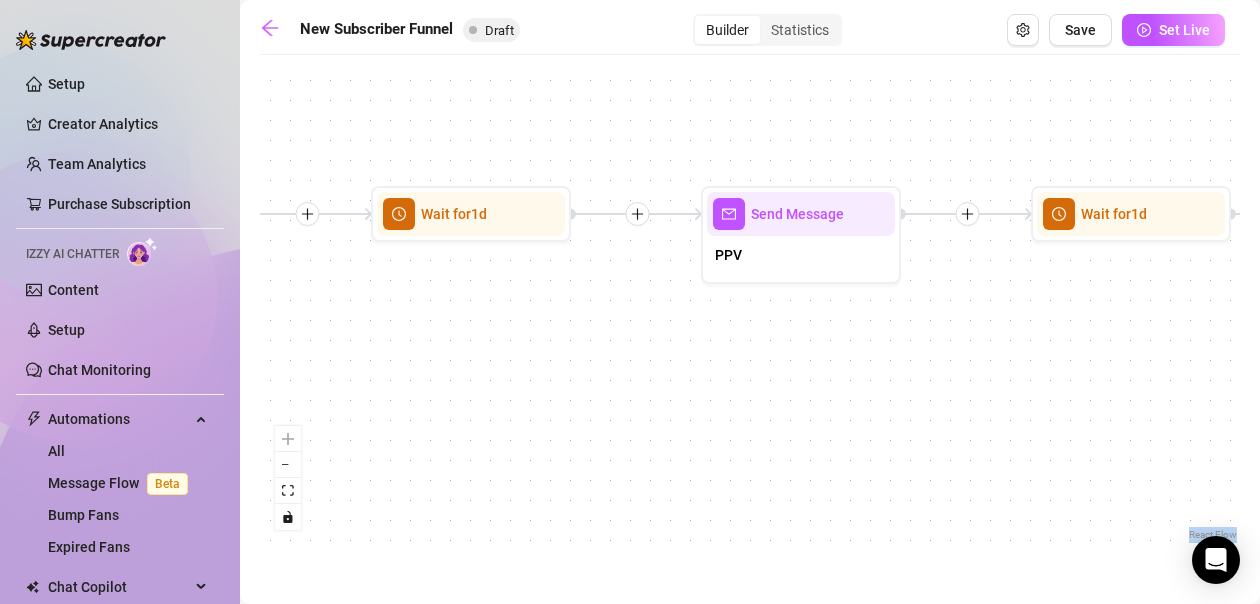 drag, startPoint x: 330, startPoint y: 373, endPoint x: 1041, endPoint y: 398, distance: 711.4394 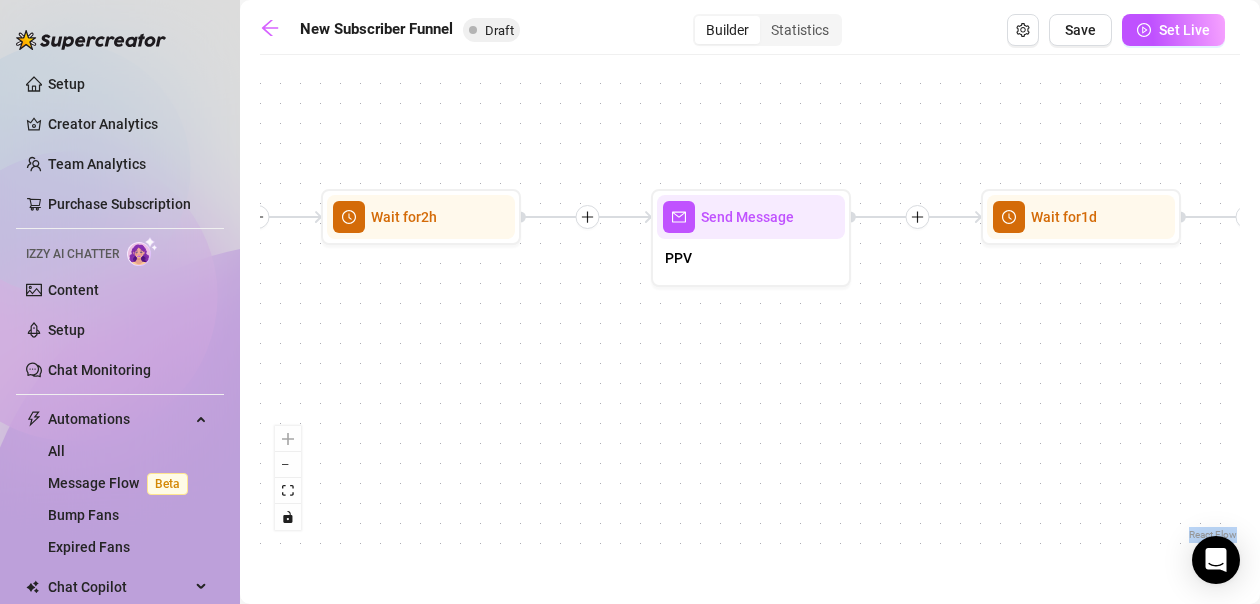 drag, startPoint x: 297, startPoint y: 330, endPoint x: 950, endPoint y: 334, distance: 653.01227 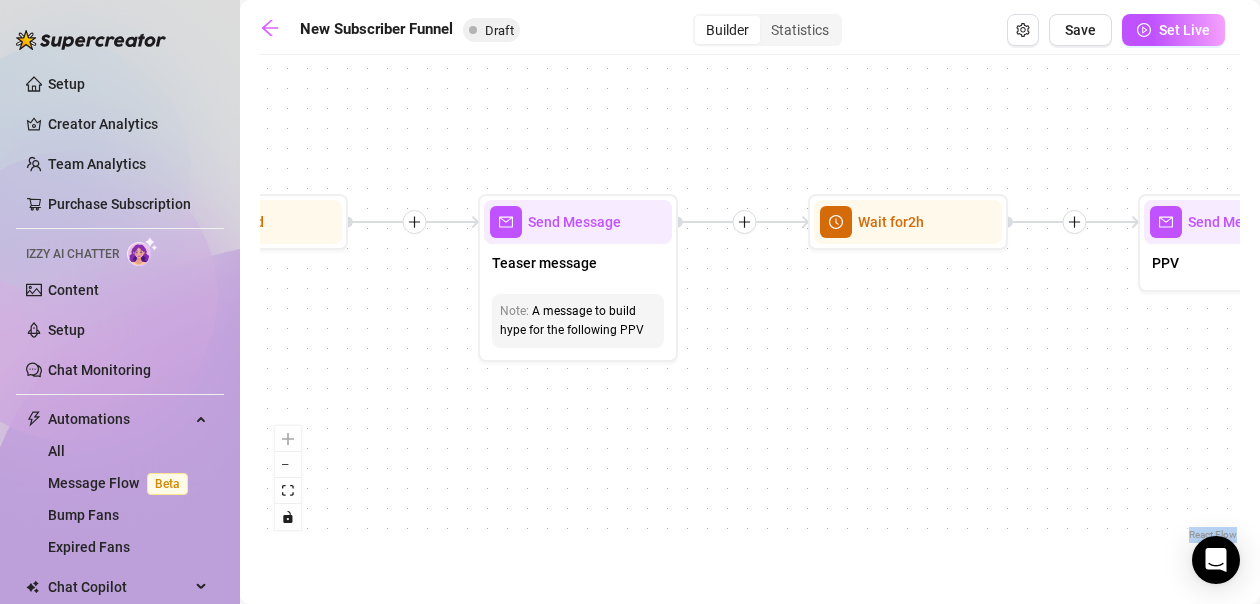 drag, startPoint x: 292, startPoint y: 327, endPoint x: 825, endPoint y: 330, distance: 533.0084 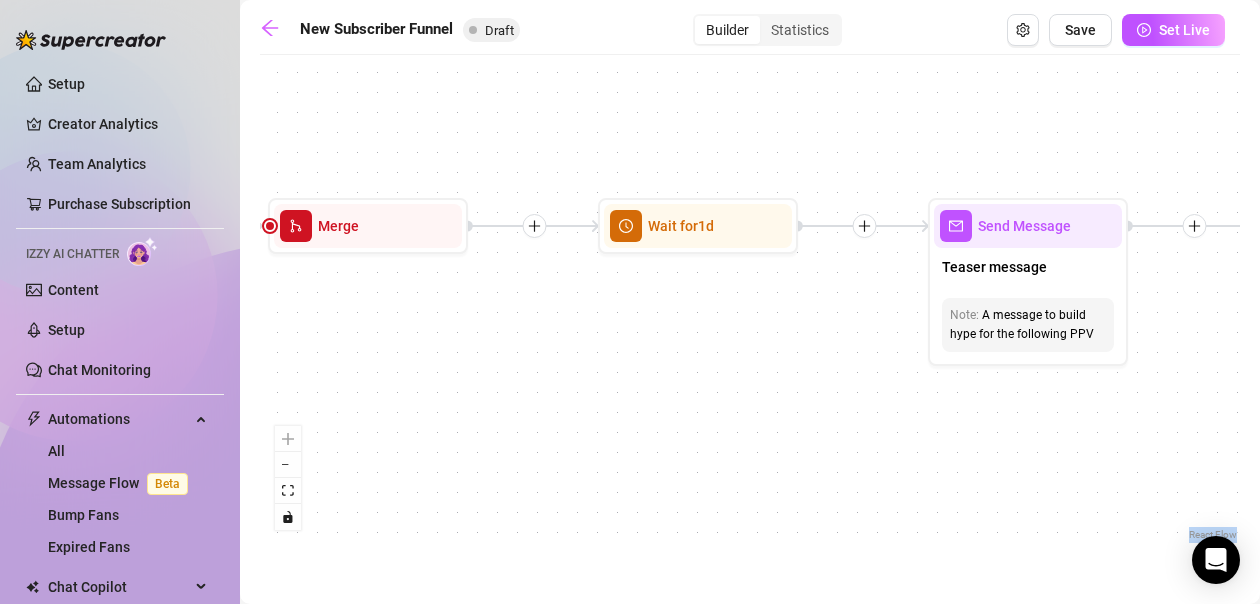 drag, startPoint x: 370, startPoint y: 360, endPoint x: 811, endPoint y: 364, distance: 441.01813 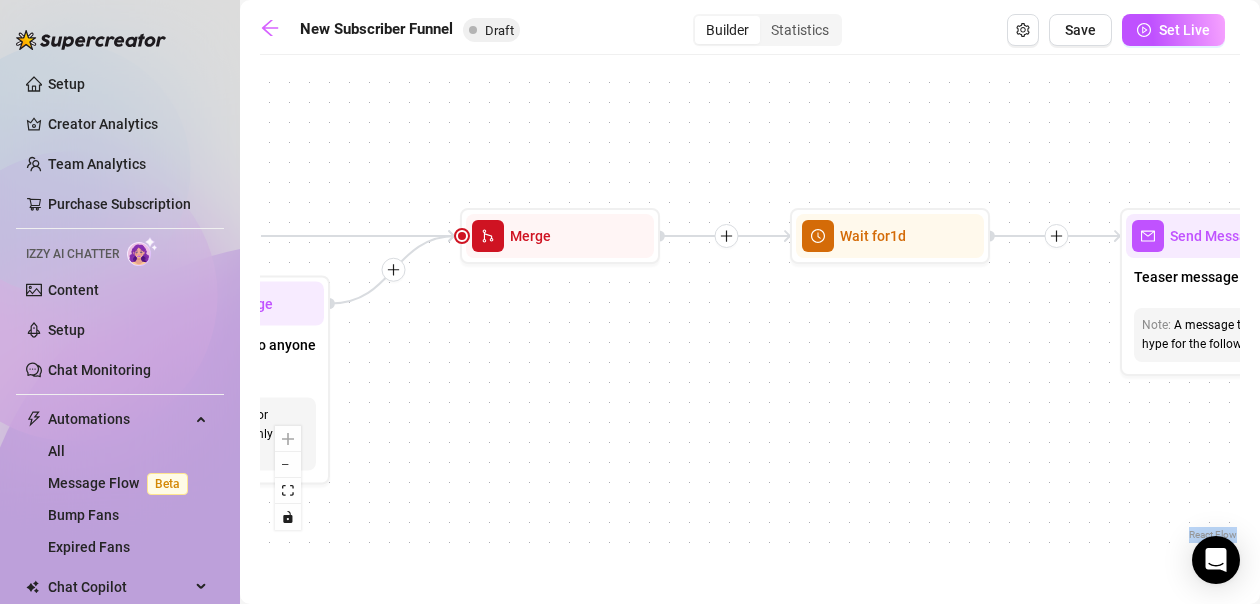 drag, startPoint x: 321, startPoint y: 351, endPoint x: 908, endPoint y: 363, distance: 587.1226 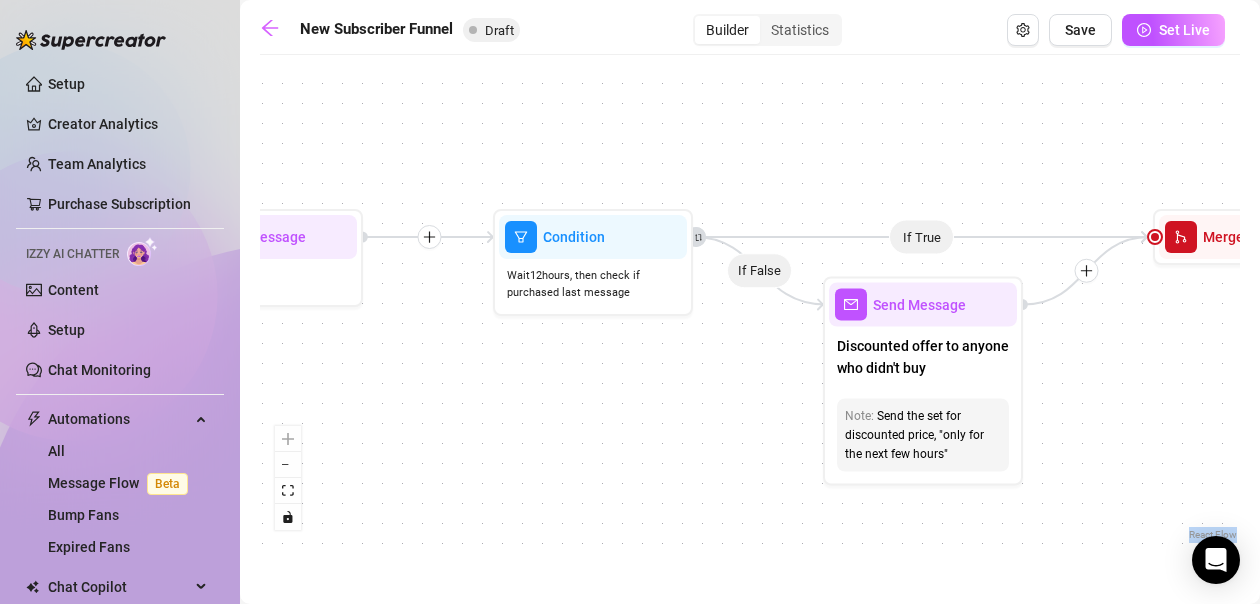 drag, startPoint x: 337, startPoint y: 372, endPoint x: 875, endPoint y: 360, distance: 538.1338 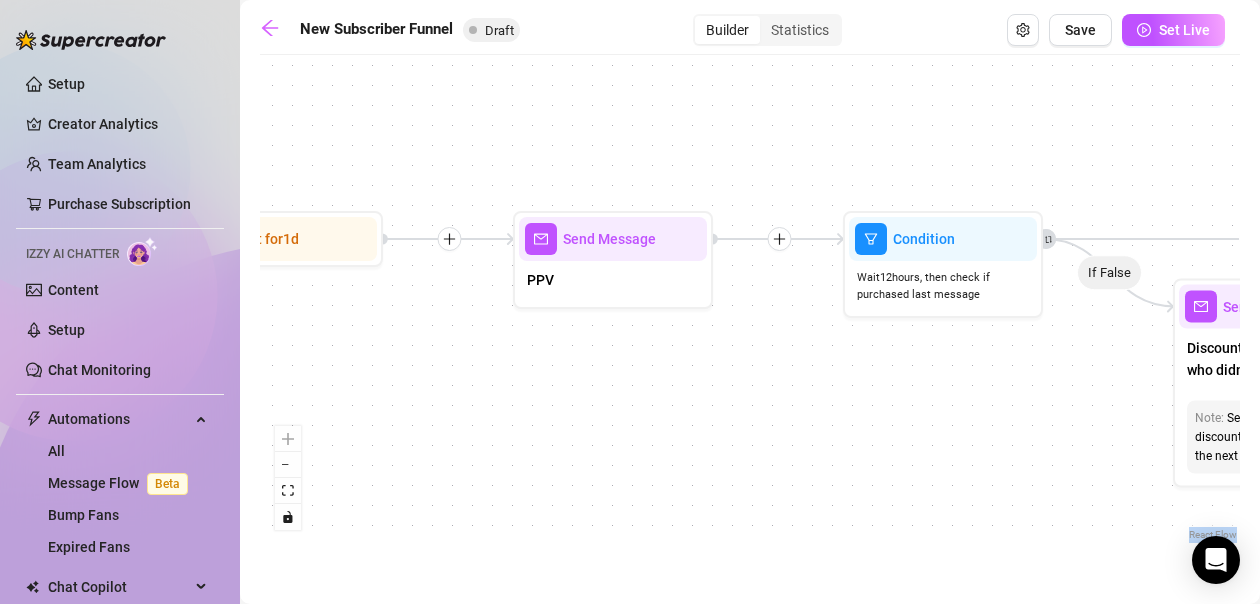 drag, startPoint x: 365, startPoint y: 357, endPoint x: 1009, endPoint y: 335, distance: 644.3757 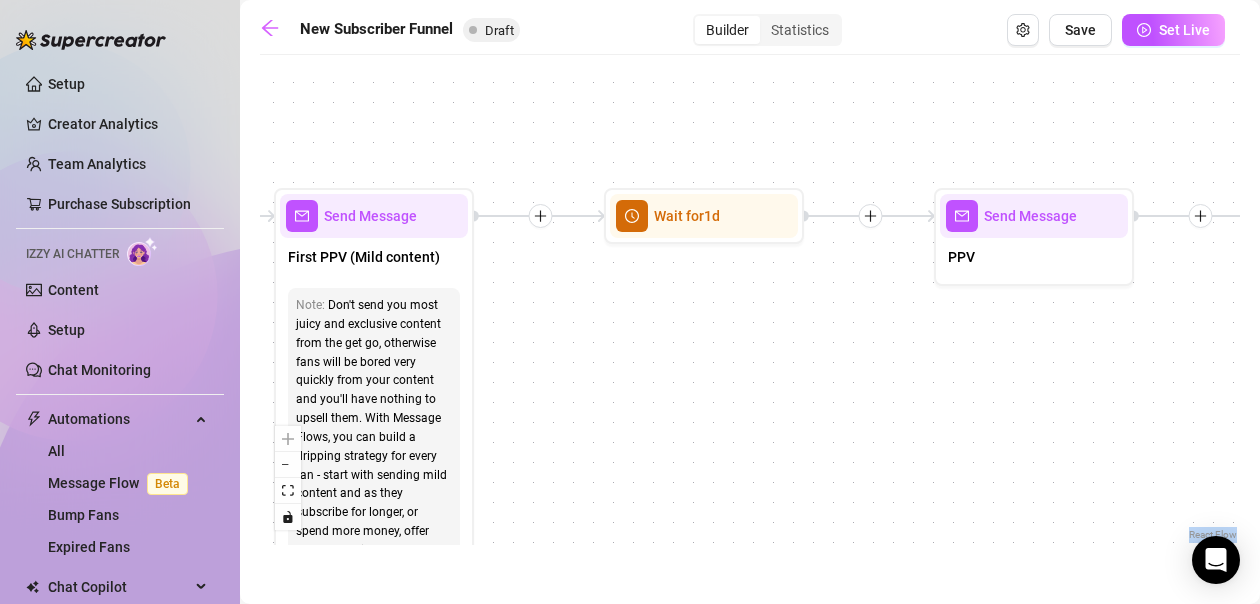 drag, startPoint x: 507, startPoint y: 382, endPoint x: 517, endPoint y: 371, distance: 14.866069 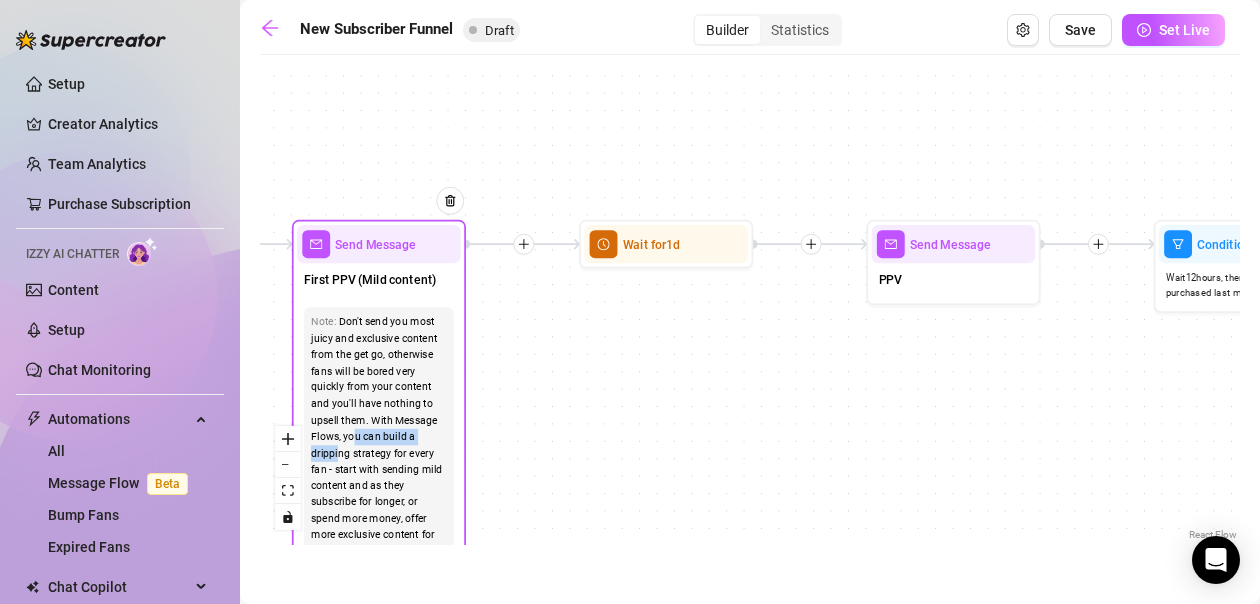drag, startPoint x: 340, startPoint y: 446, endPoint x: 353, endPoint y: 436, distance: 16.40122 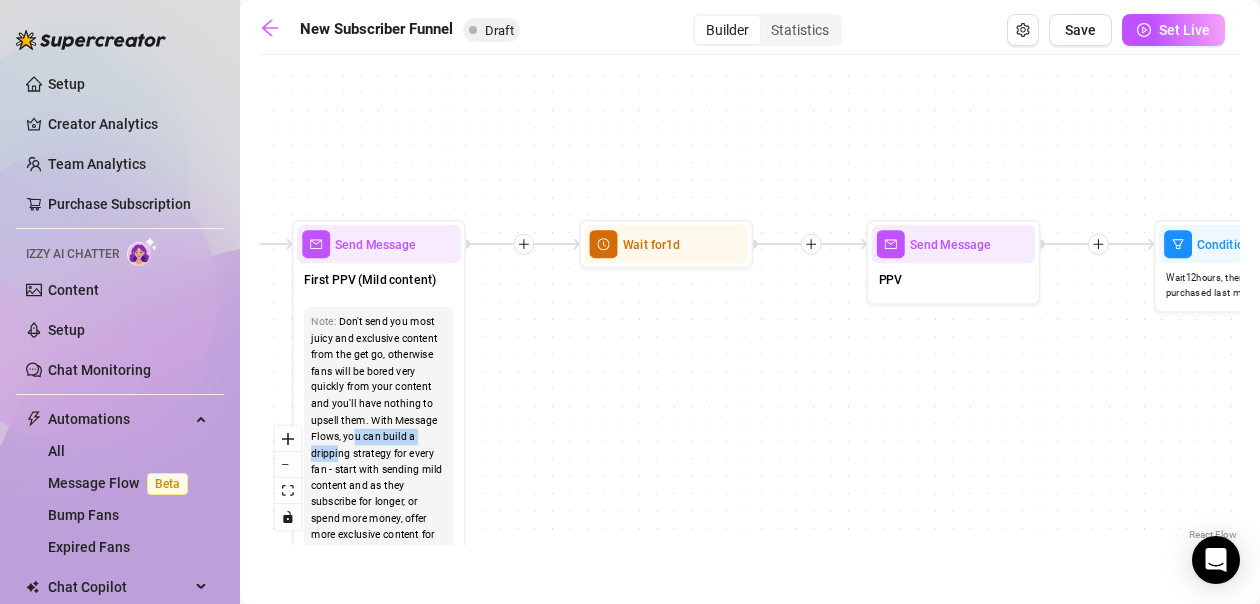 click on "If True If True If True If False If False If False If True If False Merge Merge Merge Send Message Regular set Send Message Exclusive set Condition Spent  above  $ 100 Note:     Send 2 different sets for spenders and low-spenders Wait for  1d  Send Message PPV Wait for  2d  Send Message PPV Wait for  1d  Send Message PPV Wait for  1d  Send Message PPV Wait for  1d  Send Message PPV Send Message Follow up Note: Create FOMO by saying you're about to delete the last PPV you sent Condition Wait  4  hours, then check if purchased last message Wait for  1d  Send Message PPV (part 2) Note: Split the message into 2 messages to make it look more authentic Send Message Follow up message Note: Nudge fans to message you Condition Wait  1  hours, then check if replied Send Message Discounted offer to anyone who didn't buy Note: Send the set for discounted price, "only for the next few hours" Condition Wait  12  hours, then check if purchased last message Starting Event New Subscriber Trigger Note: Wait for  4m Note: Note:" at bounding box center (750, 305) 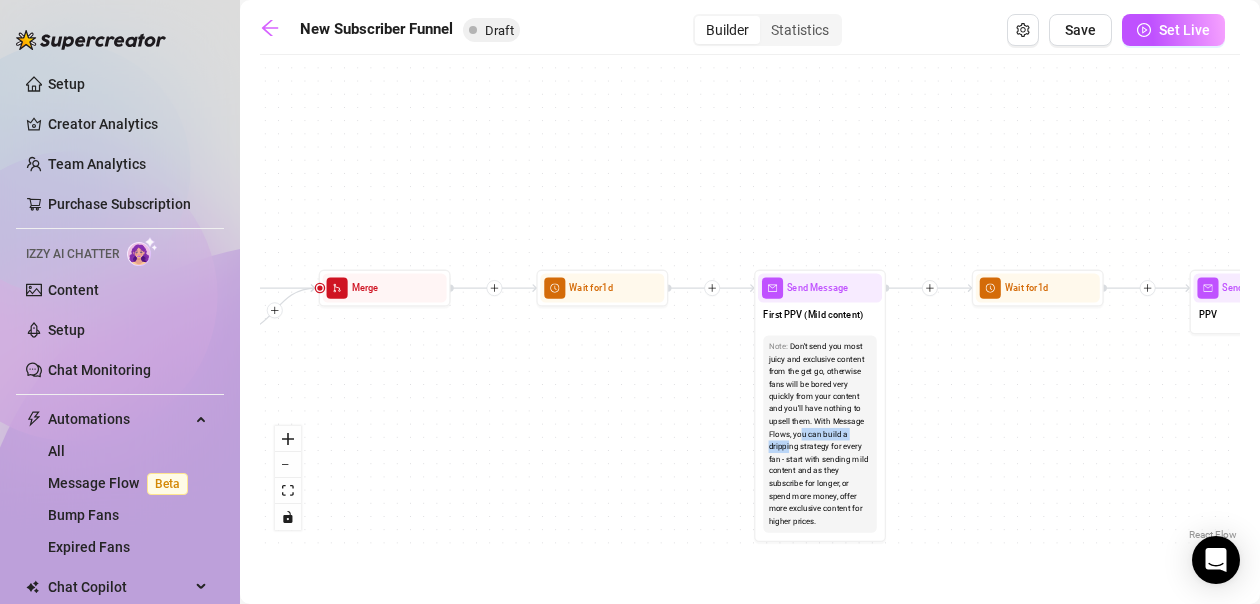 drag, startPoint x: 285, startPoint y: 395, endPoint x: 724, endPoint y: 382, distance: 439.19244 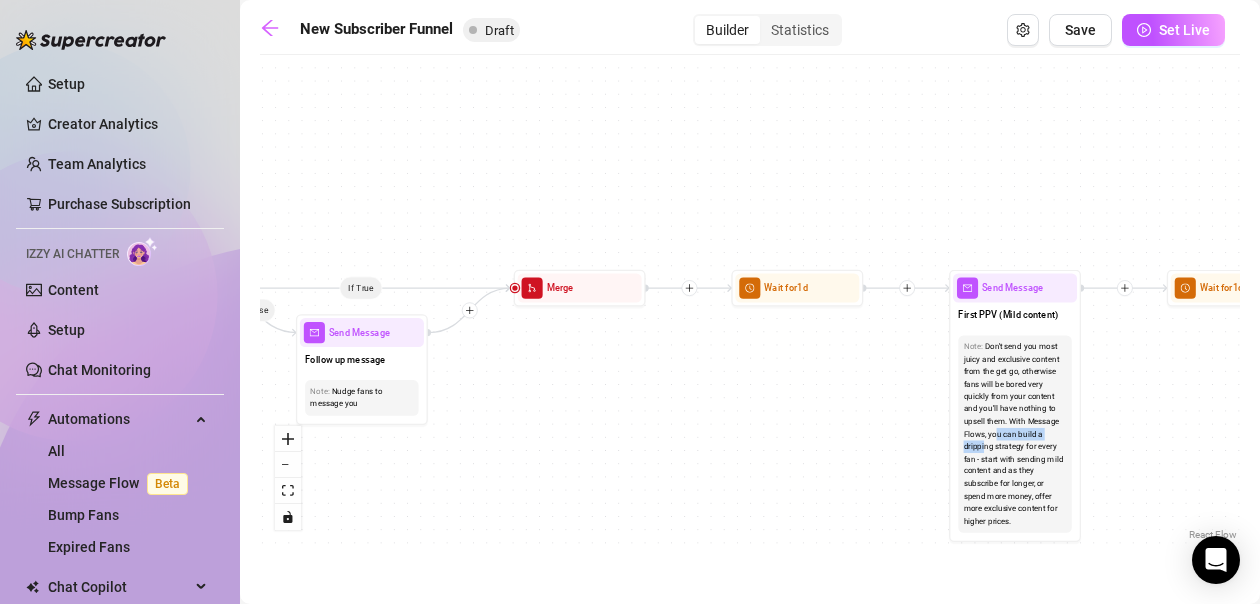 drag, startPoint x: 367, startPoint y: 397, endPoint x: 766, endPoint y: 408, distance: 399.1516 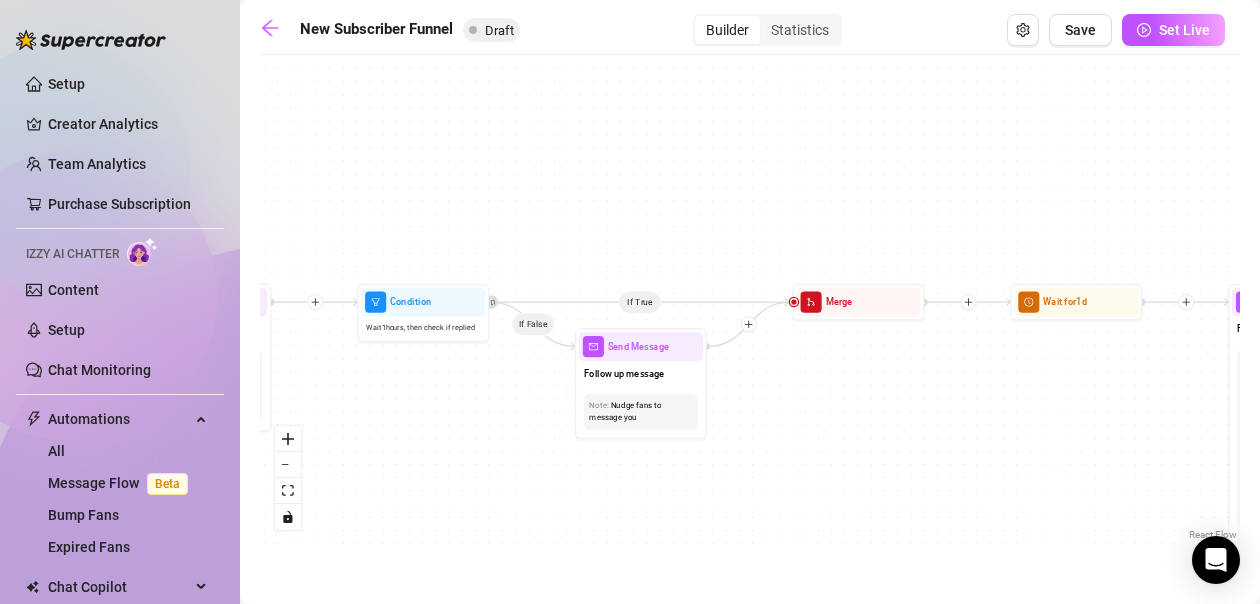 drag, startPoint x: 368, startPoint y: 373, endPoint x: 772, endPoint y: 396, distance: 404.65417 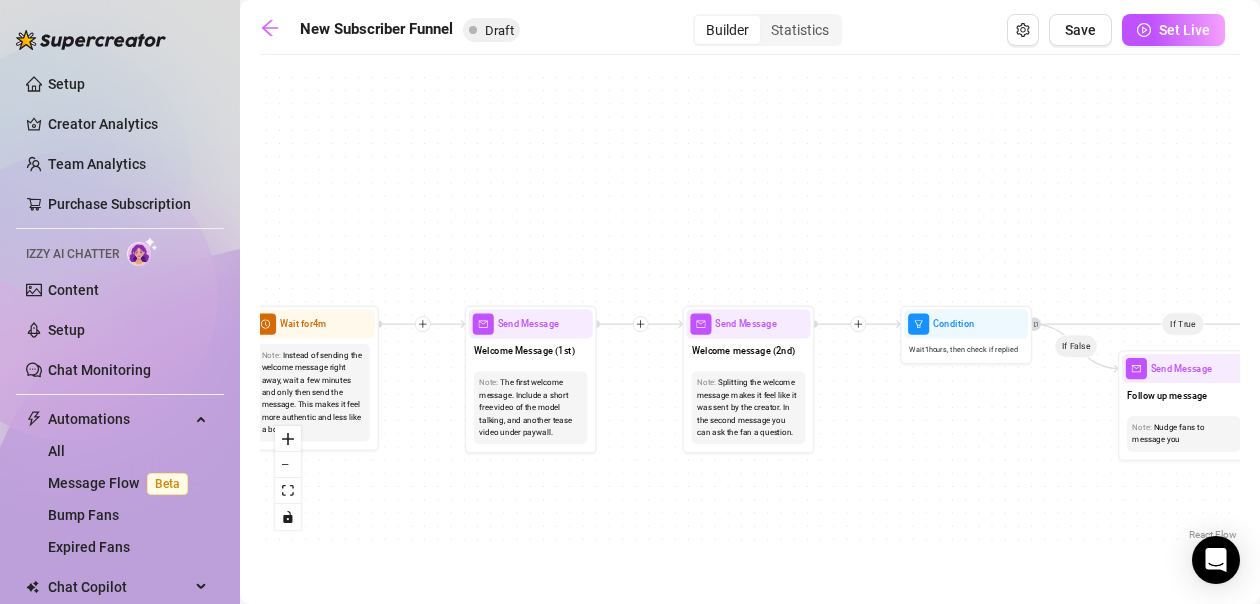 drag, startPoint x: 396, startPoint y: 406, endPoint x: 688, endPoint y: 421, distance: 292.385 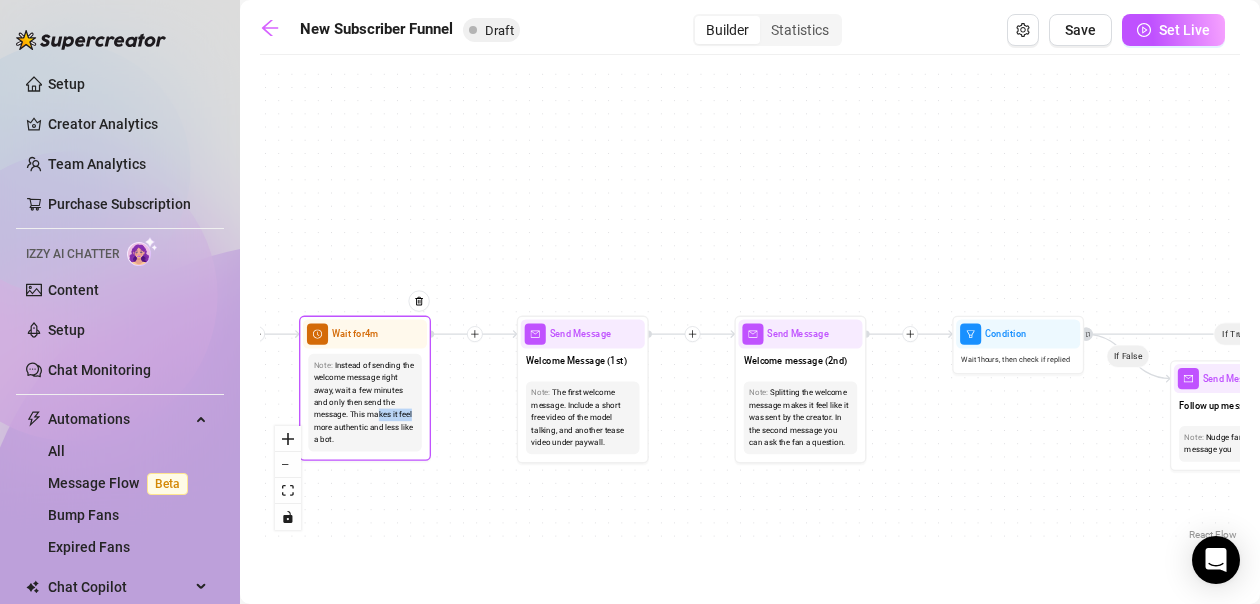 drag, startPoint x: 343, startPoint y: 415, endPoint x: 375, endPoint y: 414, distance: 32.01562 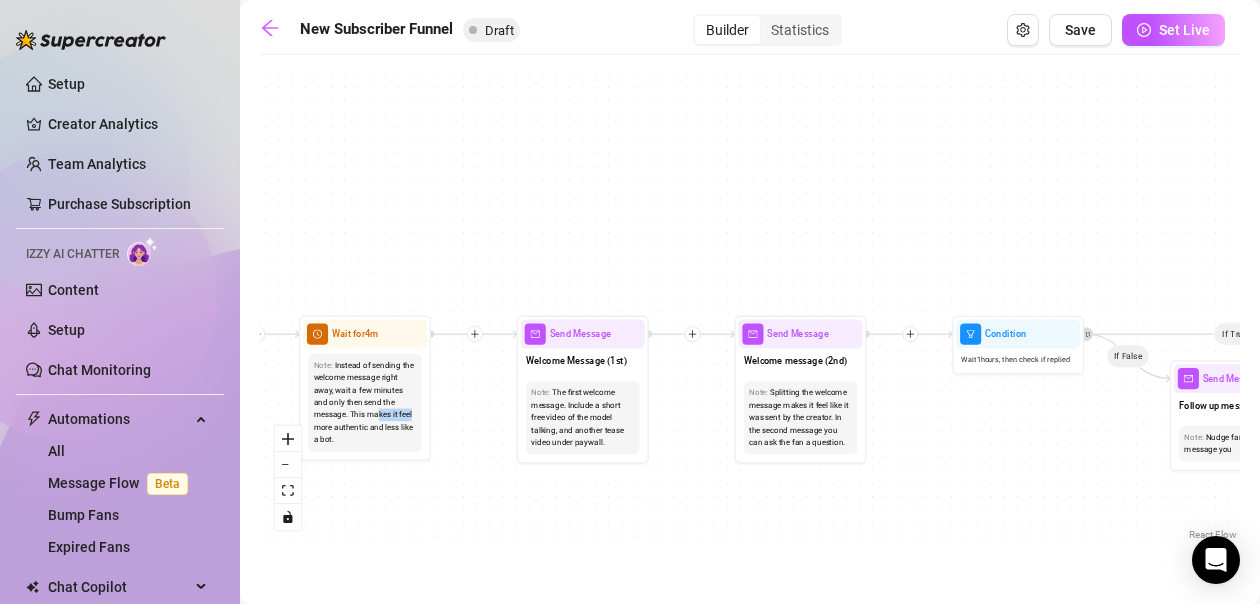 click on "If True If True If True If False If False If False If True If False Merge Merge Merge Send Message Regular set Send Message Exclusive set Condition Spent  above  $ 100 Note:     Send 2 different sets for spenders and low-spenders Wait for  1d  Send Message PPV Wait for  2d  Send Message PPV Wait for  1d  Send Message PPV Wait for  1d  Send Message PPV Wait for  1d  Send Message PPV Send Message Follow up Note: Create FOMO by saying you're about to delete the last PPV you sent Condition Wait  4  hours, then check if purchased last message Wait for  1d  Send Message PPV (part 2) Note: Split the message into 2 messages to make it look more authentic Send Message Follow up message Note: Nudge fans to message you Condition Wait  1  hours, then check if replied Send Message Discounted offer to anyone who didn't buy Note: Send the set for discounted price, "only for the next few hours" Condition Wait  12  hours, then check if purchased last message Starting Event New Subscriber Trigger Note: Wait for  4m Note: Note:" at bounding box center (750, 305) 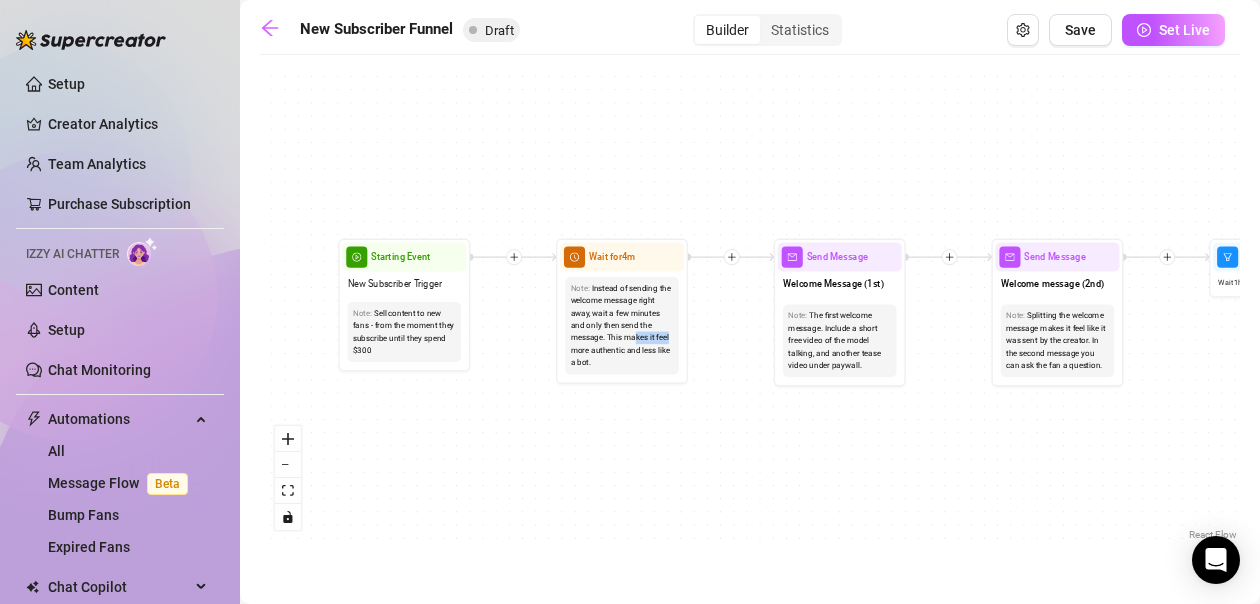 drag, startPoint x: 276, startPoint y: 373, endPoint x: 533, endPoint y: 296, distance: 268.28717 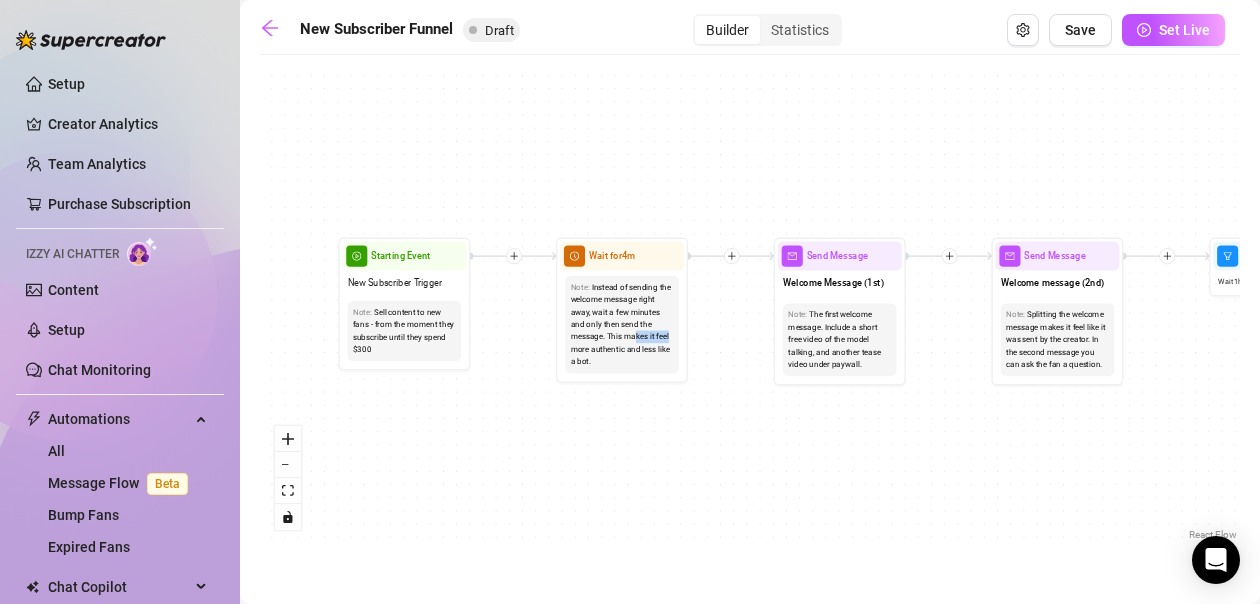 click 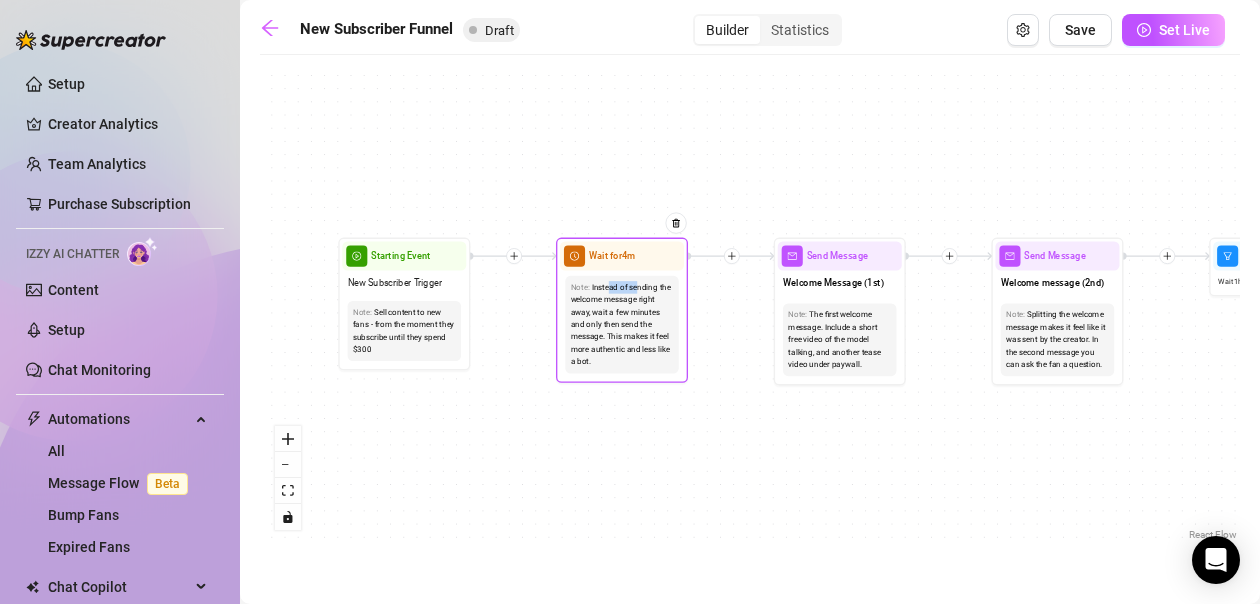 drag, startPoint x: 639, startPoint y: 287, endPoint x: 607, endPoint y: 282, distance: 32.38827 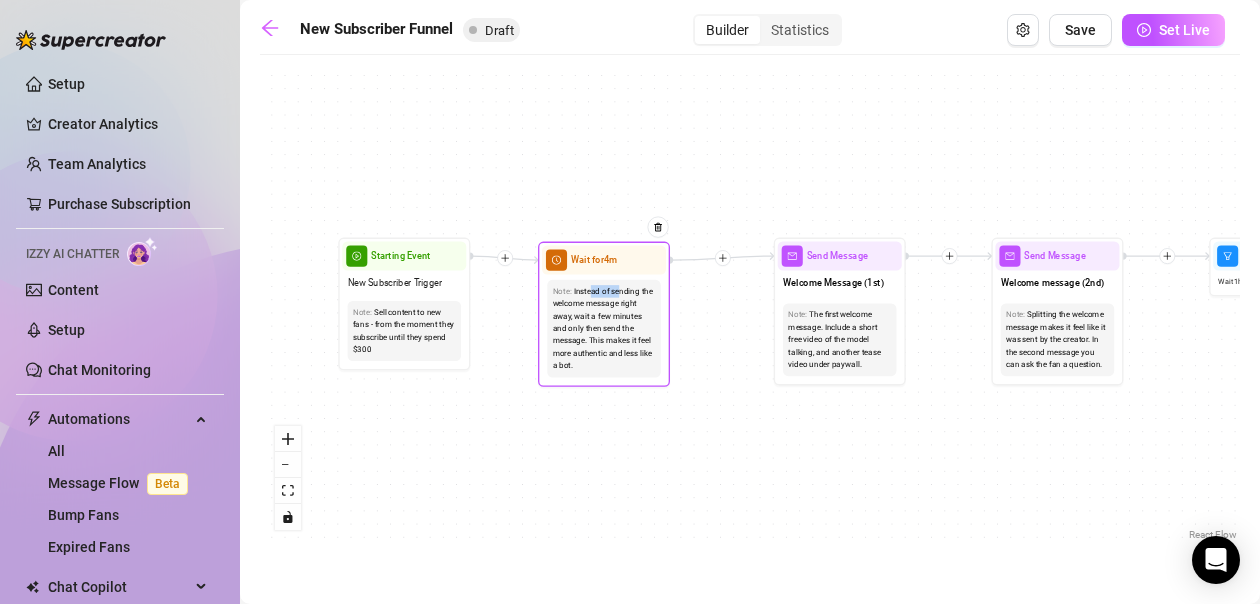 drag, startPoint x: 613, startPoint y: 263, endPoint x: 591, endPoint y: 265, distance: 22.090721 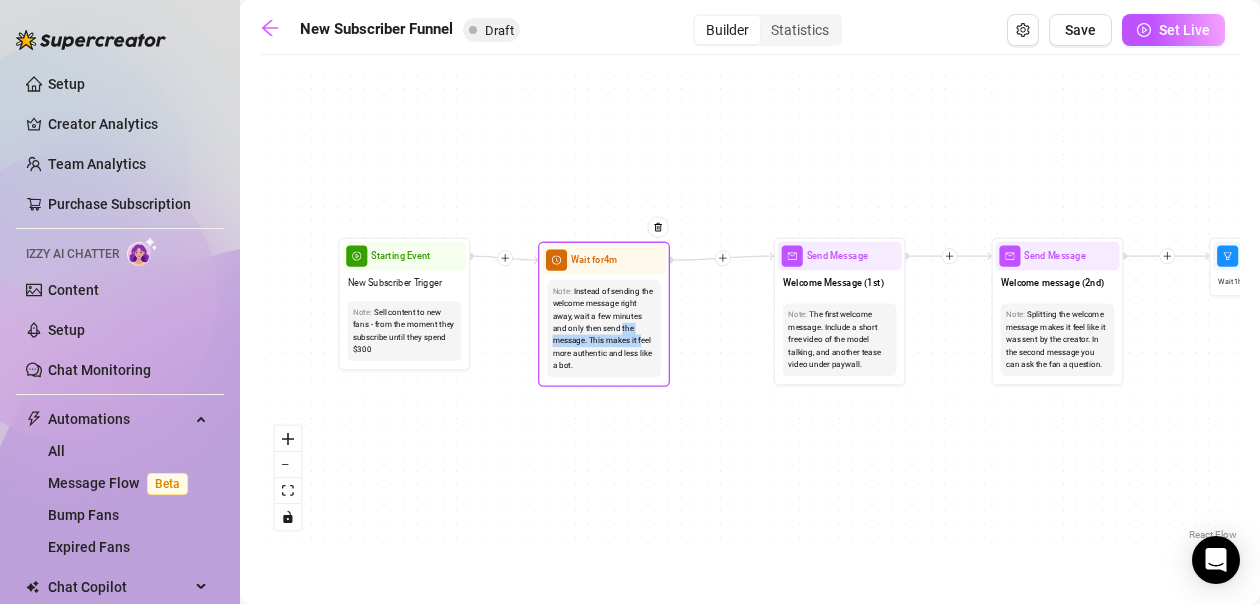 click on "Instead of sending the welcome message right away, wait a few minutes and only then send the message. This makes it feel more authentic and less like a bot." at bounding box center (604, 328) 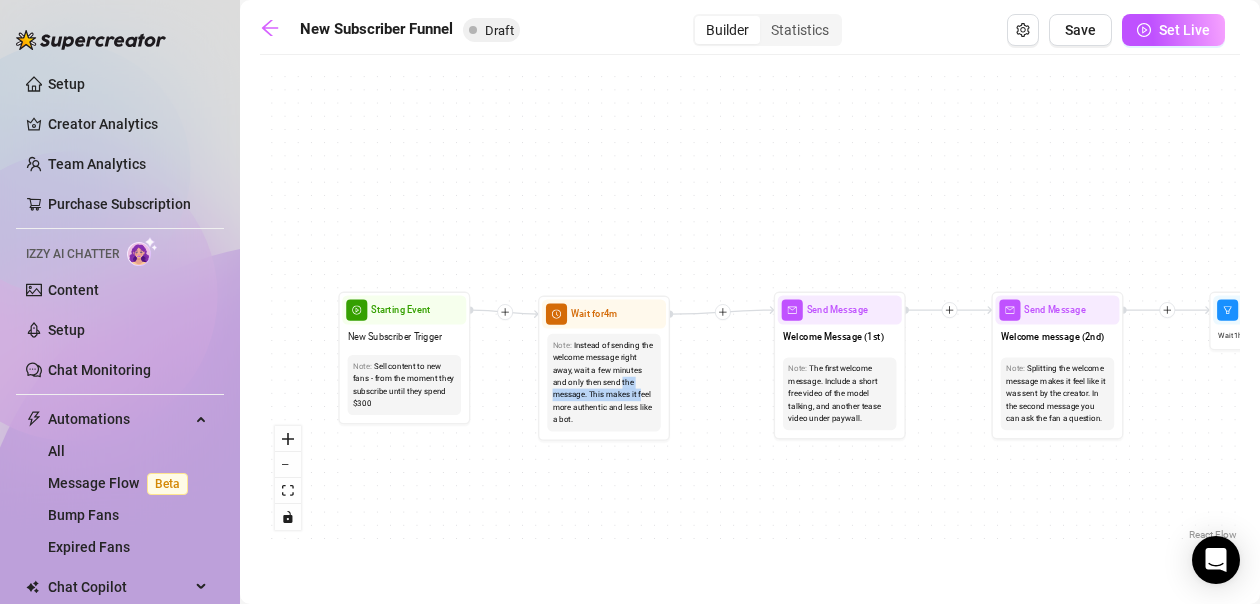 click on "If True If True If True If False If False If False If True If False Merge Merge Merge Send Message Regular set Send Message Exclusive set Condition Spent  above  $ 100 Note:     Send 2 different sets for spenders and low-spenders Wait for  1d  Send Message PPV Wait for  2d  Send Message PPV Wait for  1d  Send Message PPV Wait for  1d  Send Message PPV Wait for  1d  Send Message PPV Send Message Follow up Note: Create FOMO by saying you're about to delete the last PPV you sent Condition Wait  4  hours, then check if purchased last message Wait for  1d  Send Message PPV (part 2) Note: Split the message into 2 messages to make it look more authentic Send Message Follow up message Note: Nudge fans to message you Condition Wait  1  hours, then check if replied Send Message Discounted offer to anyone who didn't buy Note: Send the set for discounted price, "only for the next few hours" Condition Wait  12  hours, then check if purchased last message Starting Event New Subscriber Trigger Note: Wait for  4m Note: Note:" at bounding box center [750, 305] 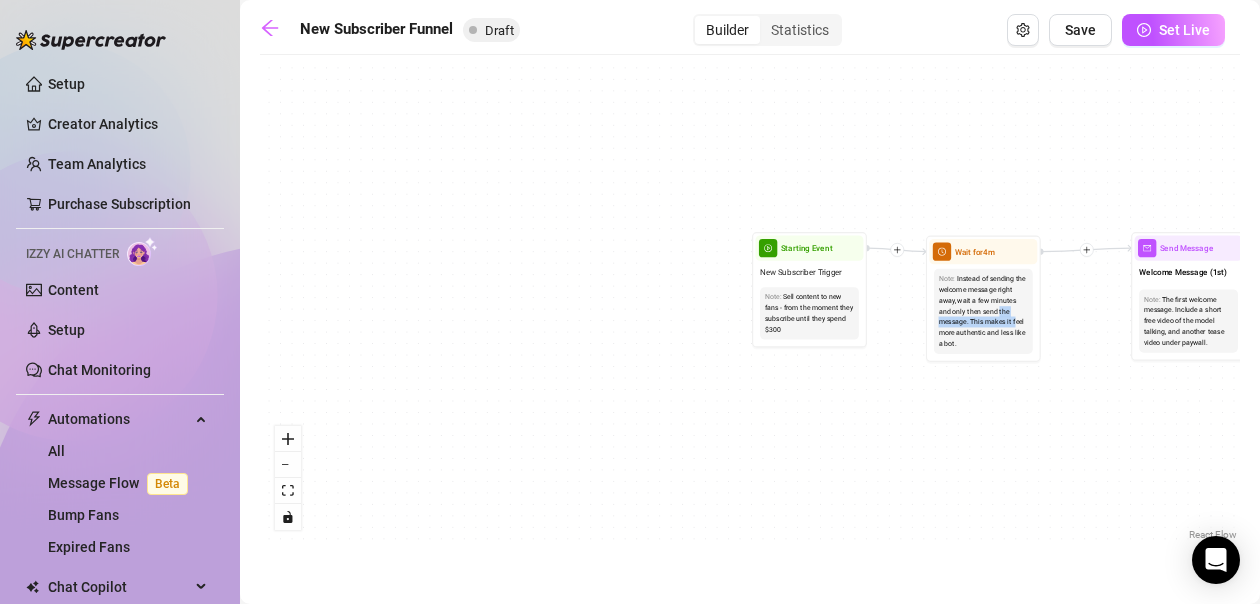 drag, startPoint x: 840, startPoint y: 519, endPoint x: 1217, endPoint y: 436, distance: 386.0285 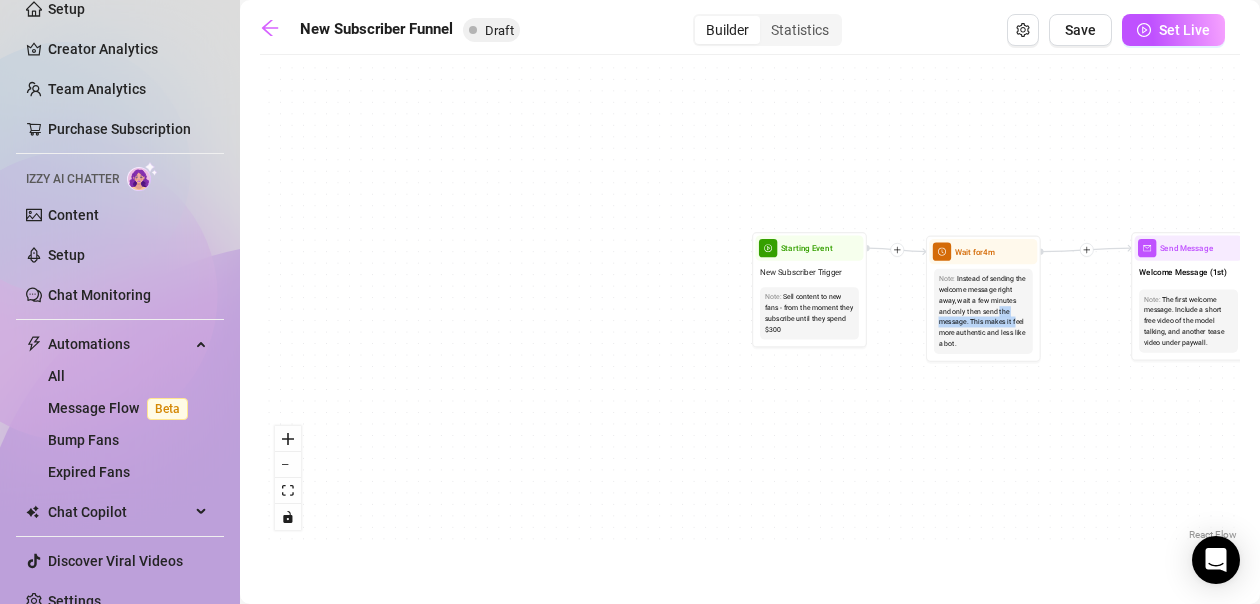 scroll, scrollTop: 96, scrollLeft: 0, axis: vertical 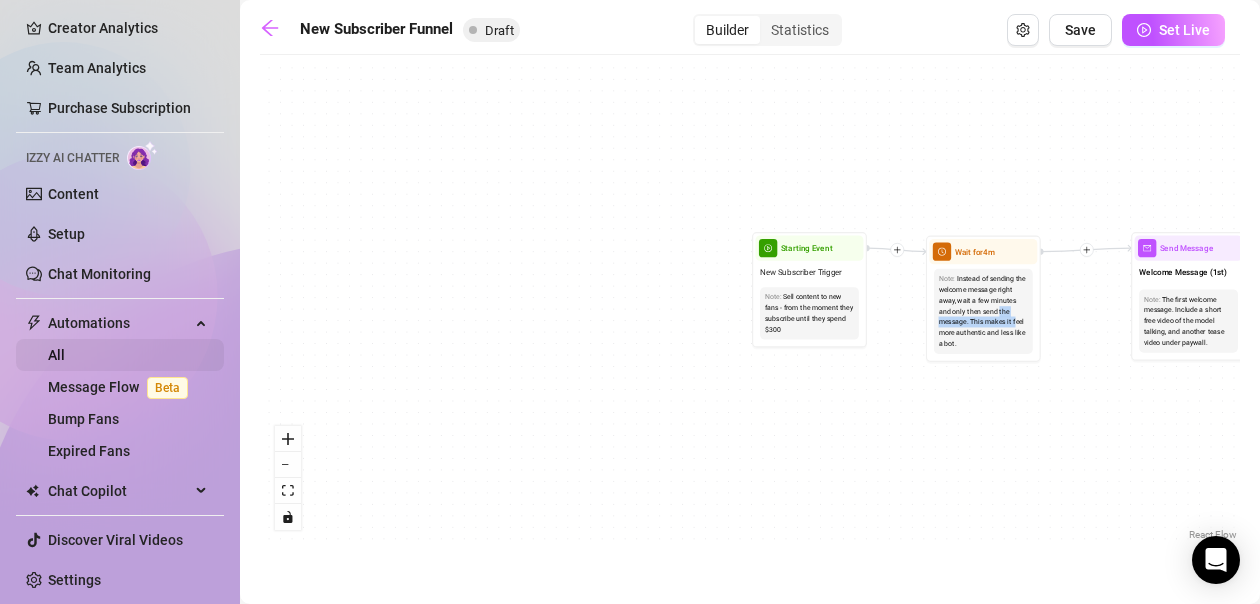 click on "All" at bounding box center (56, 355) 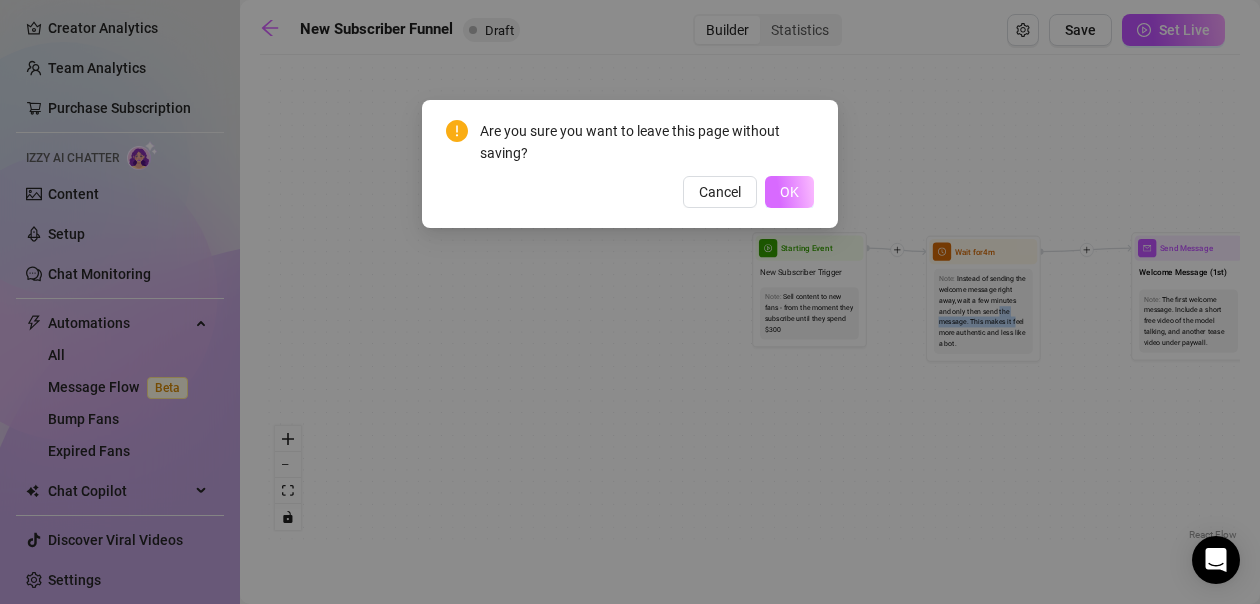click on "OK" at bounding box center (789, 192) 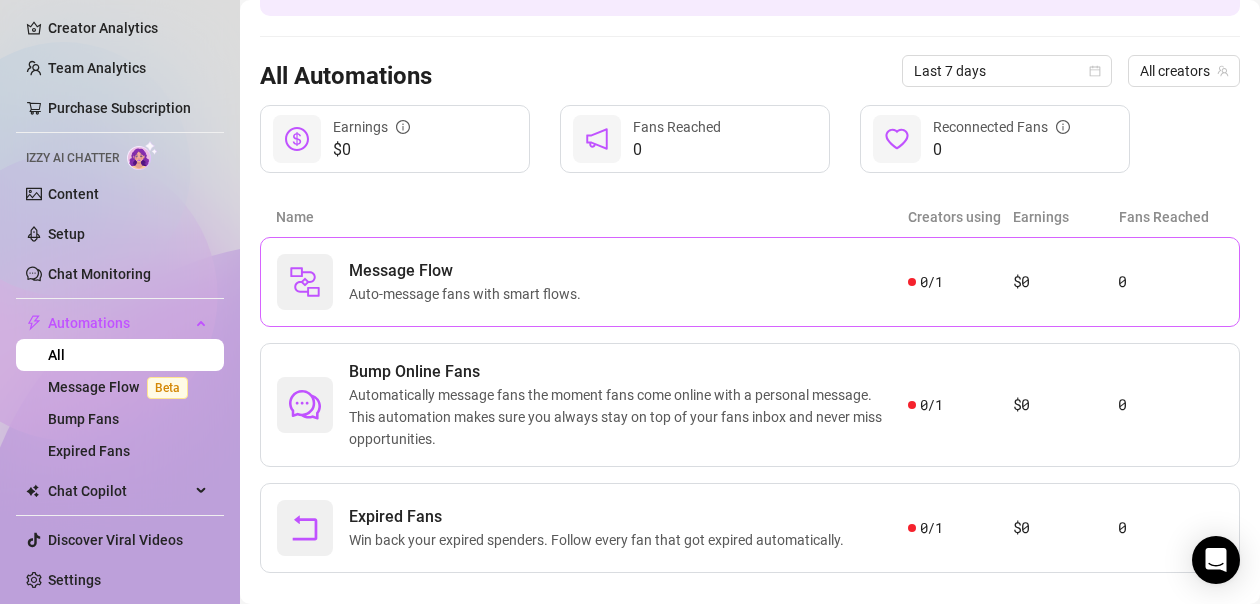 scroll, scrollTop: 183, scrollLeft: 0, axis: vertical 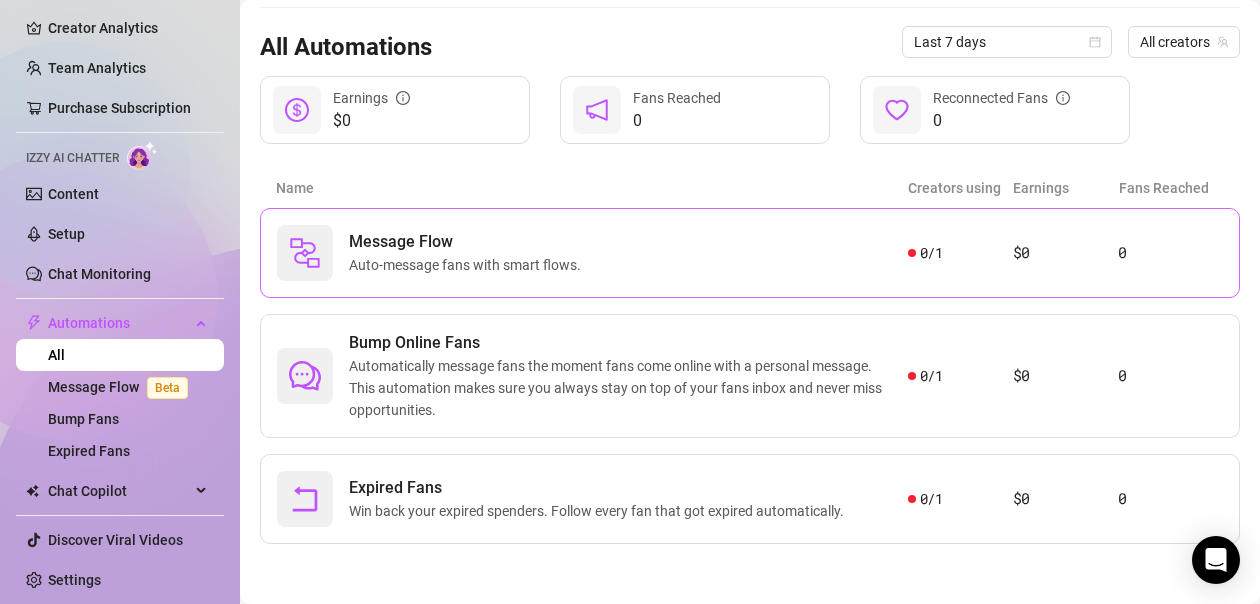 click on "Message Flow Auto-message fans with smart flows." at bounding box center [592, 253] 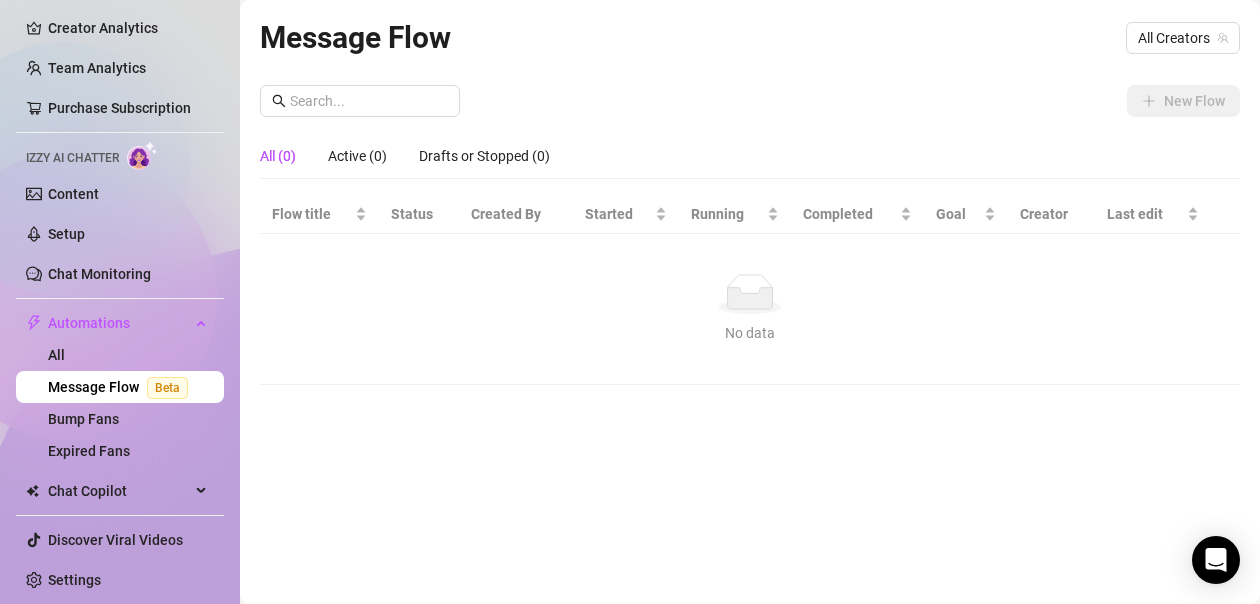 scroll, scrollTop: 0, scrollLeft: 0, axis: both 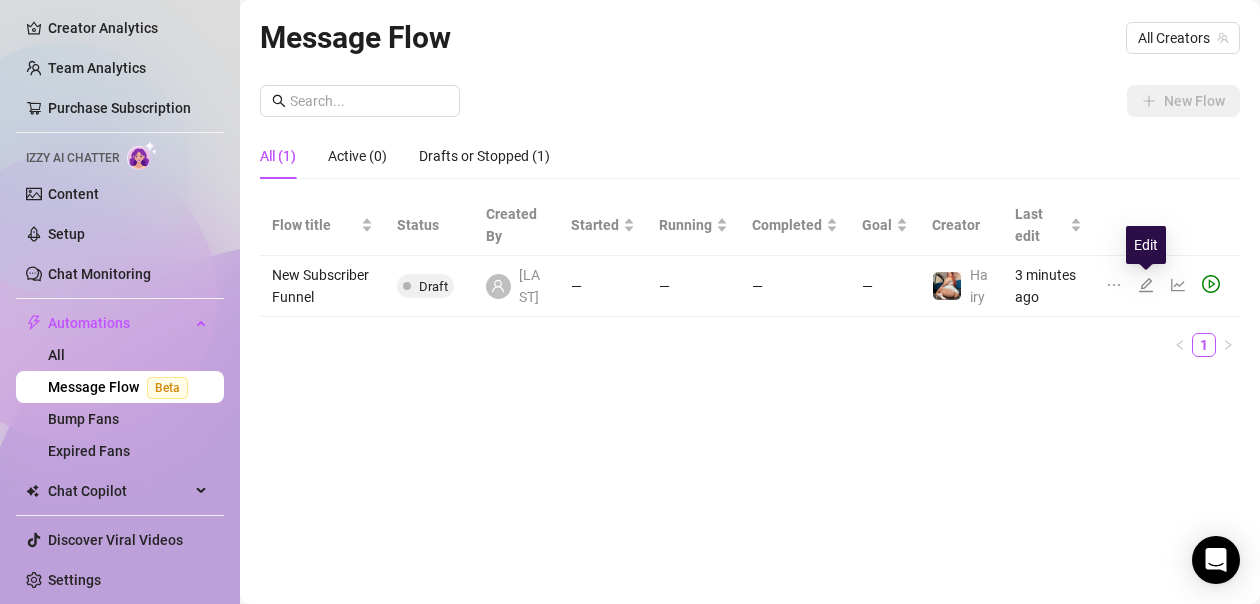 click 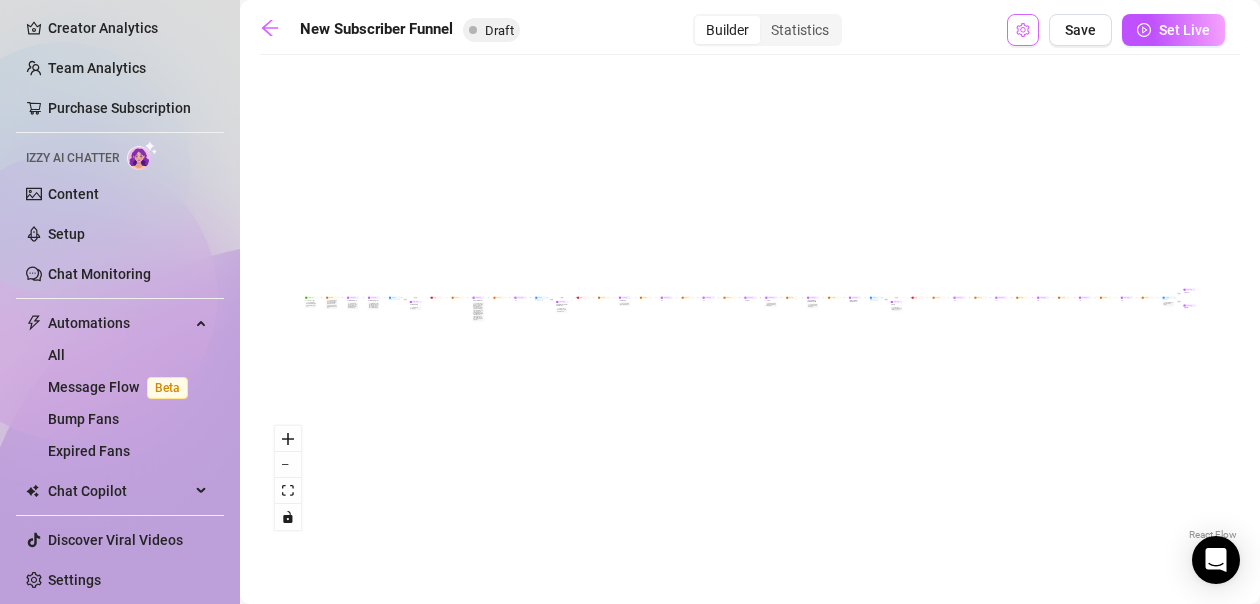 click 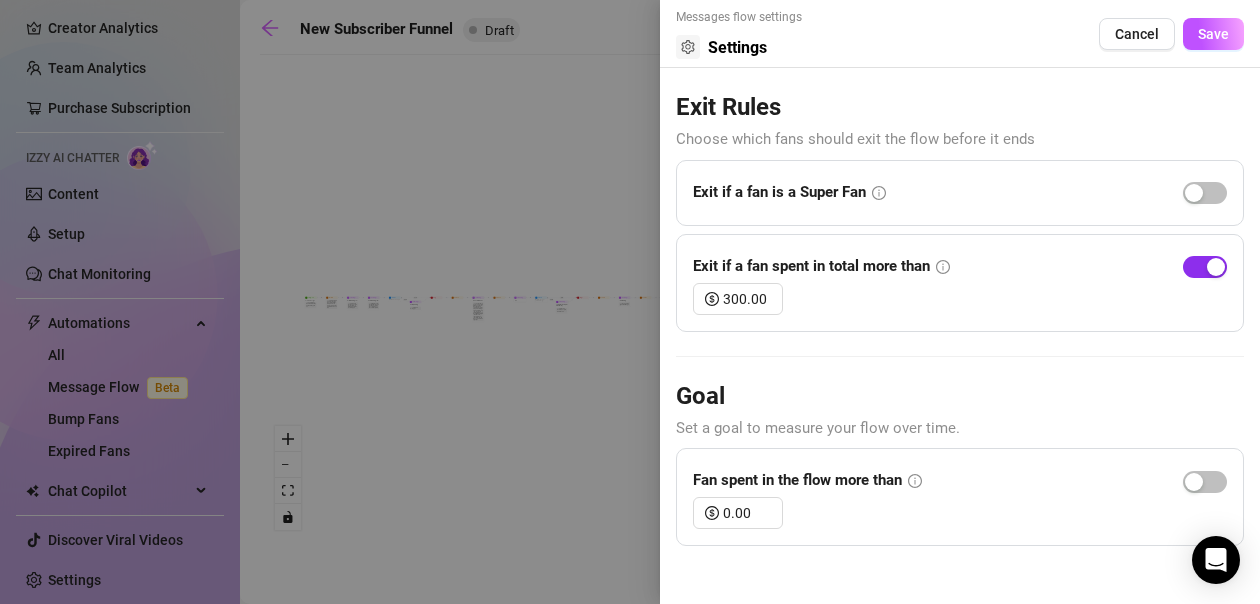 click at bounding box center [1216, 267] 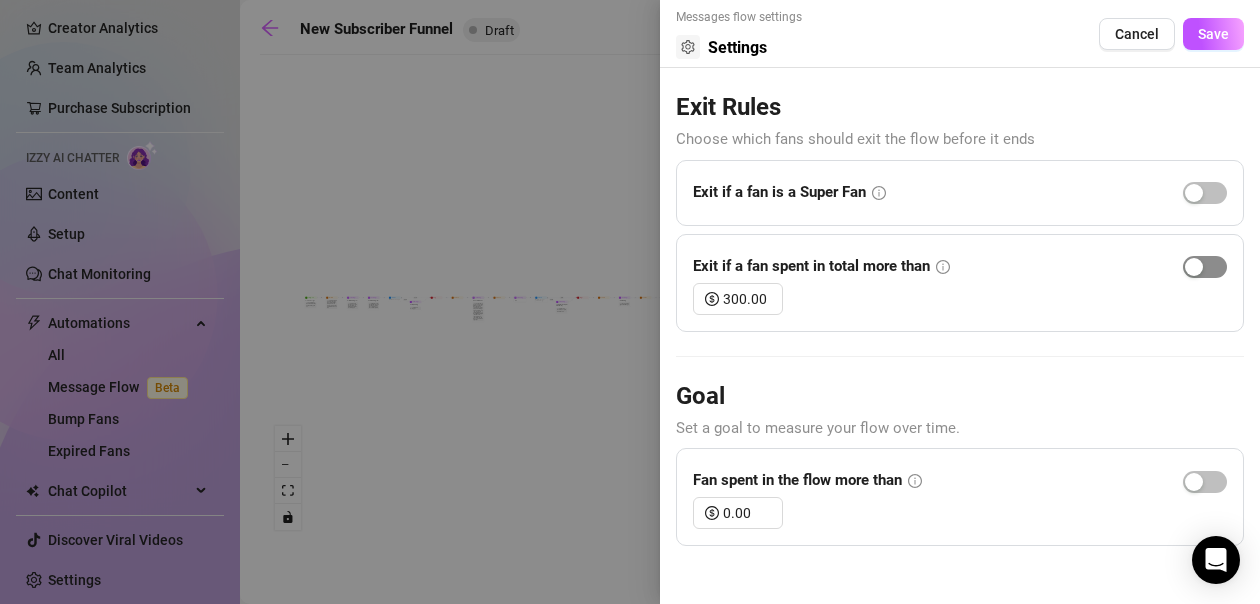 click at bounding box center [1205, 267] 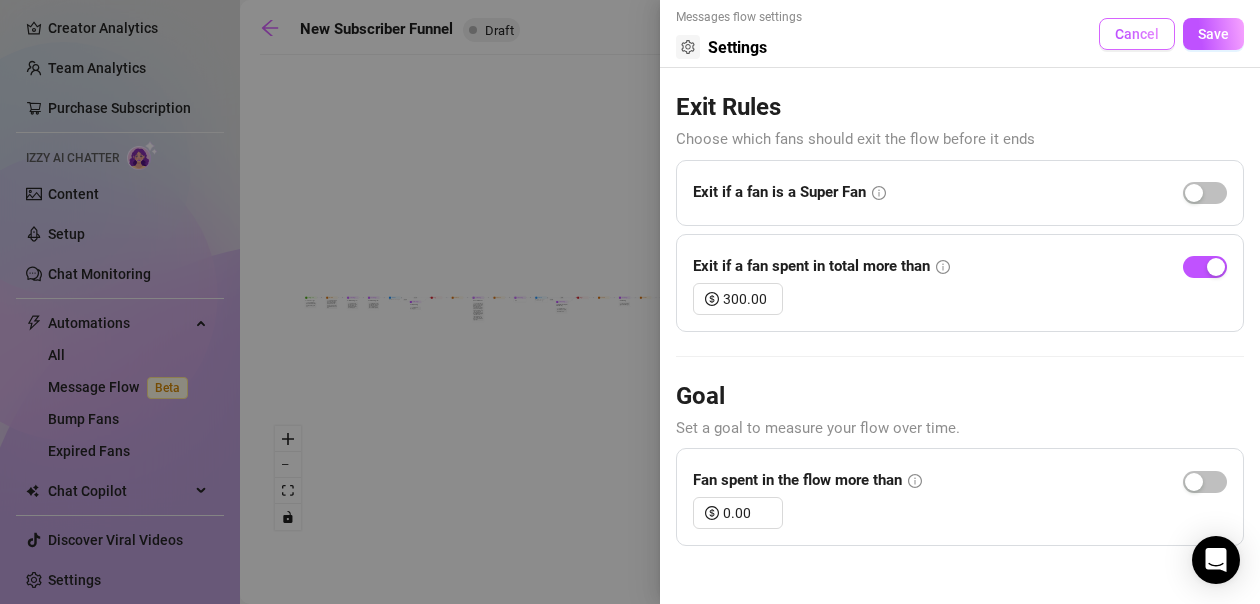 click on "Cancel" at bounding box center (1137, 34) 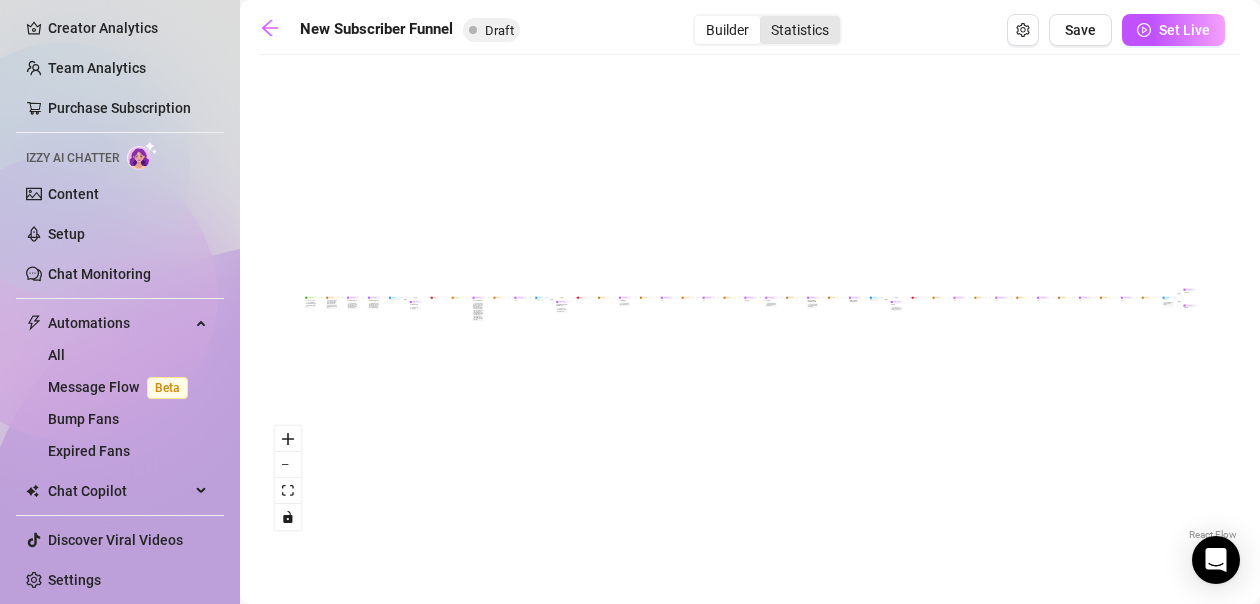 click on "Statistics" at bounding box center (800, 30) 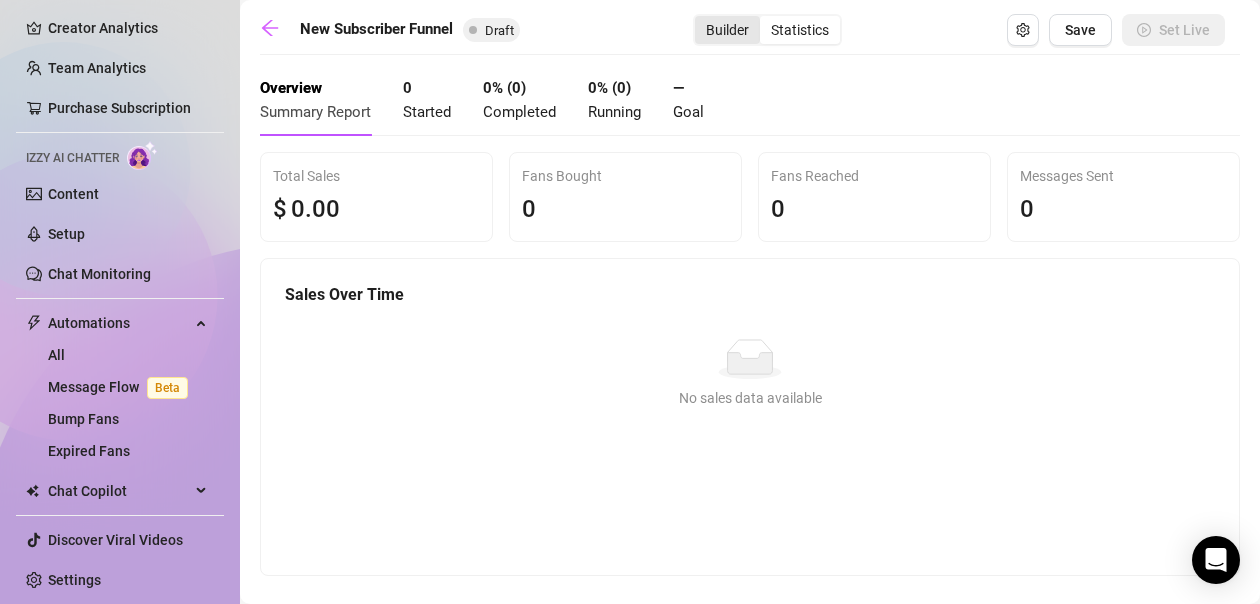 click on "Builder" at bounding box center (727, 30) 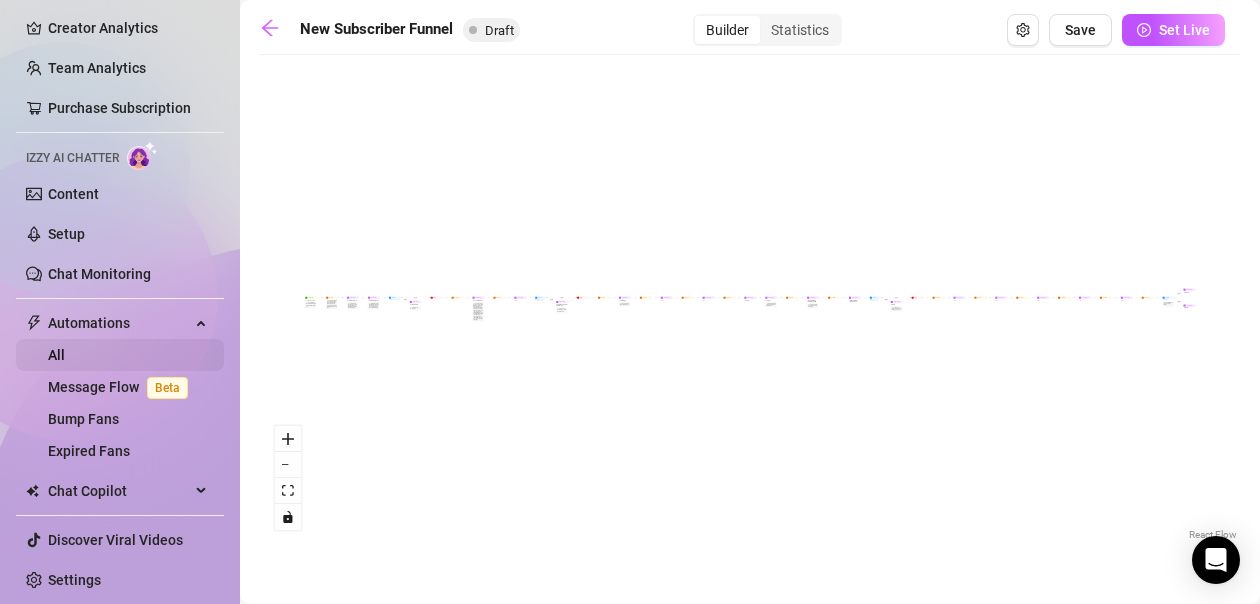 click on "All" at bounding box center [56, 355] 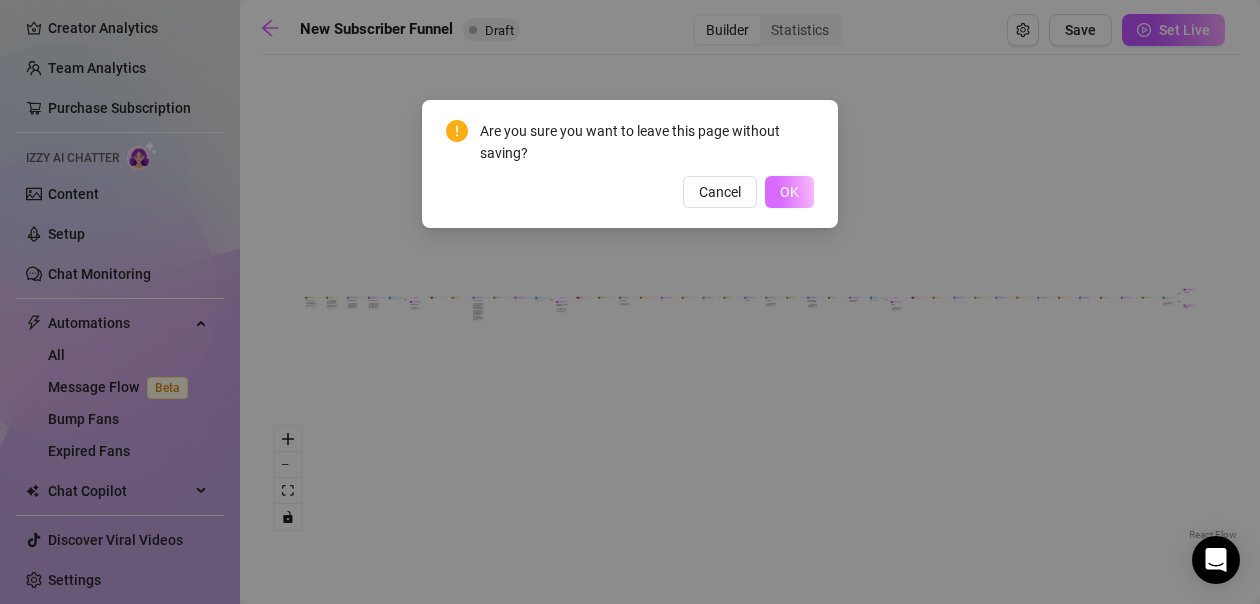 click on "OK" at bounding box center (789, 192) 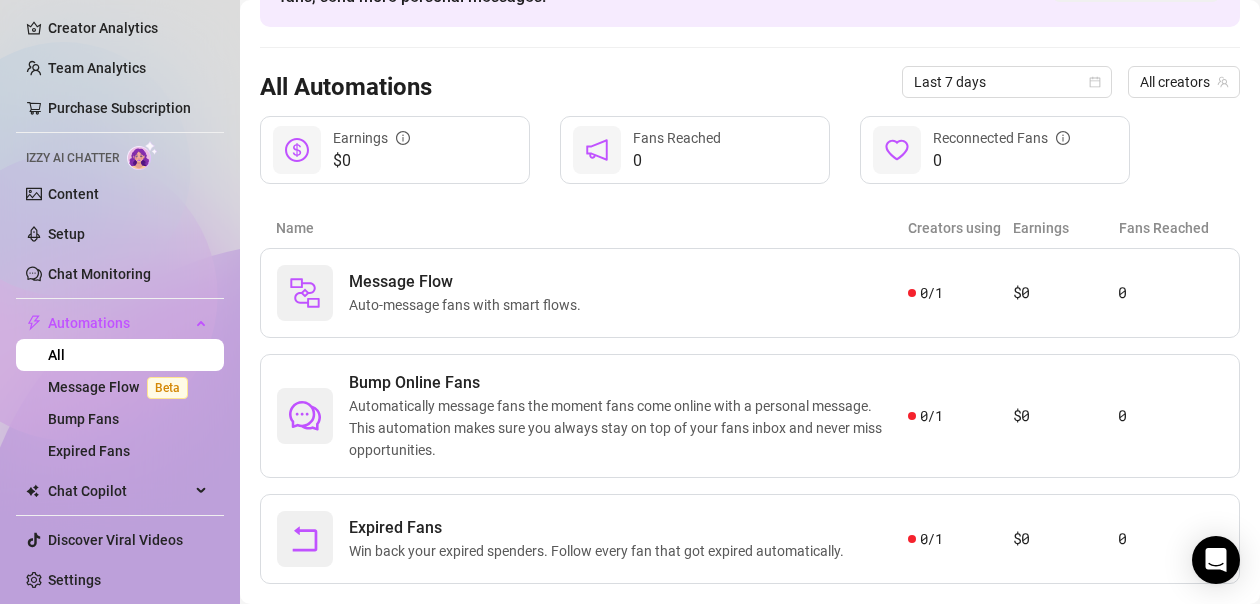 scroll, scrollTop: 183, scrollLeft: 0, axis: vertical 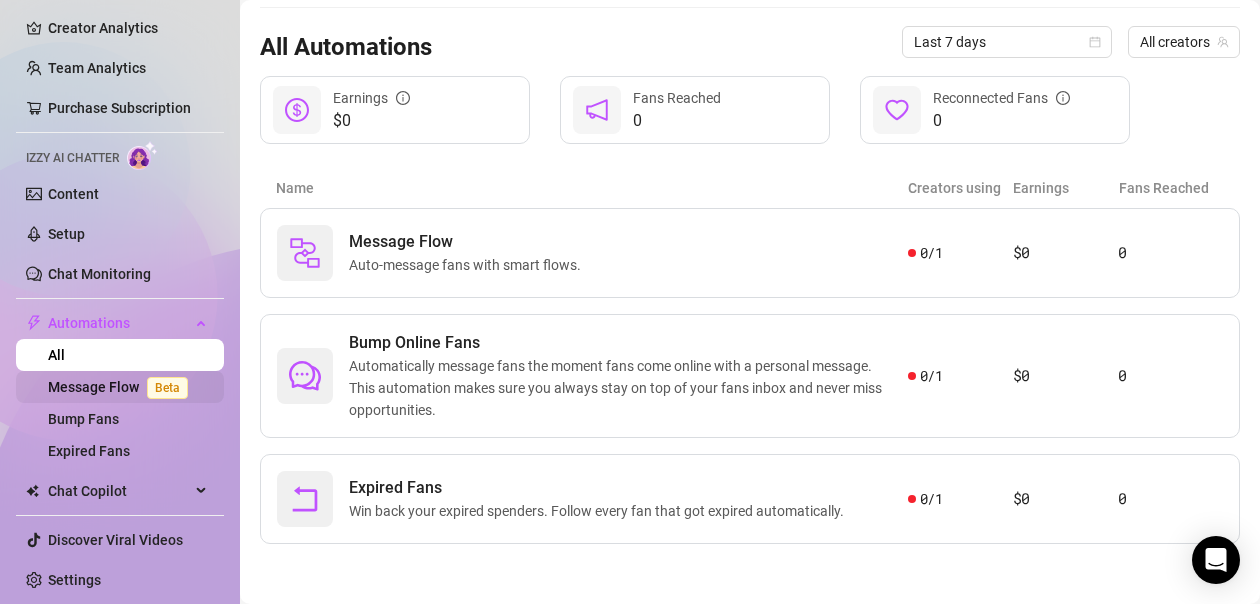 click on "Message Flow Beta" at bounding box center (122, 387) 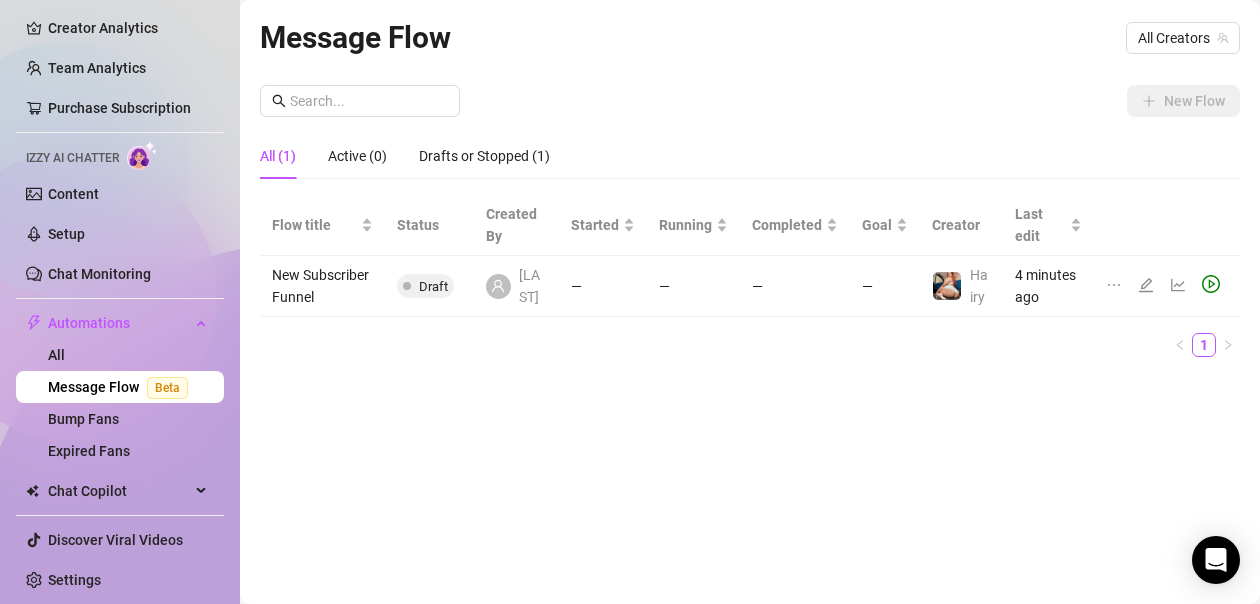 scroll, scrollTop: 0, scrollLeft: 0, axis: both 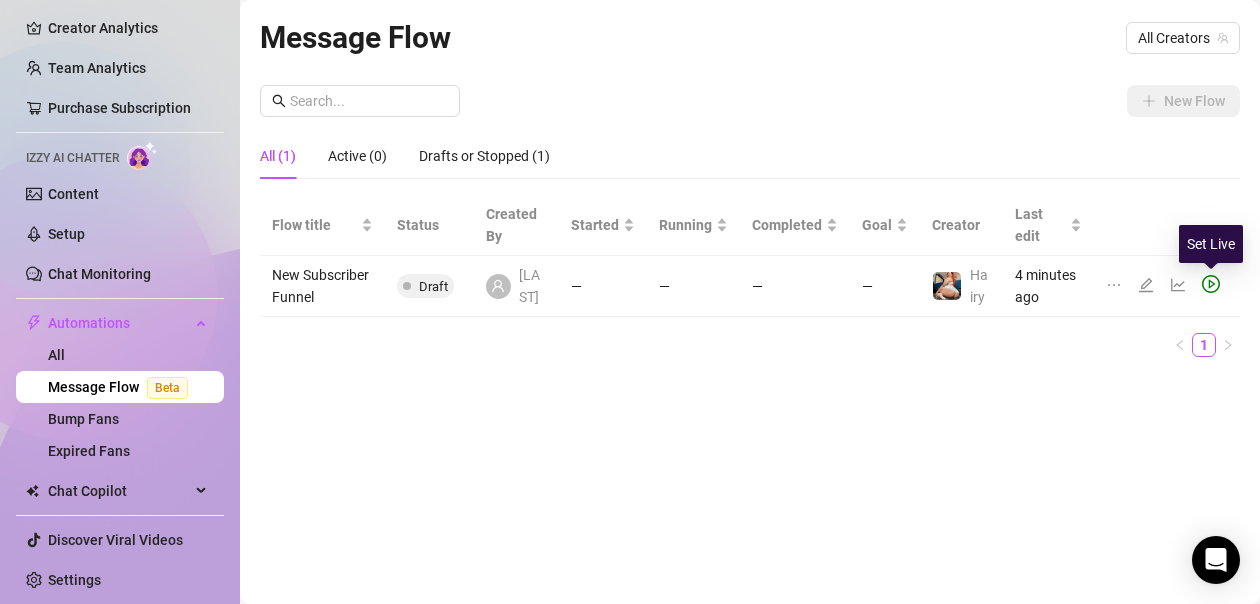 click 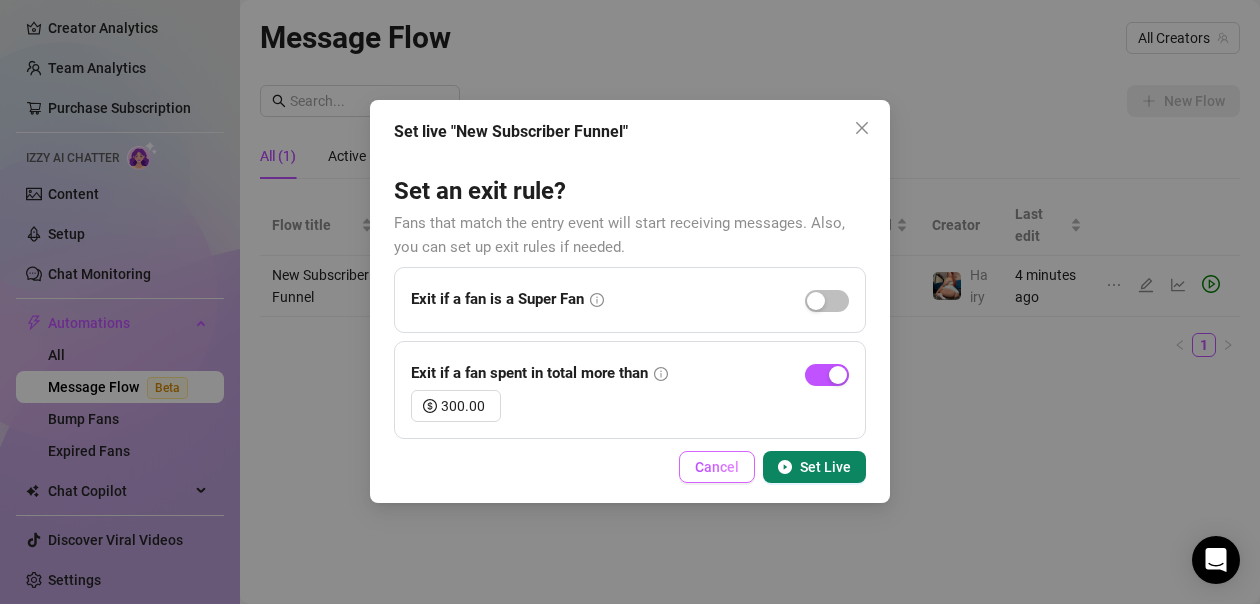 click on "Cancel" at bounding box center [717, 467] 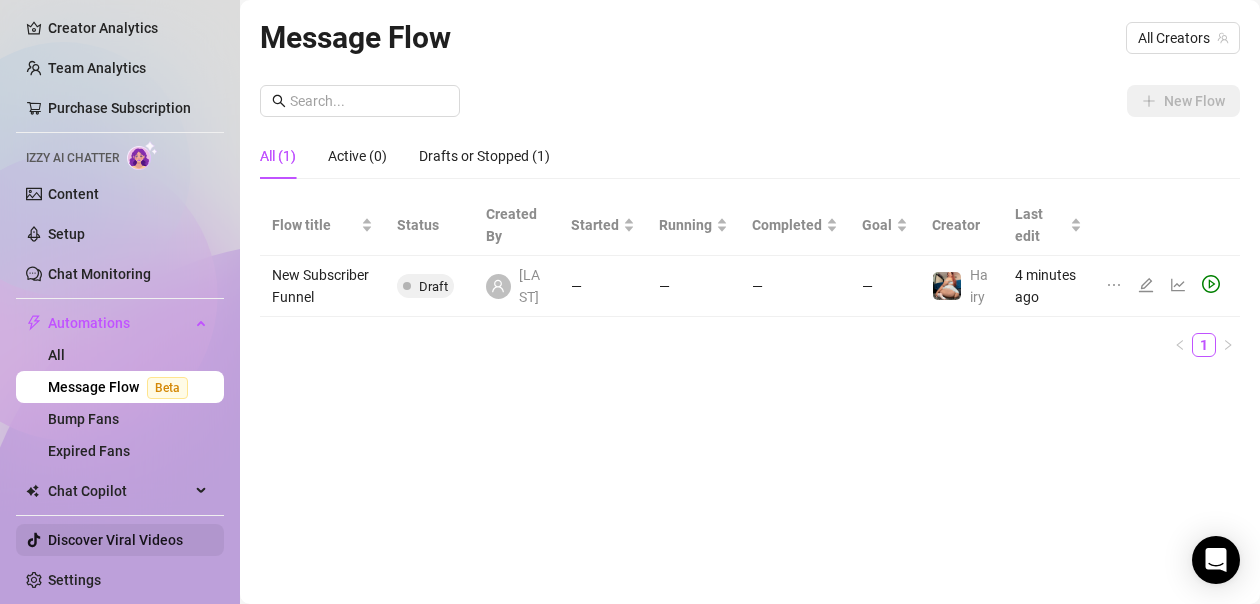 scroll, scrollTop: 0, scrollLeft: 0, axis: both 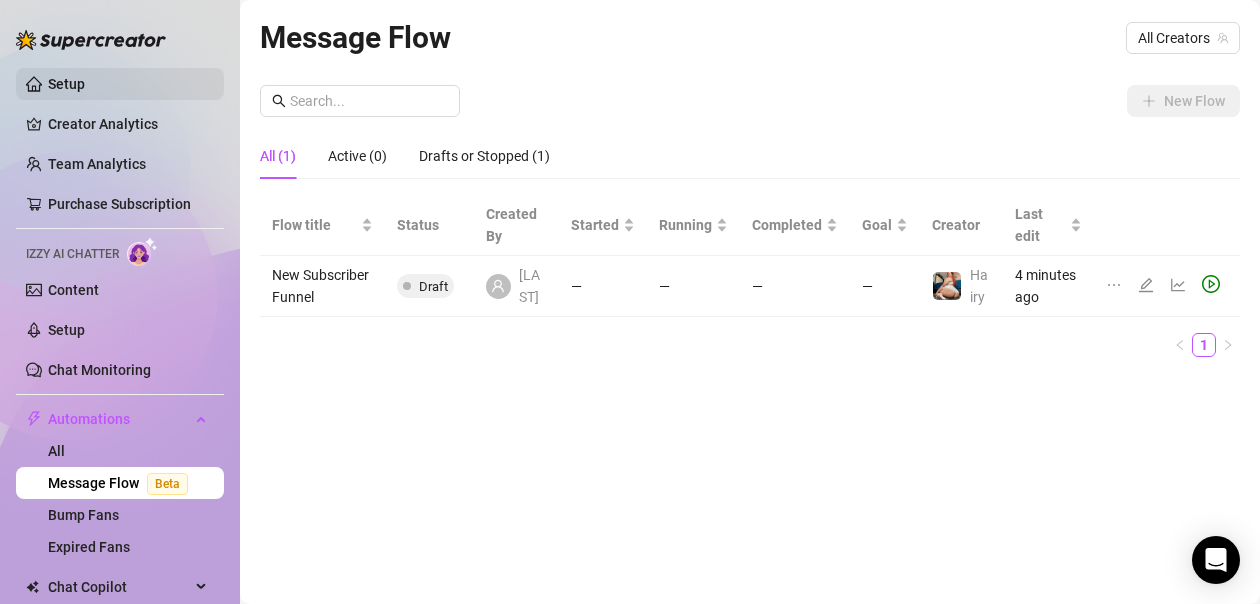 click on "Setup" at bounding box center [66, 84] 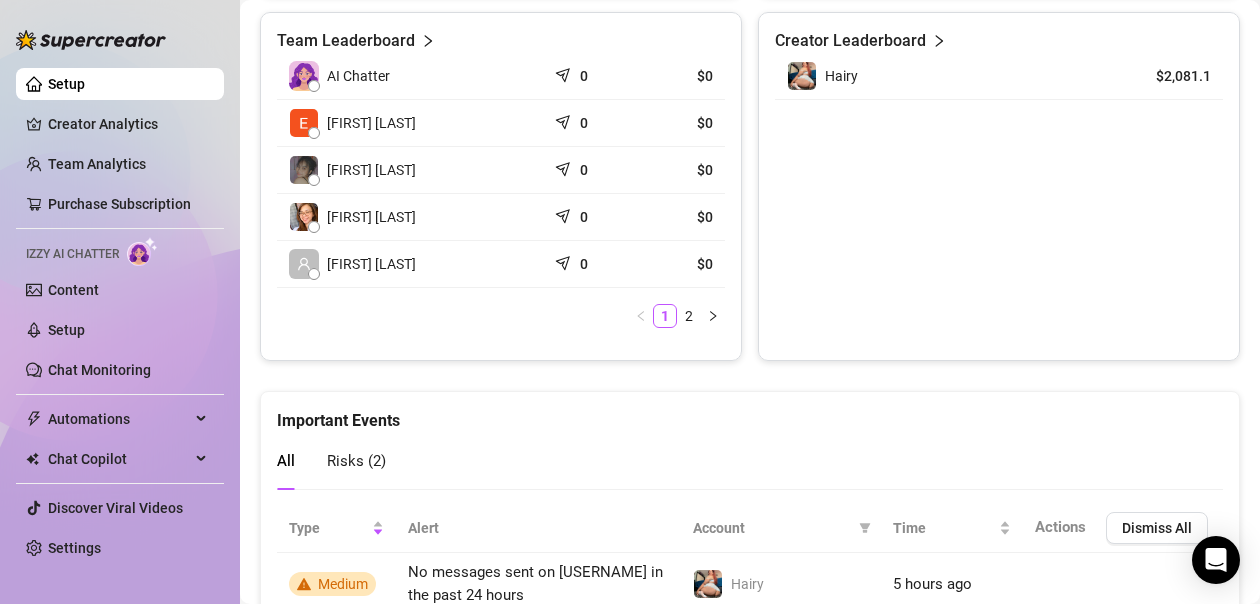 scroll, scrollTop: 1107, scrollLeft: 0, axis: vertical 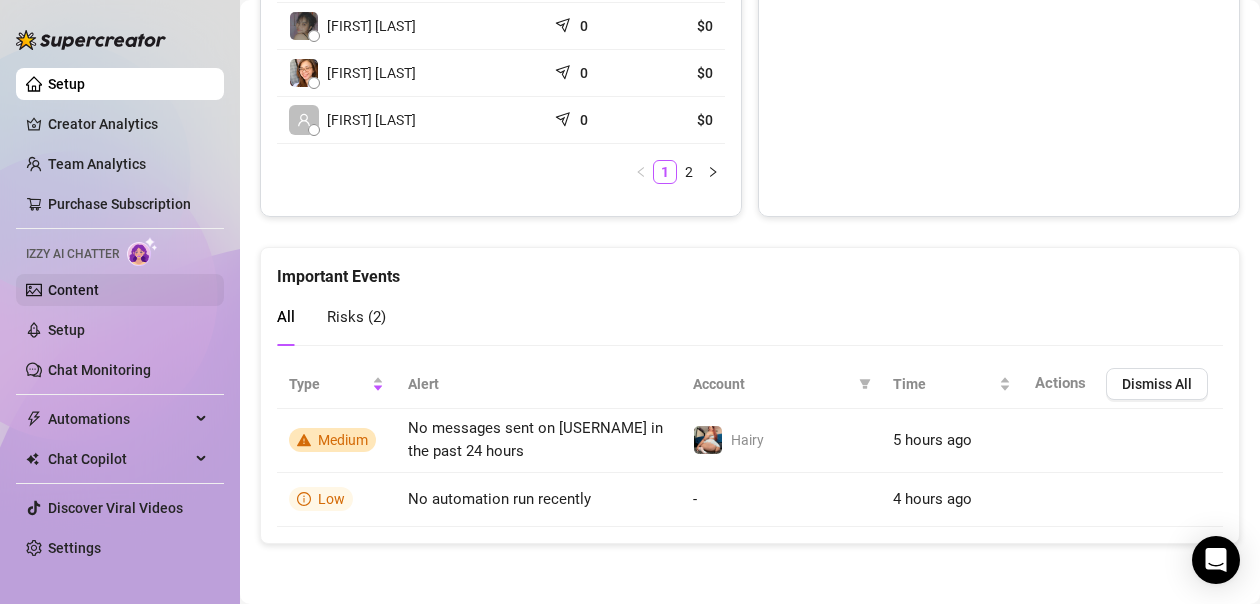 click on "Content" at bounding box center (73, 290) 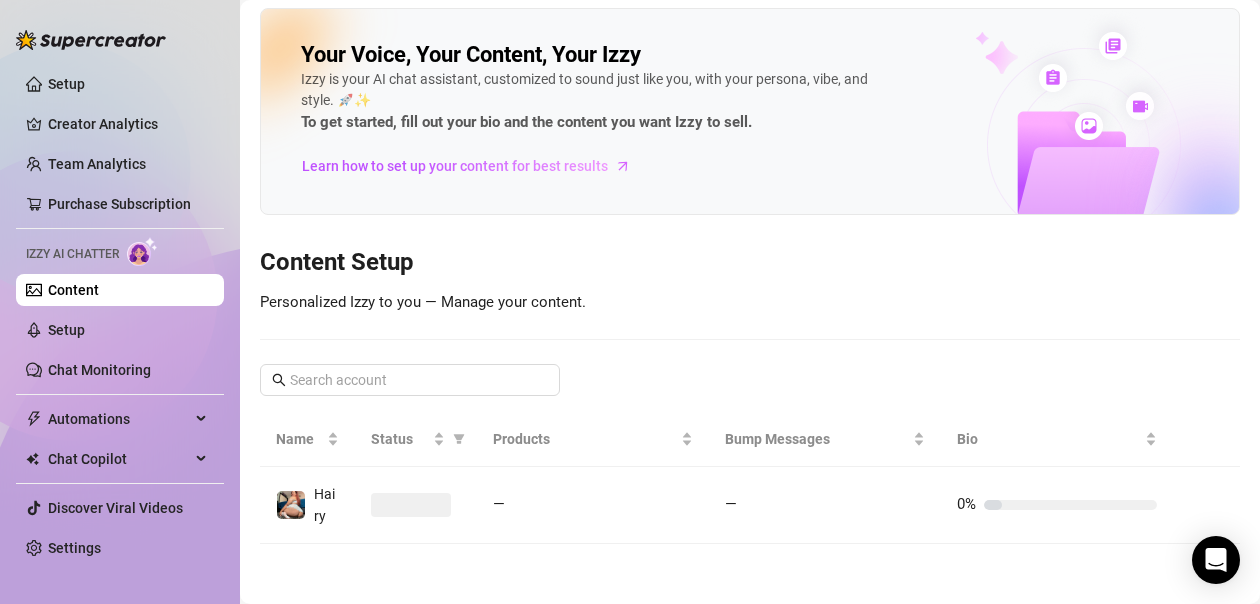scroll, scrollTop: 28, scrollLeft: 0, axis: vertical 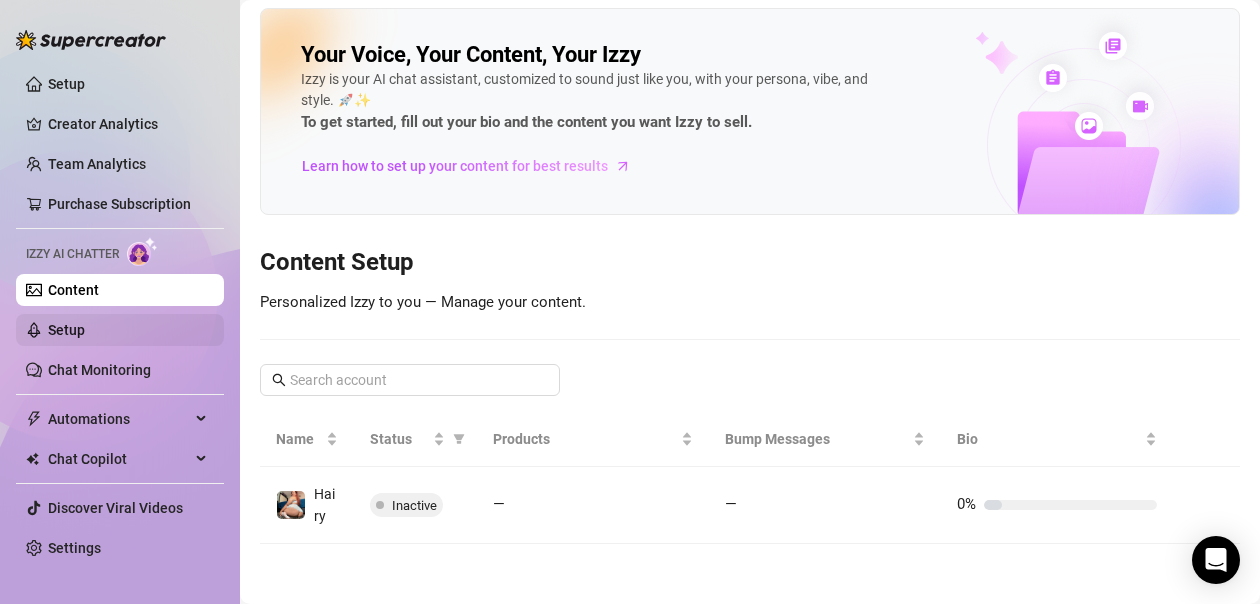 click on "Setup" at bounding box center [66, 330] 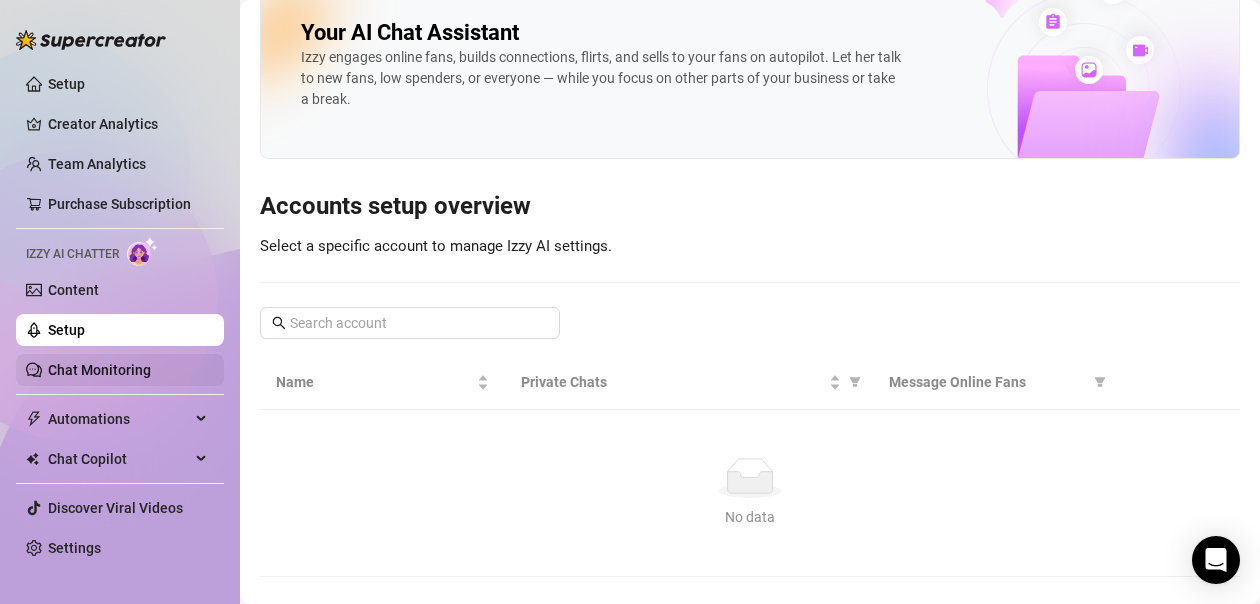 scroll, scrollTop: 0, scrollLeft: 0, axis: both 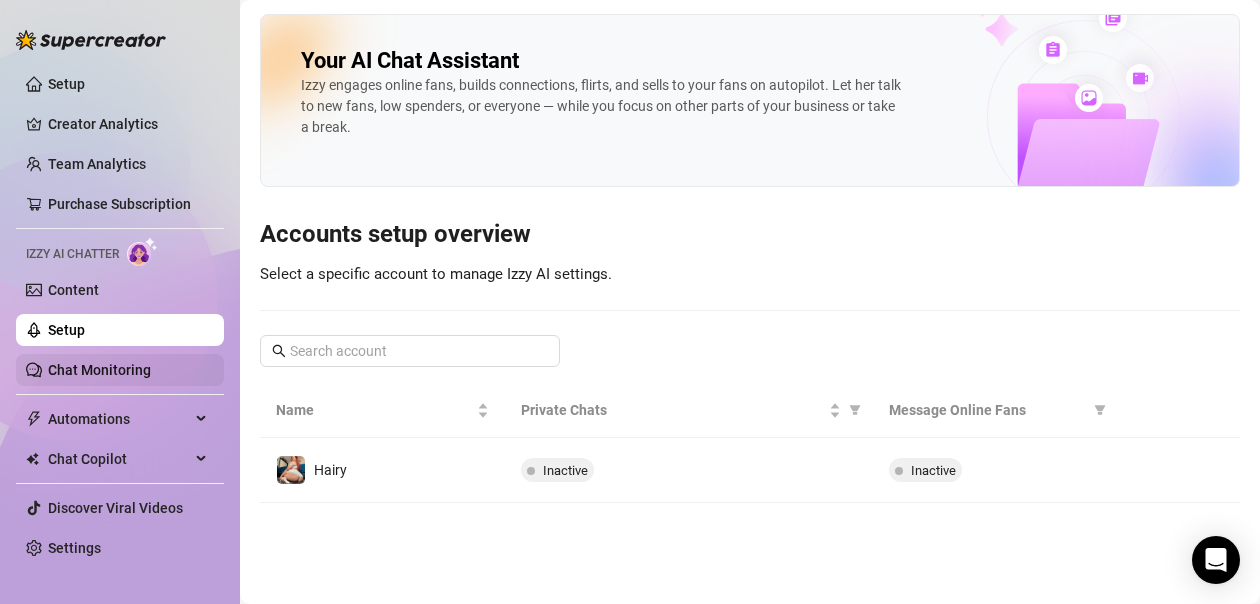 click on "Chat Monitoring" at bounding box center [99, 370] 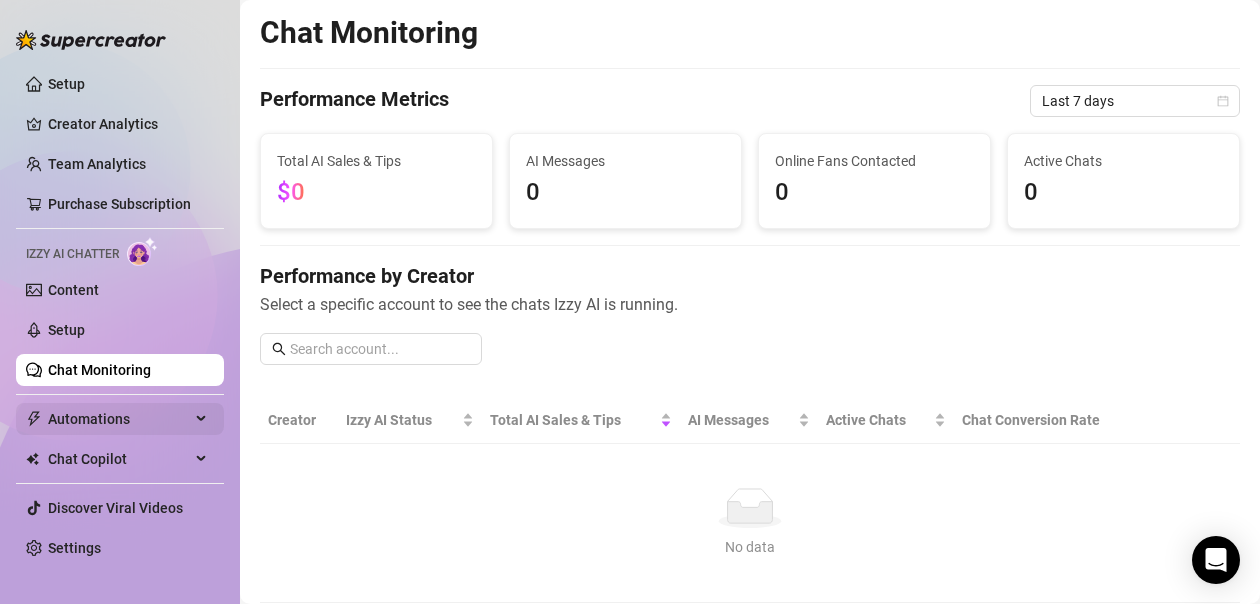 click on "Automations" at bounding box center (119, 419) 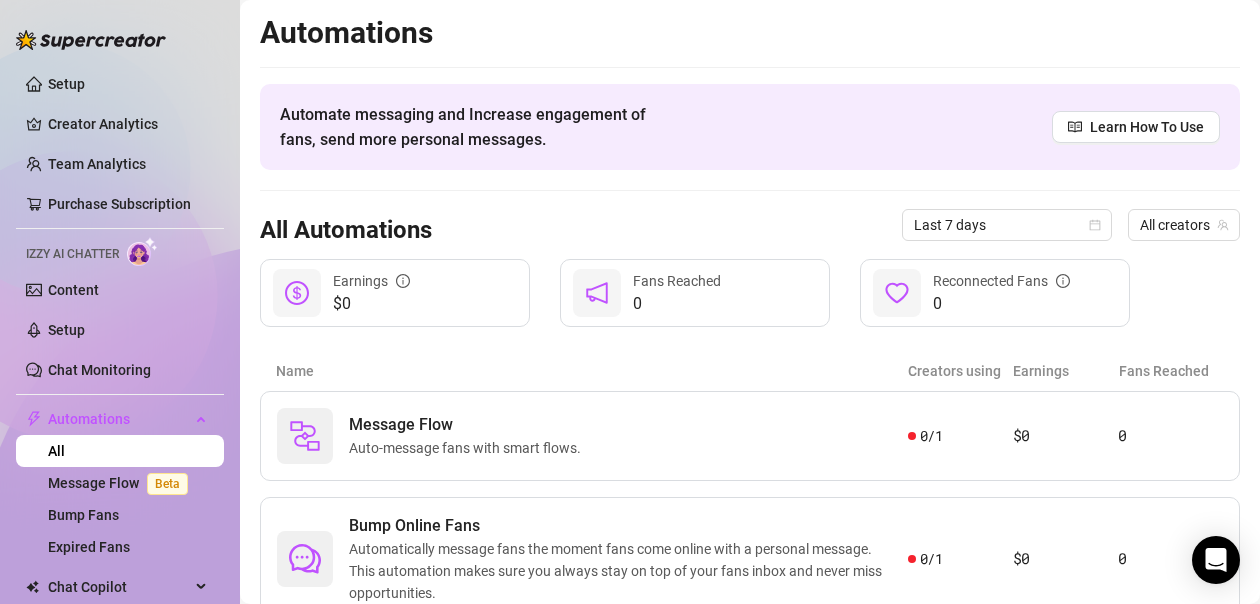 scroll, scrollTop: 96, scrollLeft: 0, axis: vertical 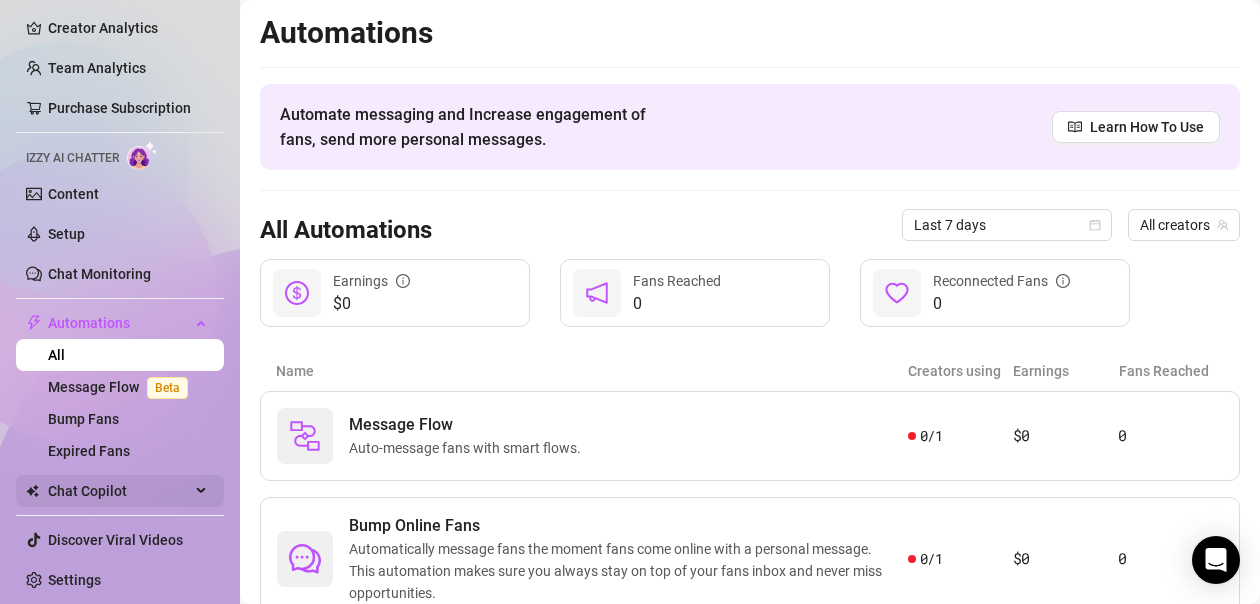 click on "Chat Copilot" at bounding box center (119, 491) 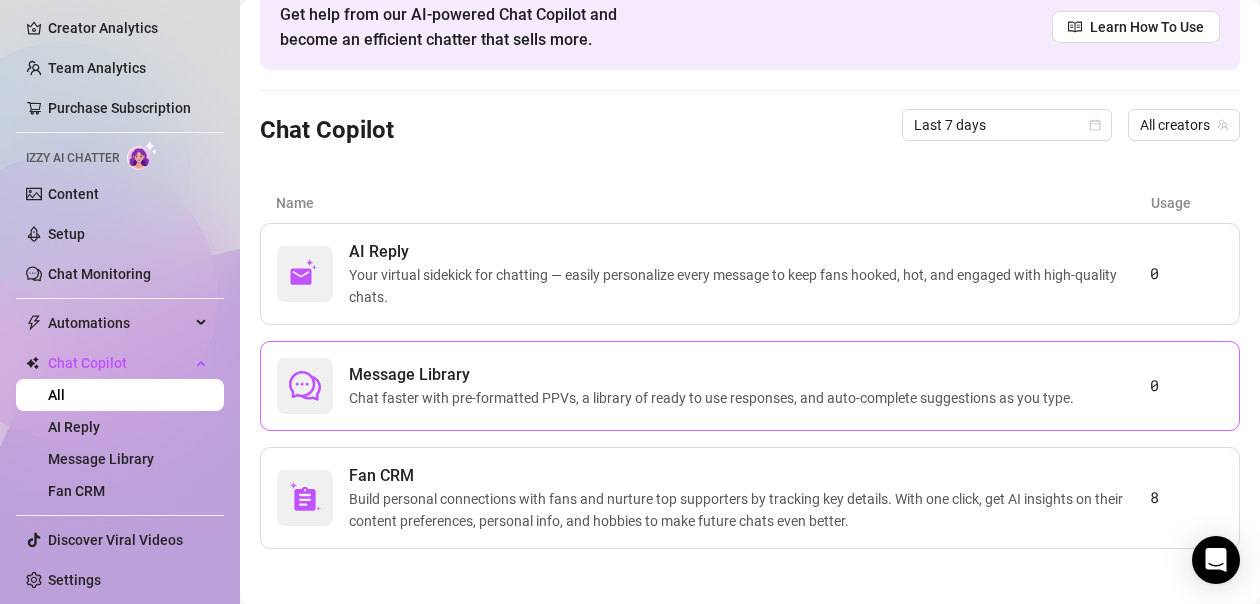 scroll, scrollTop: 105, scrollLeft: 0, axis: vertical 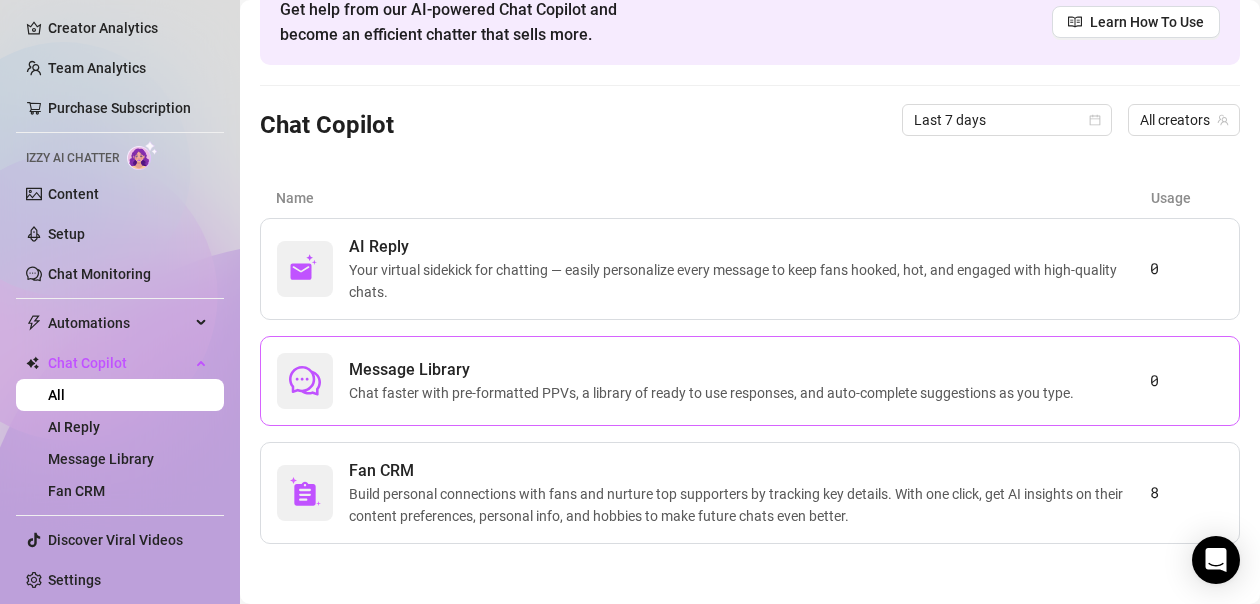 click on "Message Library" at bounding box center (715, 370) 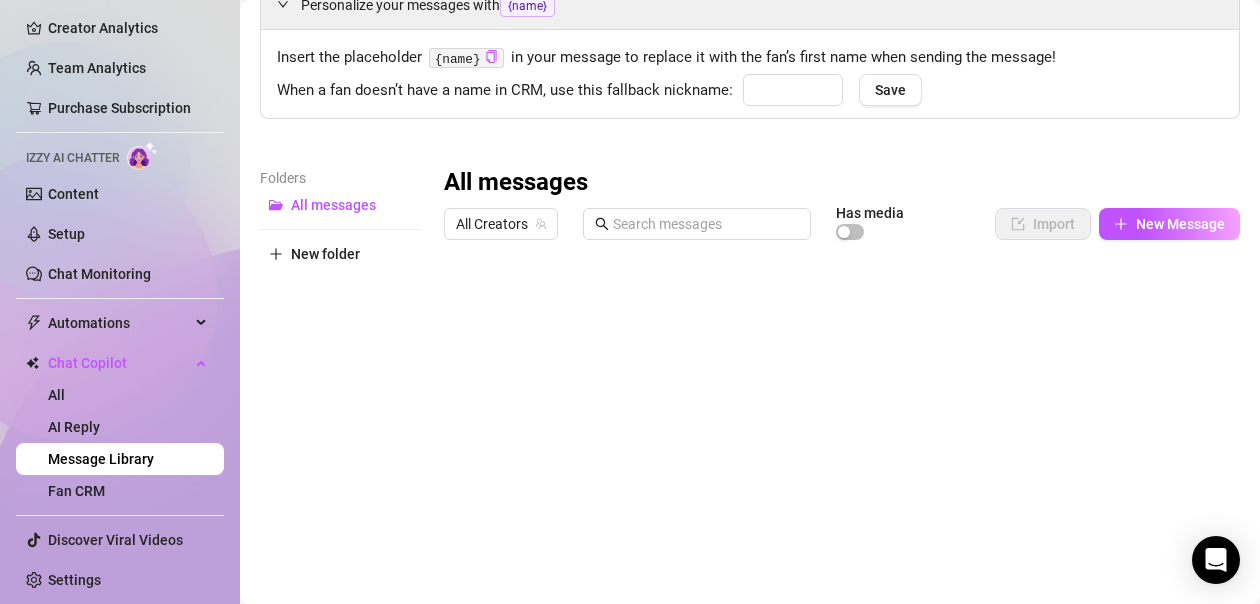 type on "hun" 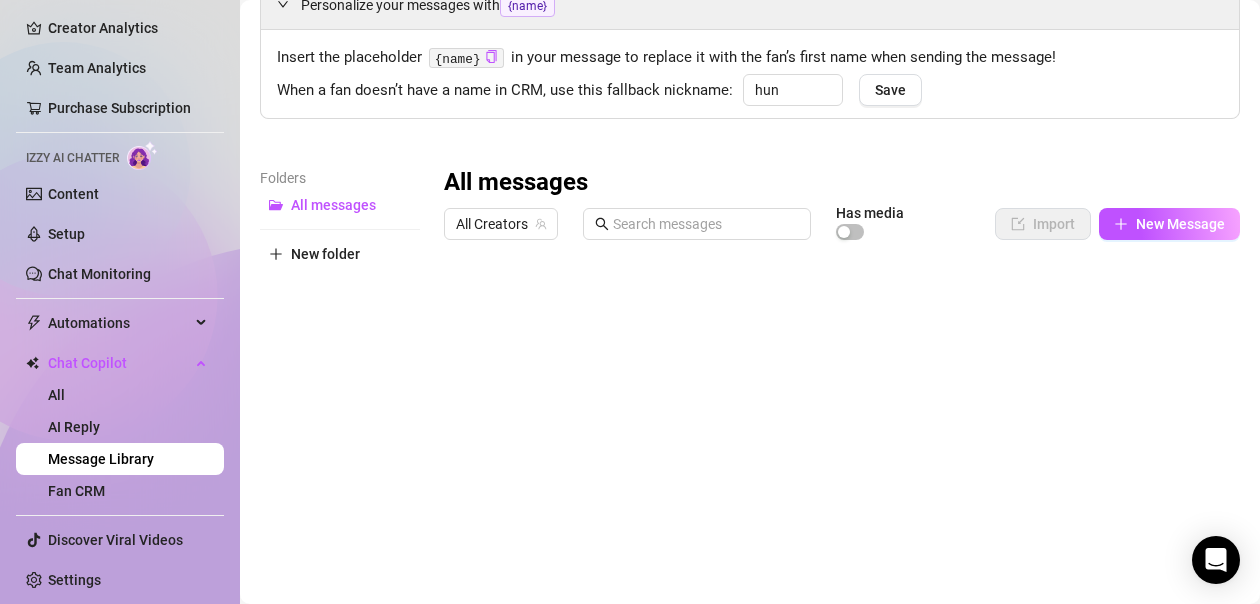 scroll, scrollTop: 0, scrollLeft: 0, axis: both 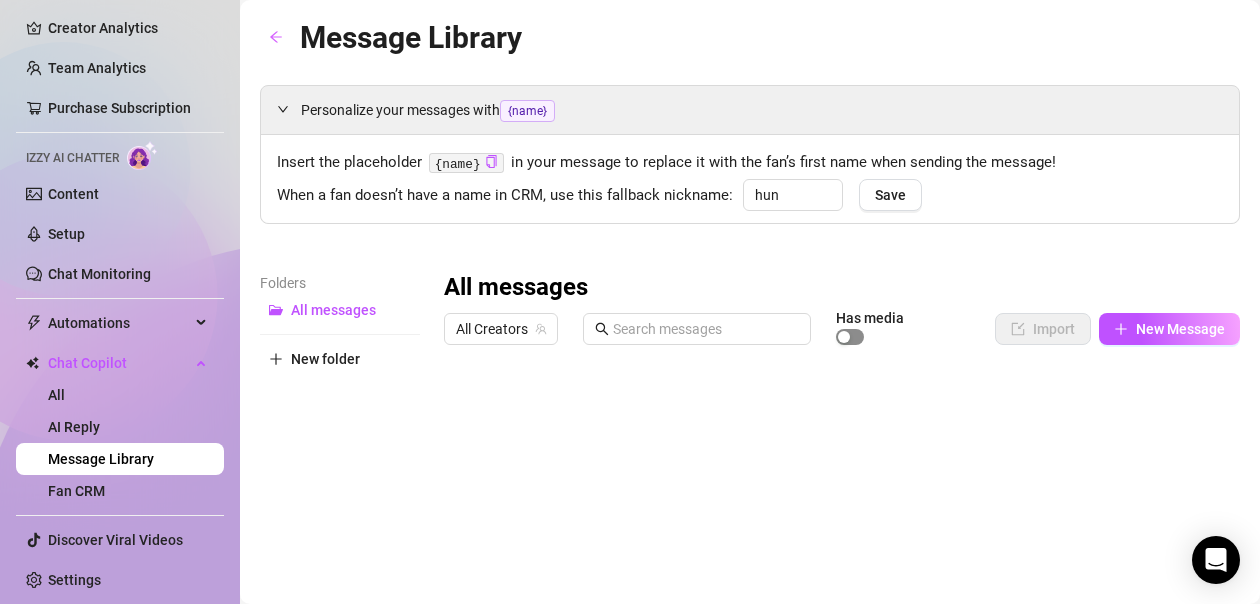 click at bounding box center (844, 337) 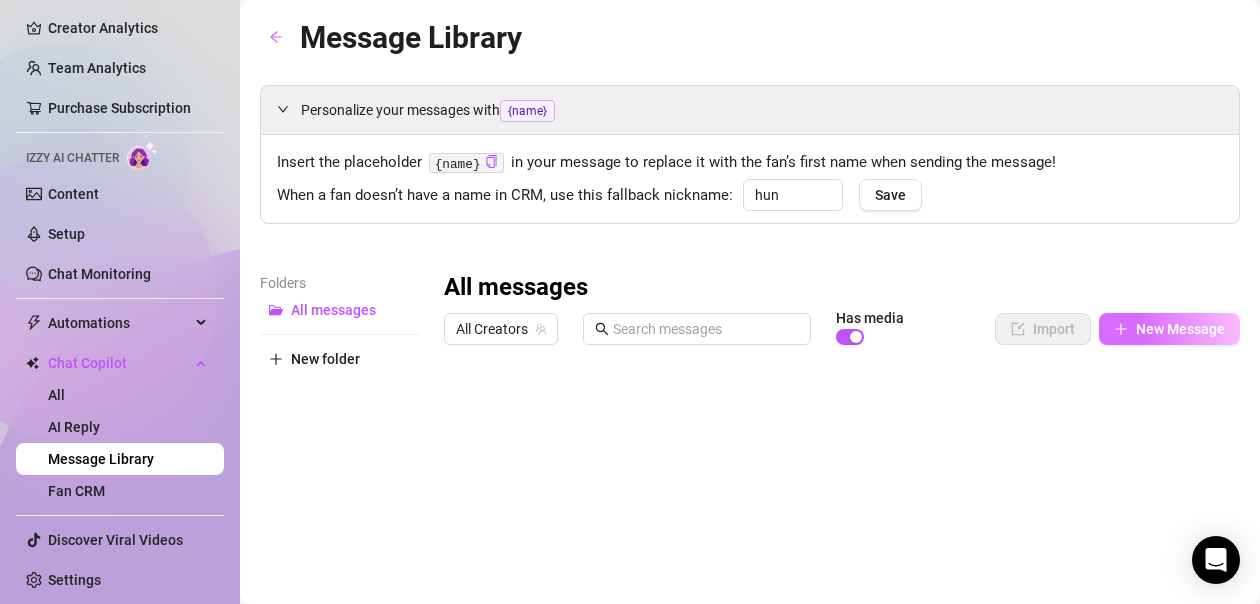 click on "New Message" at bounding box center (1180, 329) 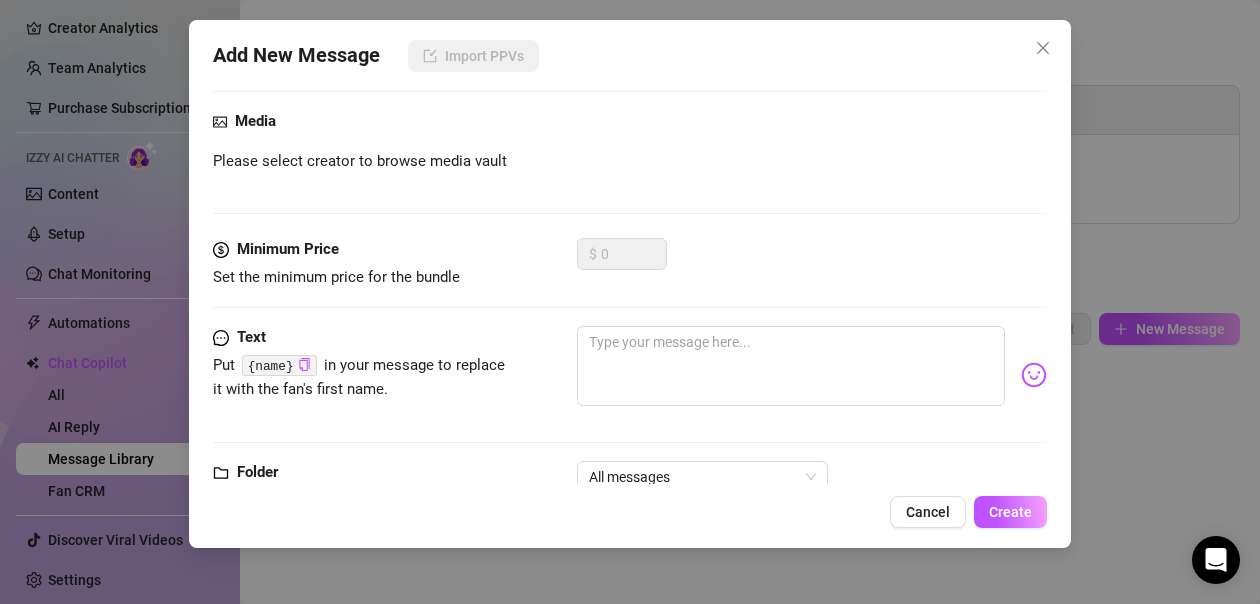 scroll, scrollTop: 258, scrollLeft: 0, axis: vertical 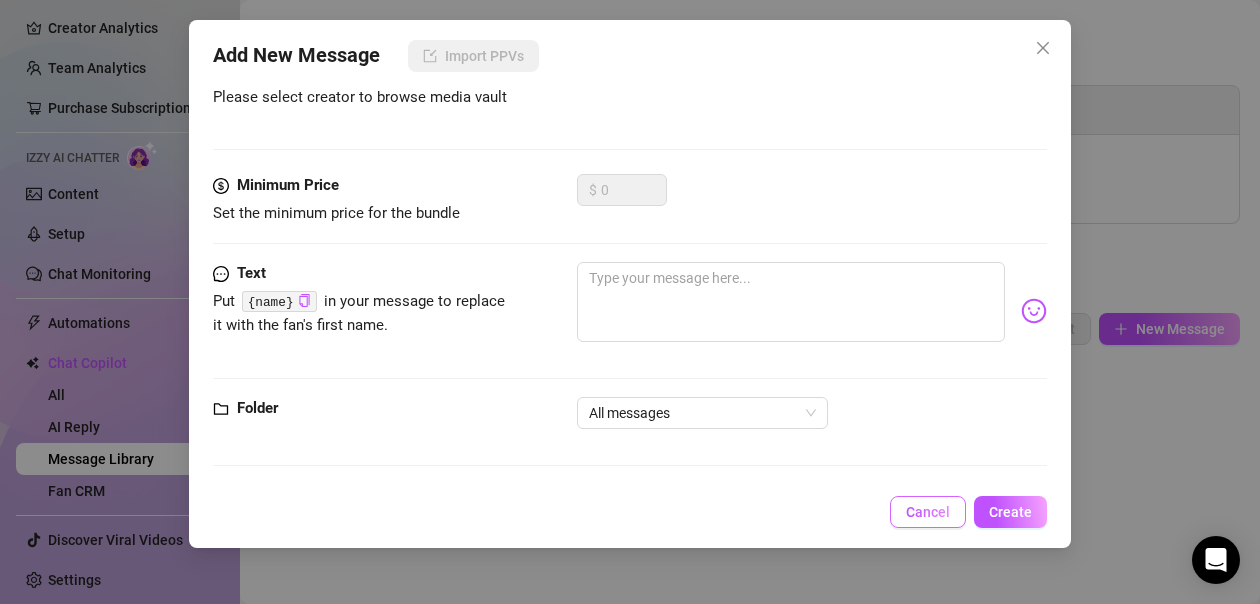 click on "Cancel" at bounding box center (928, 512) 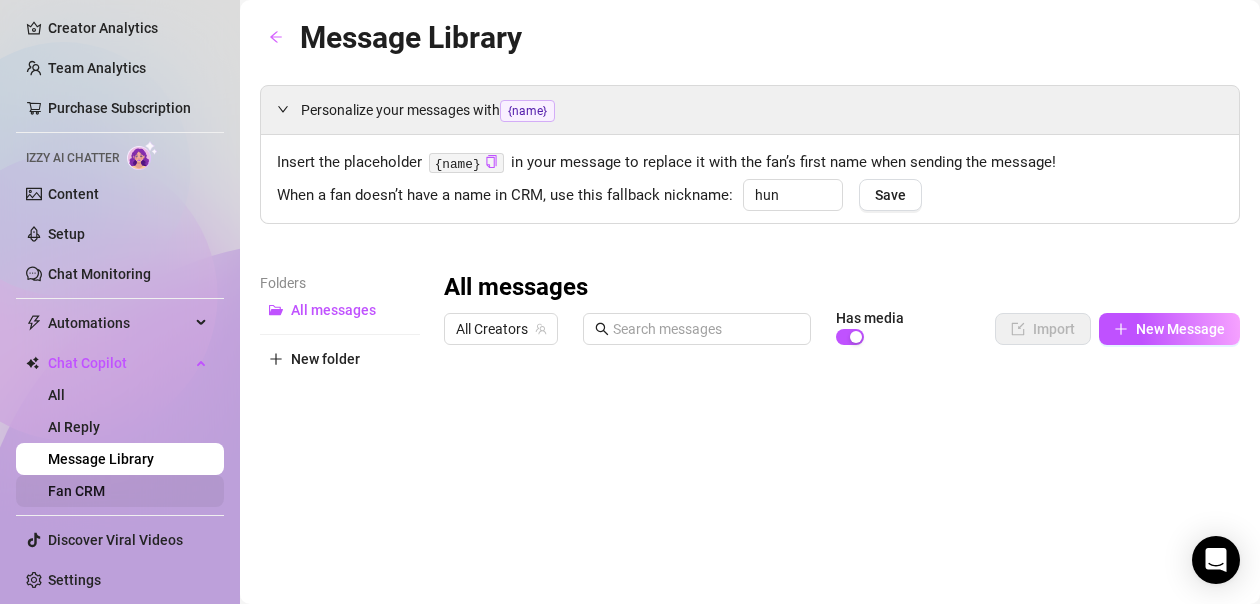click on "Fan CRM" at bounding box center [76, 491] 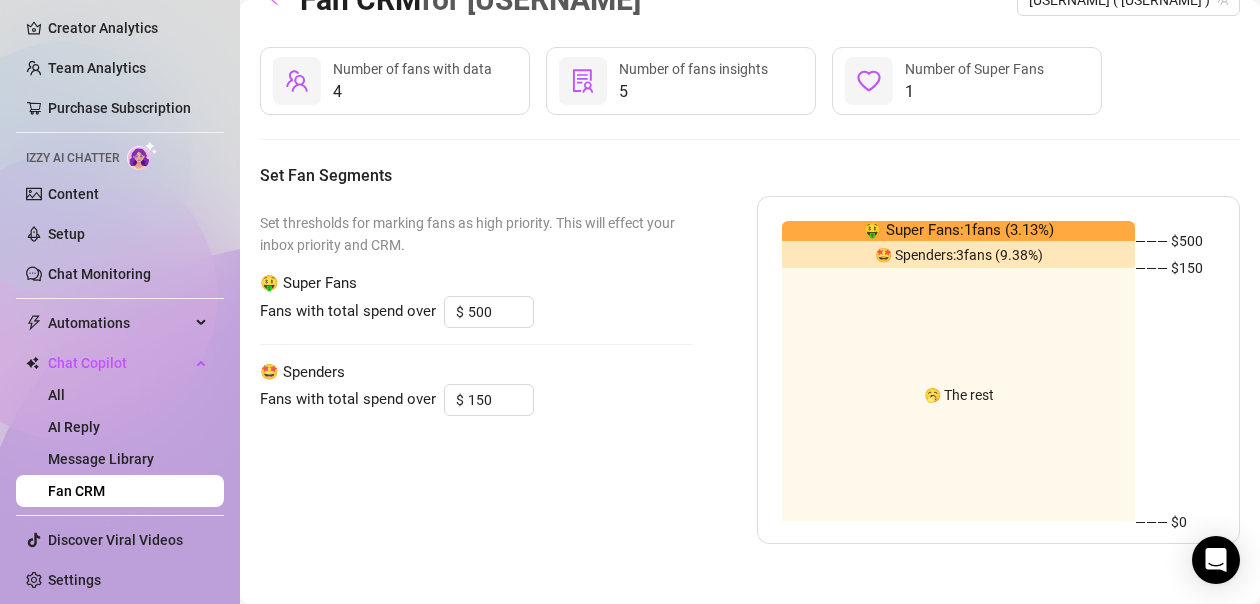 scroll, scrollTop: 0, scrollLeft: 0, axis: both 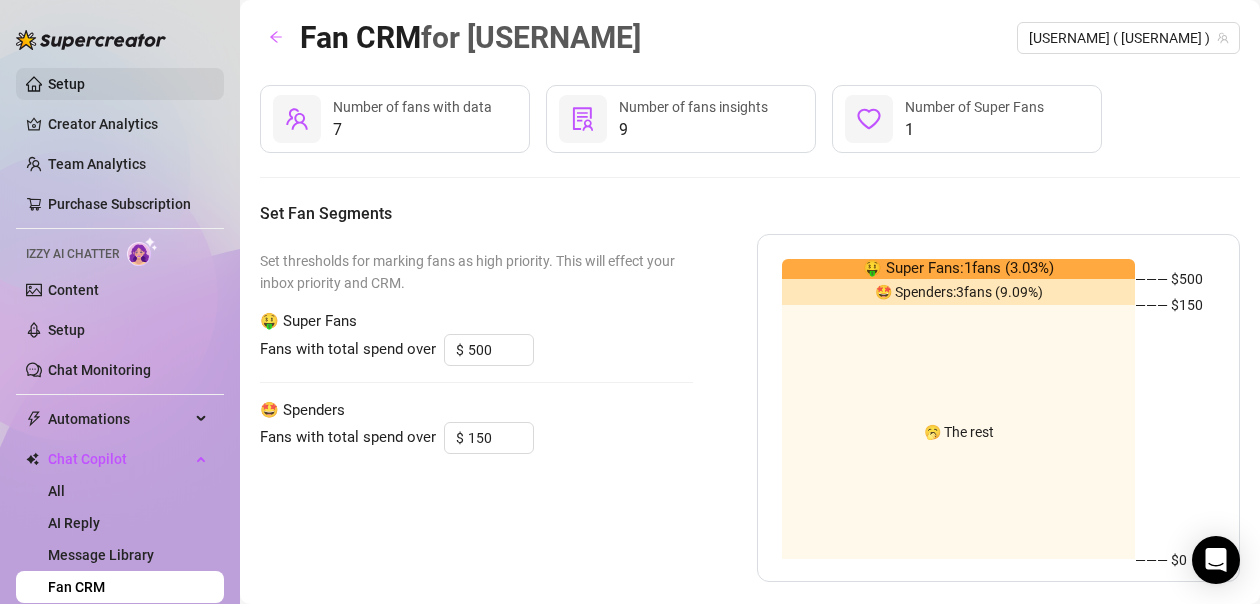 click on "Setup" at bounding box center [66, 84] 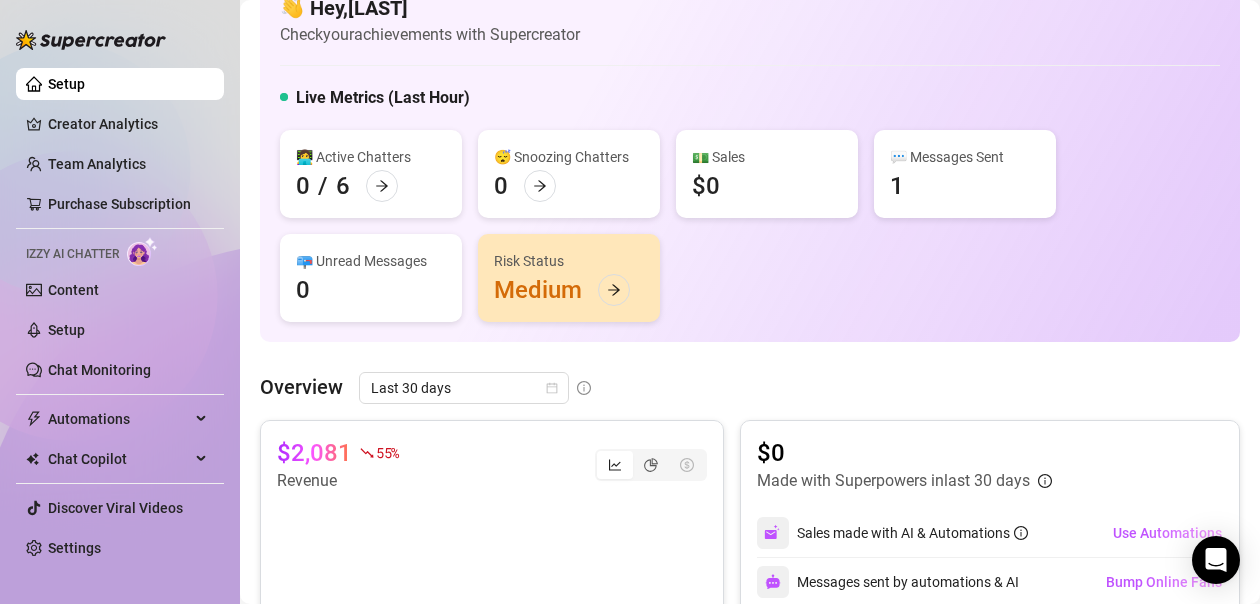 scroll, scrollTop: 0, scrollLeft: 0, axis: both 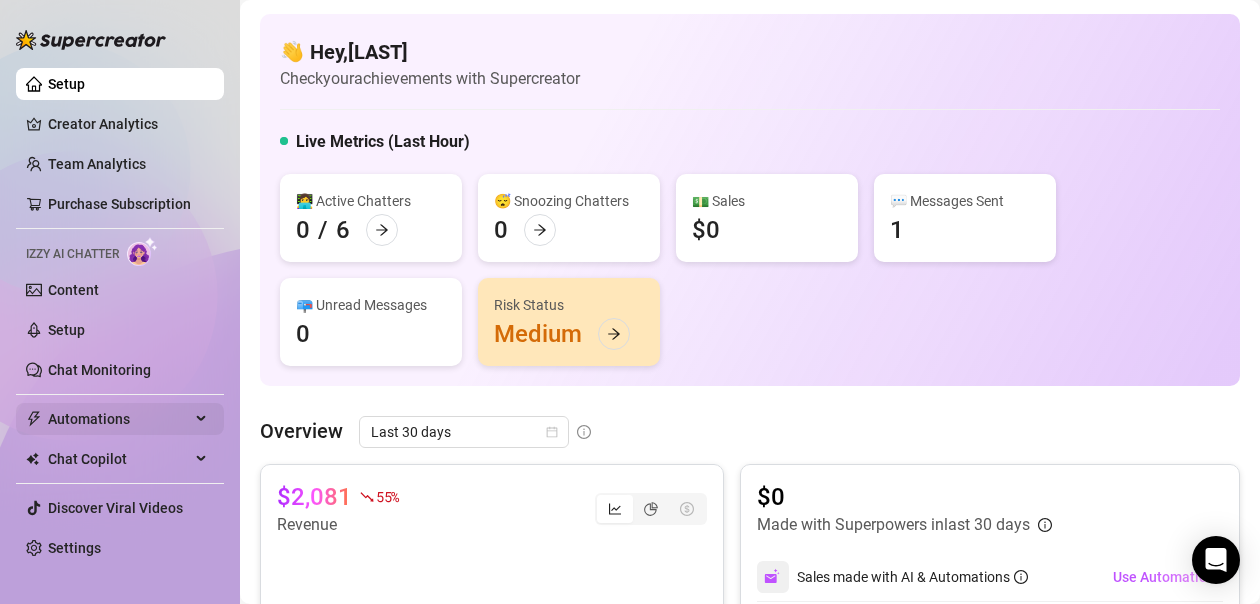click on "Automations" at bounding box center (119, 419) 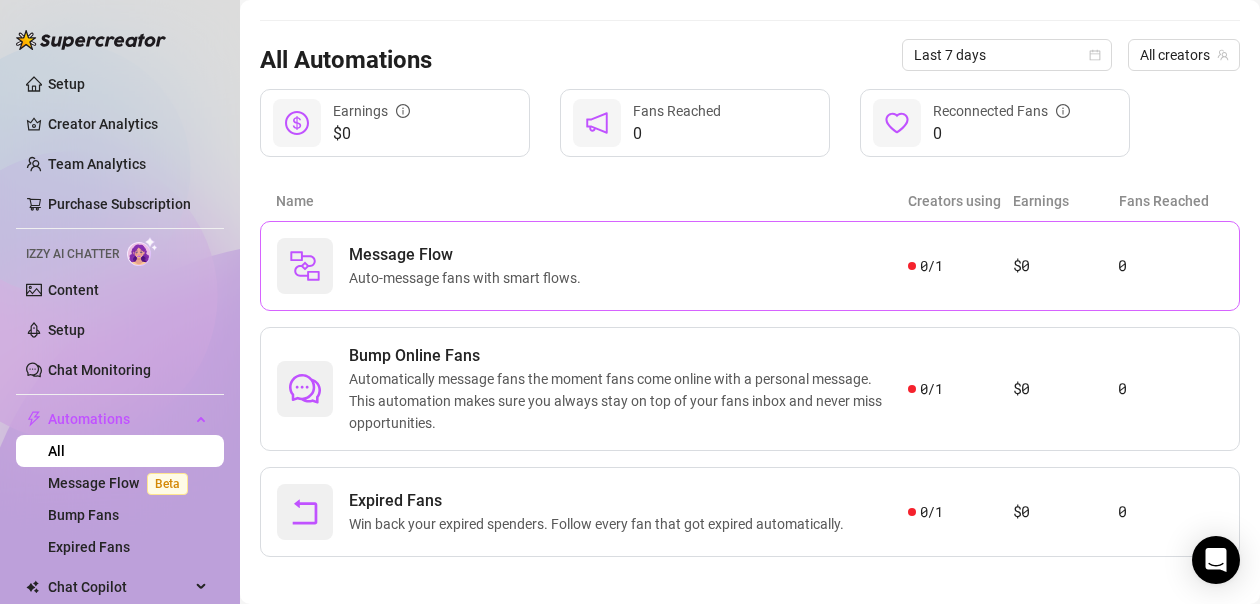 scroll, scrollTop: 183, scrollLeft: 0, axis: vertical 